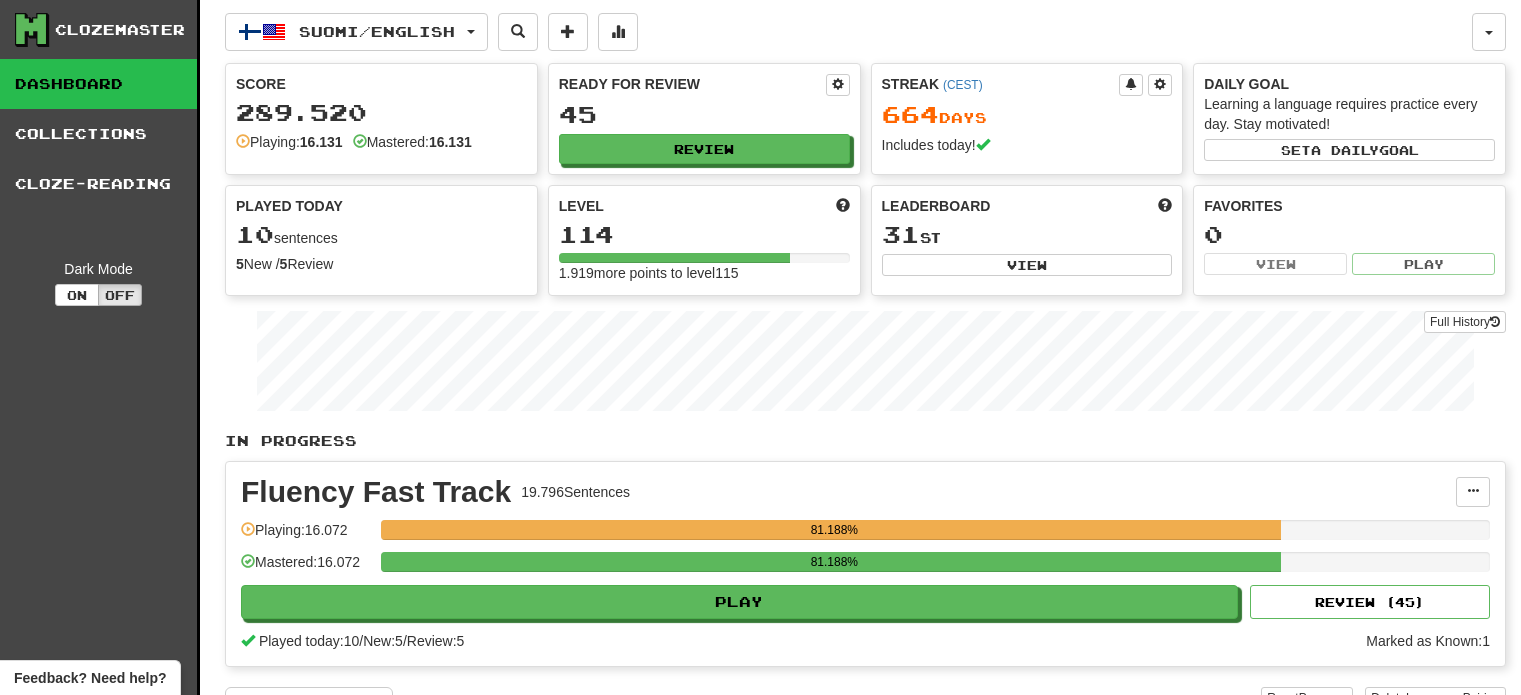 scroll, scrollTop: 0, scrollLeft: 0, axis: both 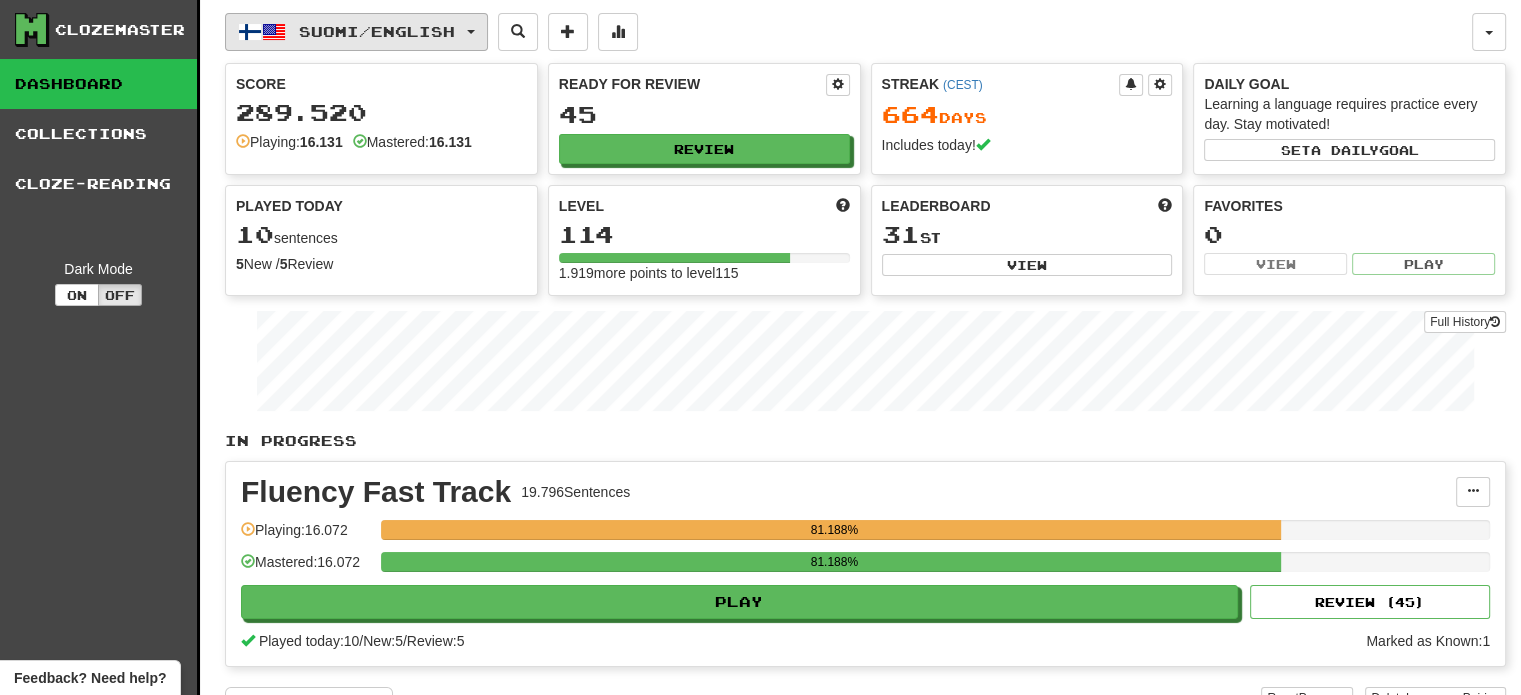 click on "Suomi  /  English" at bounding box center [356, 32] 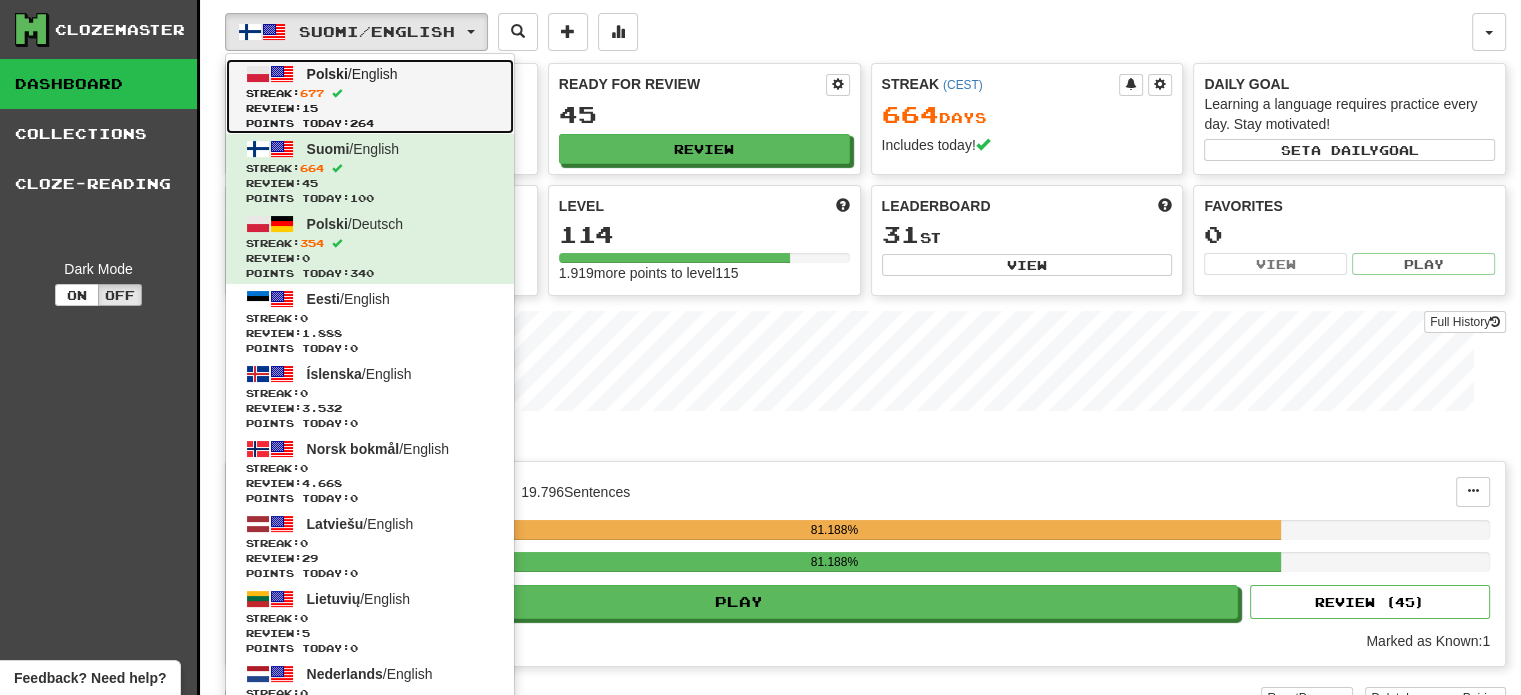 click on "Review:  15" at bounding box center (370, 108) 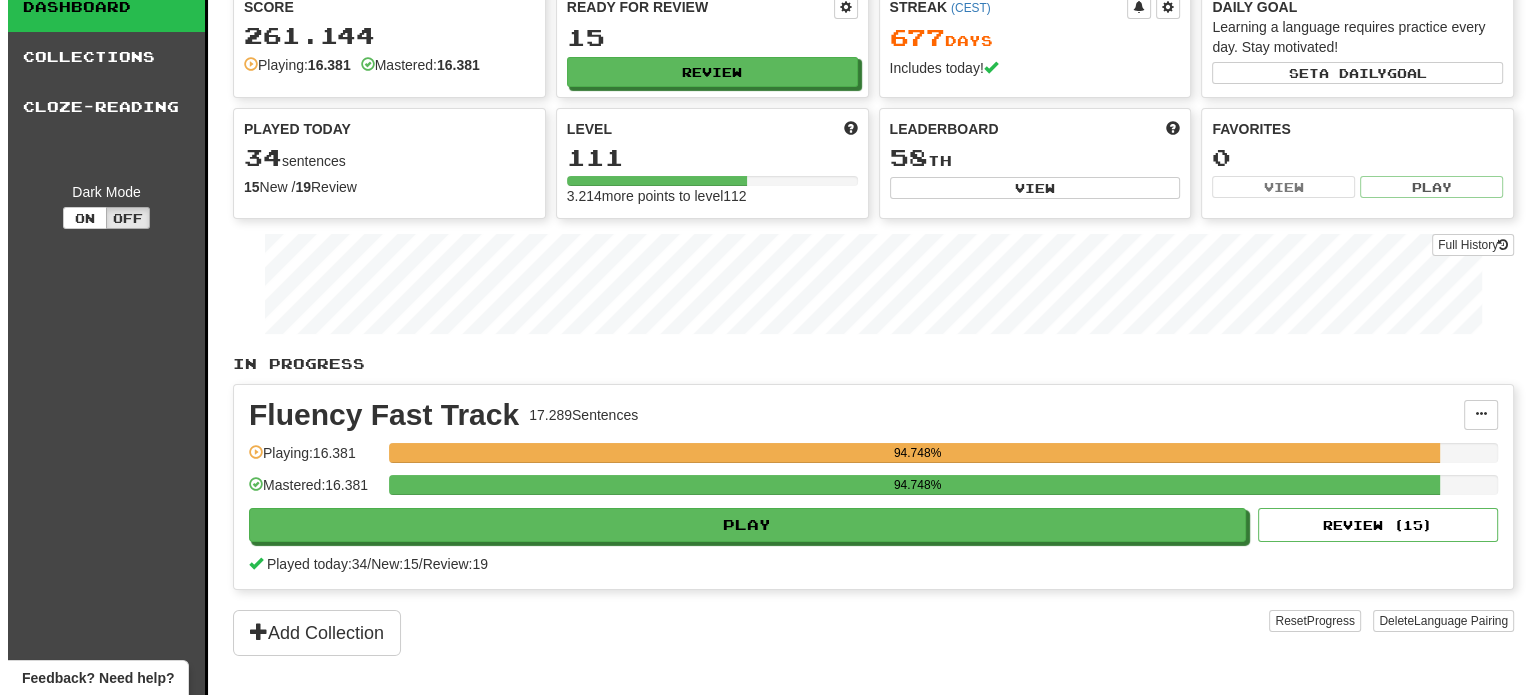 scroll, scrollTop: 200, scrollLeft: 0, axis: vertical 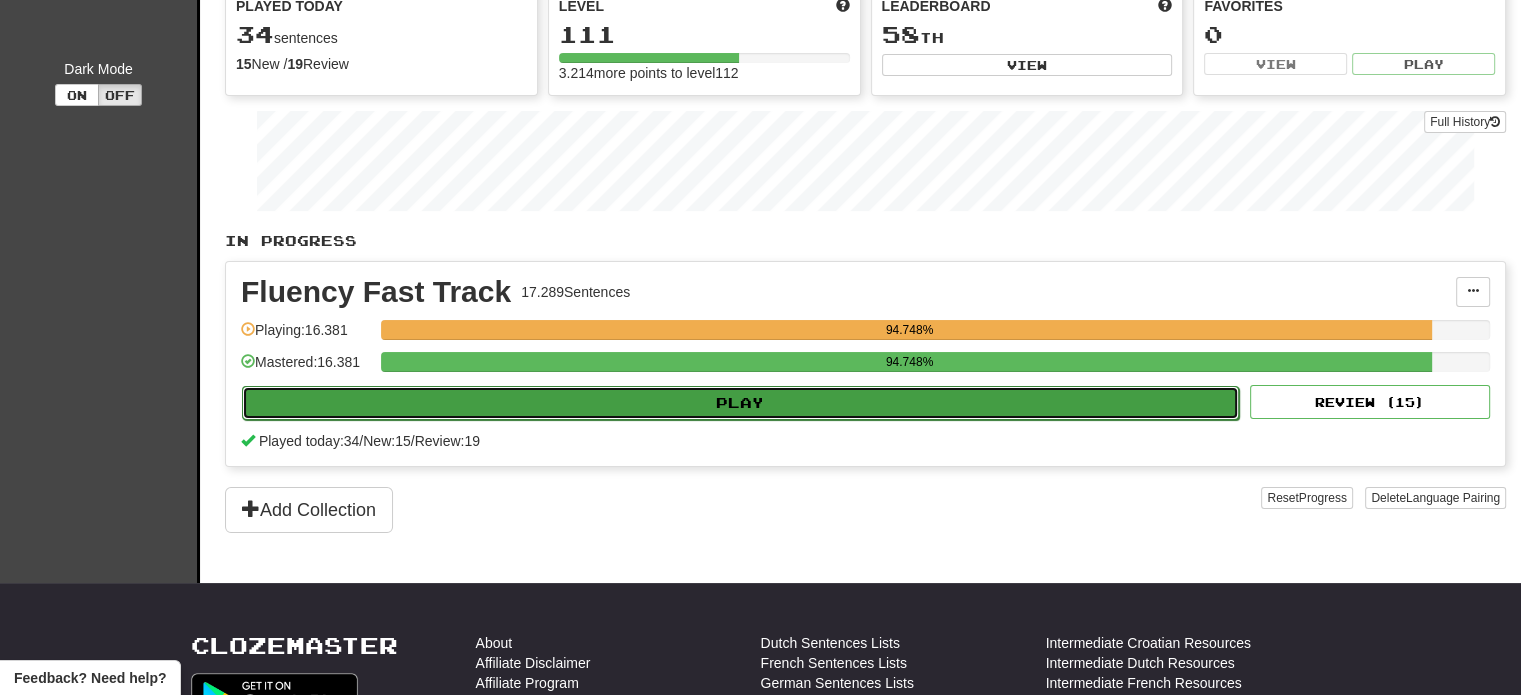 click on "Play" at bounding box center (740, 403) 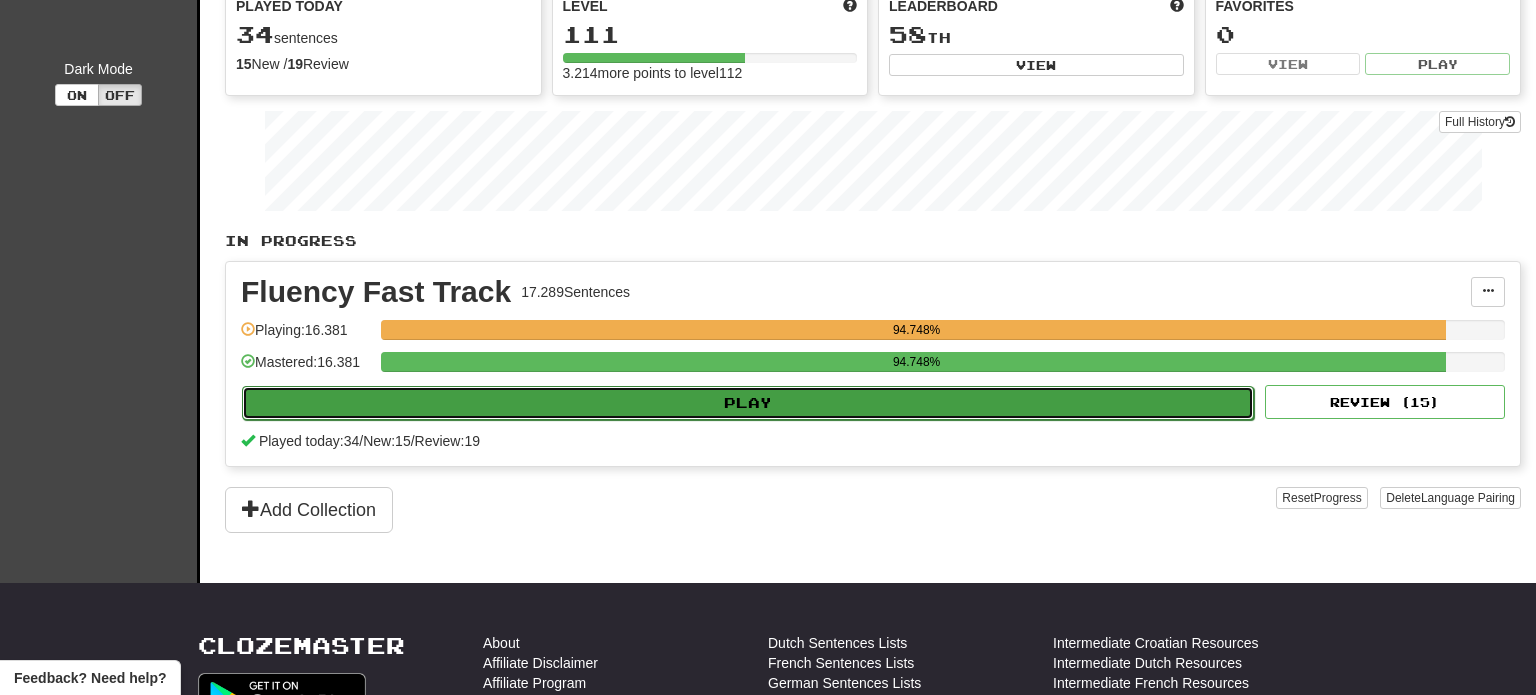 select on "**" 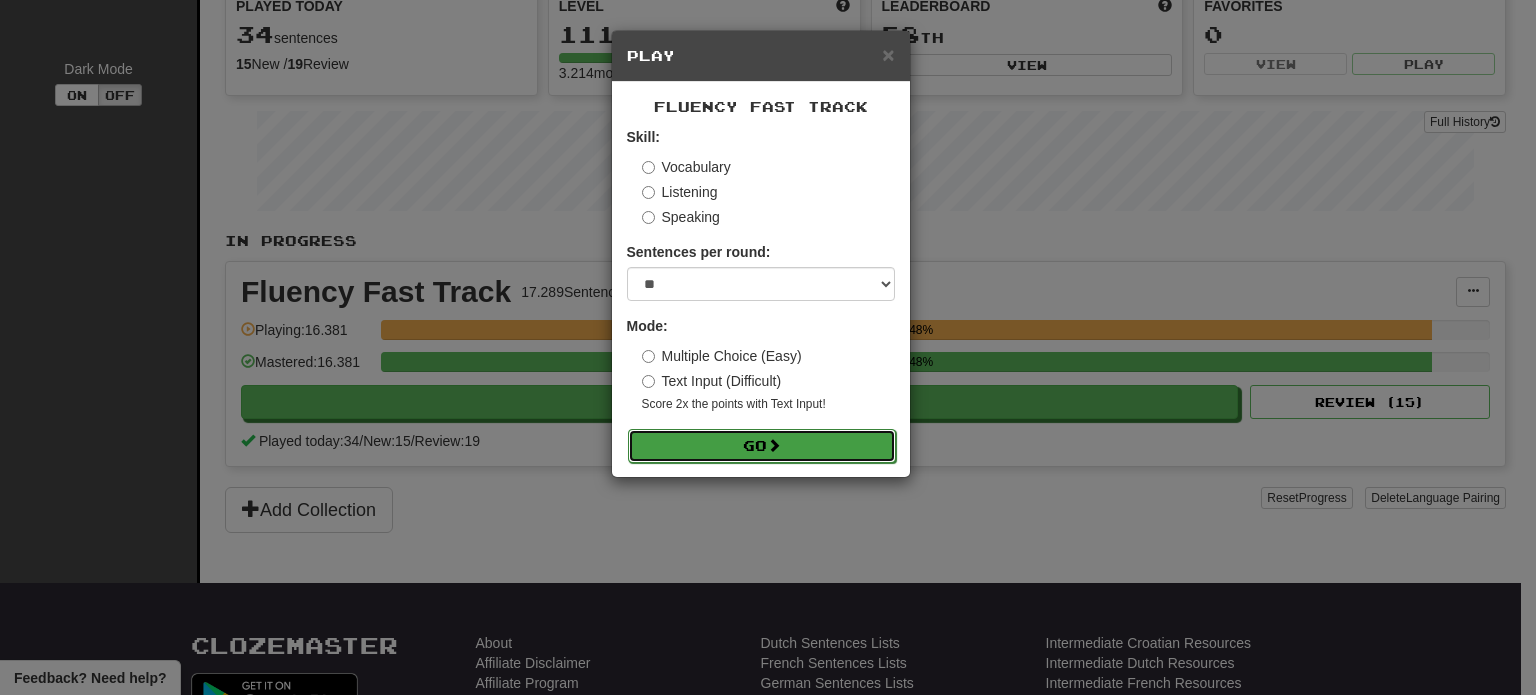 click on "Go" at bounding box center (762, 446) 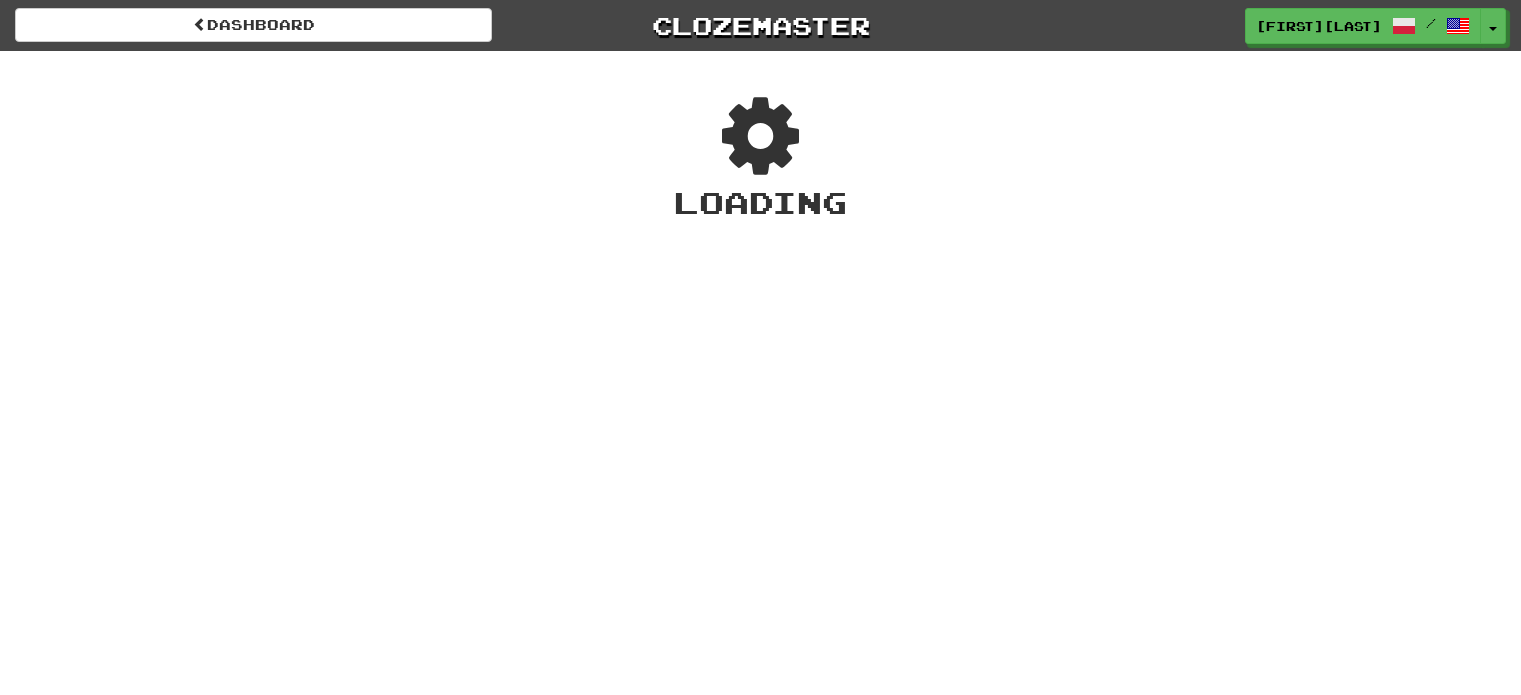 scroll, scrollTop: 0, scrollLeft: 0, axis: both 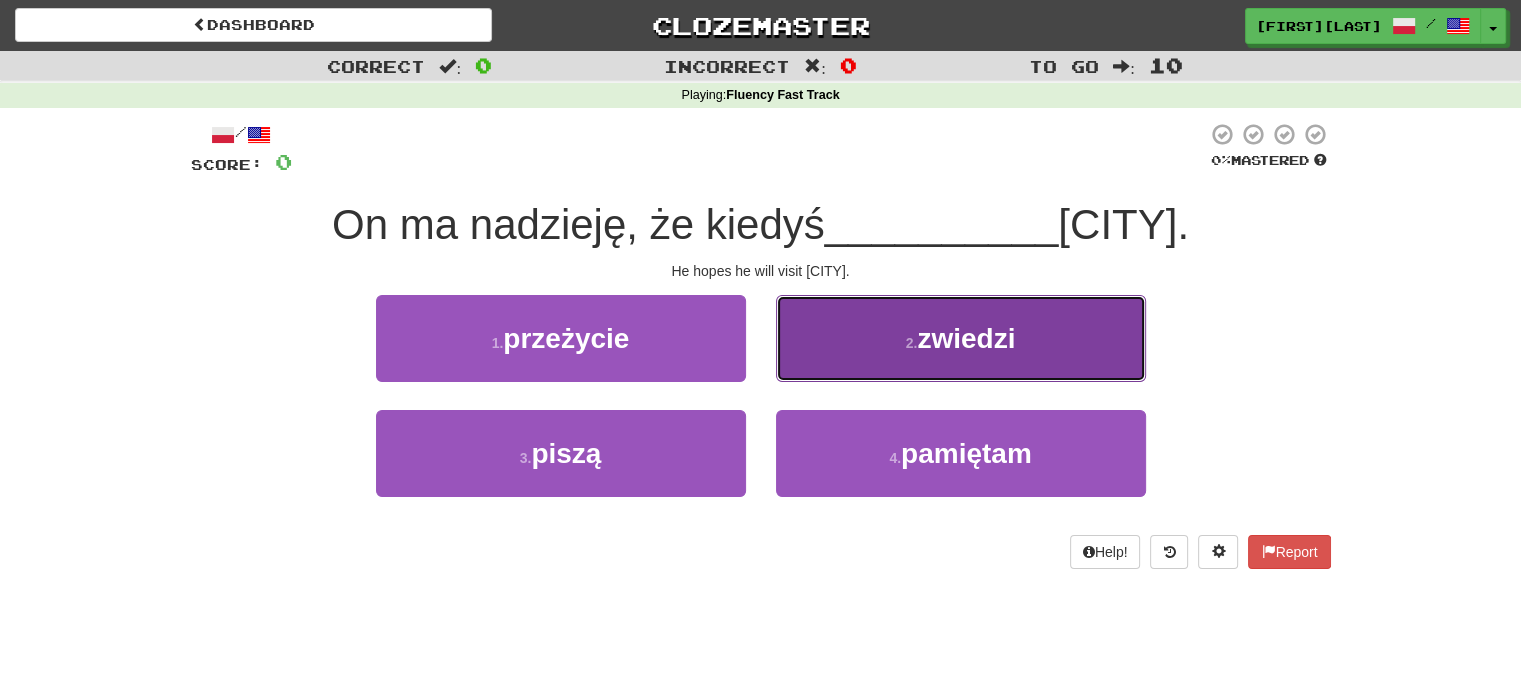 click on "2 .  zwiedzi" at bounding box center (961, 338) 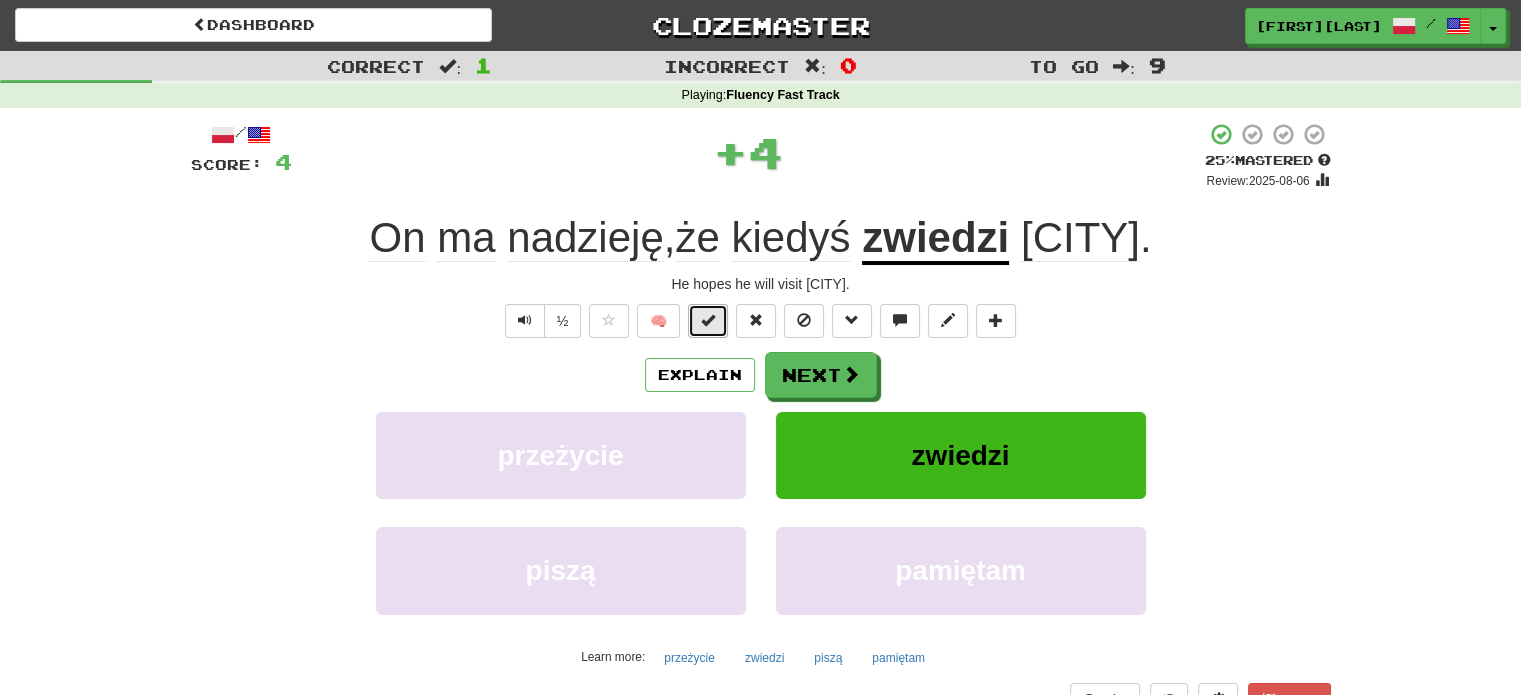 click at bounding box center [708, 320] 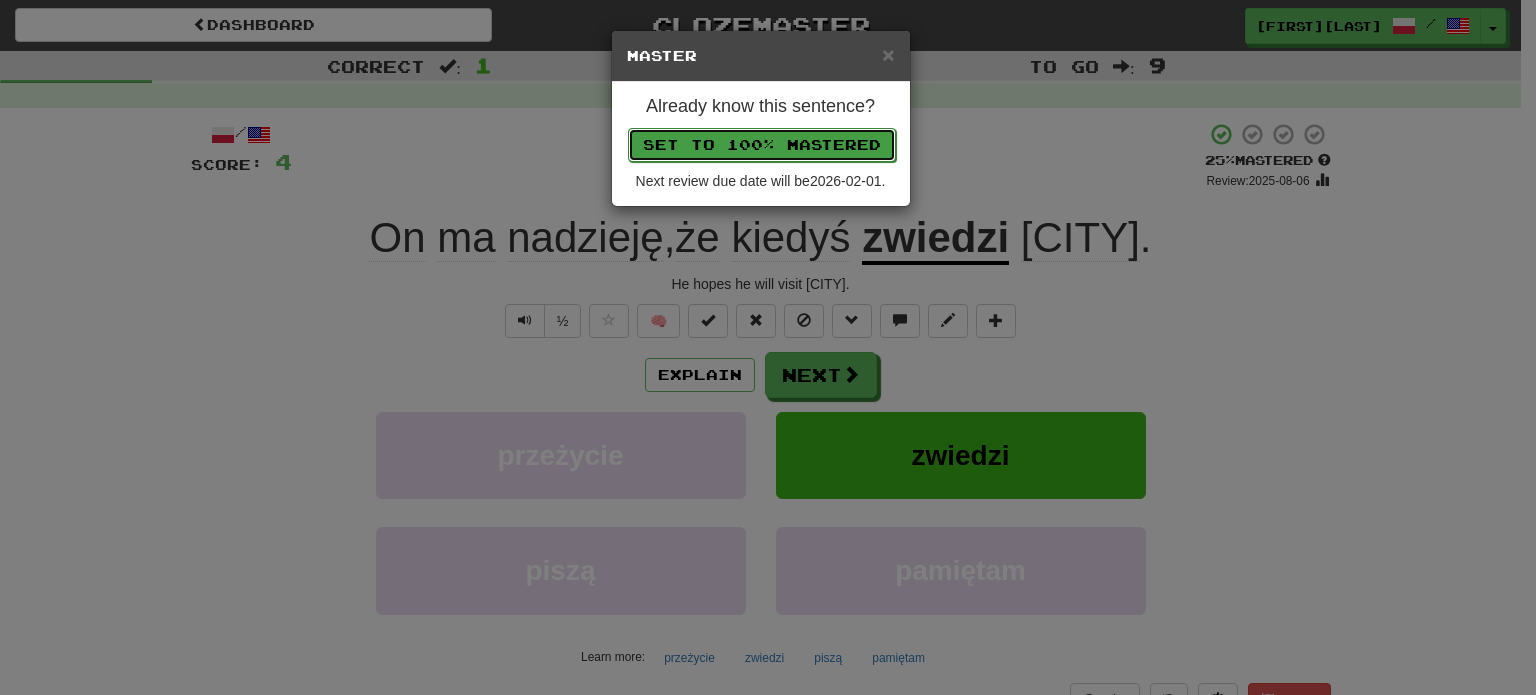 click on "Set to 100% Mastered" at bounding box center (762, 145) 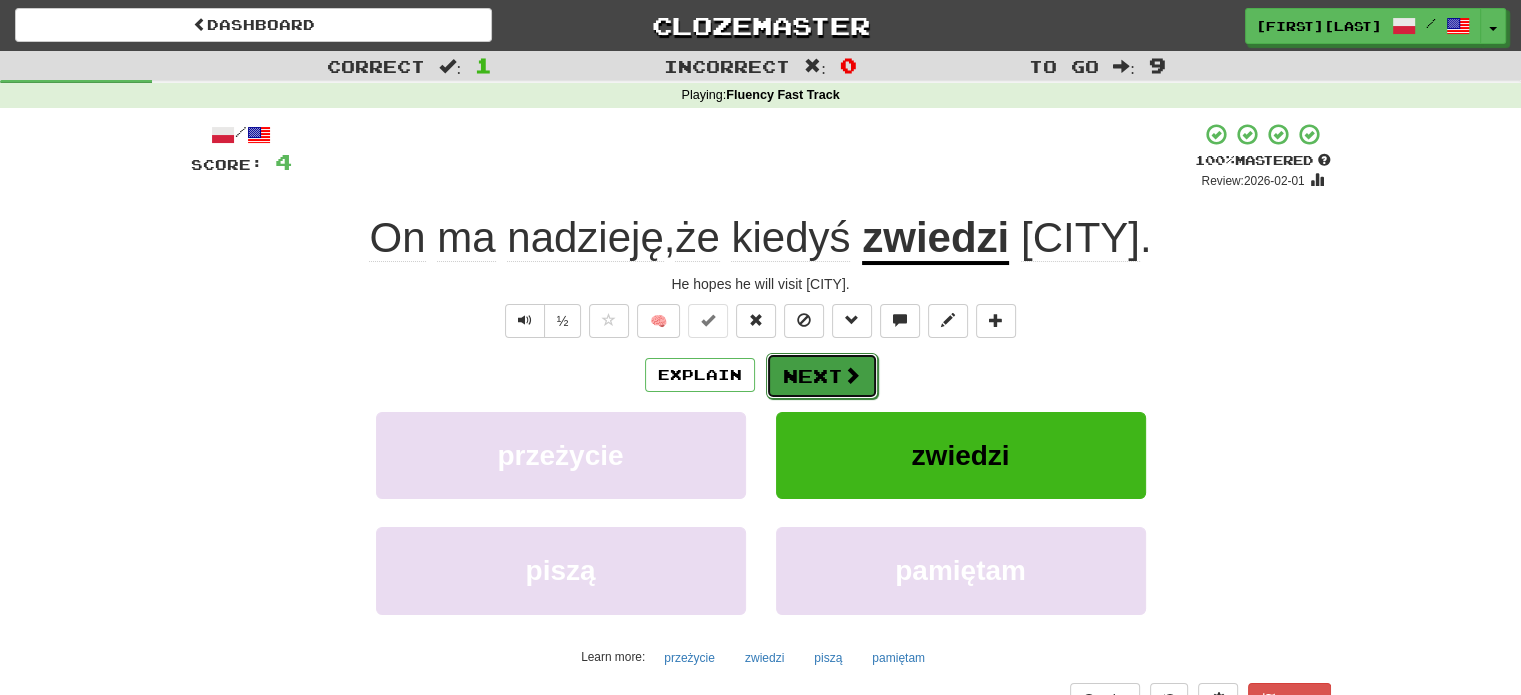 click on "Next" at bounding box center (822, 376) 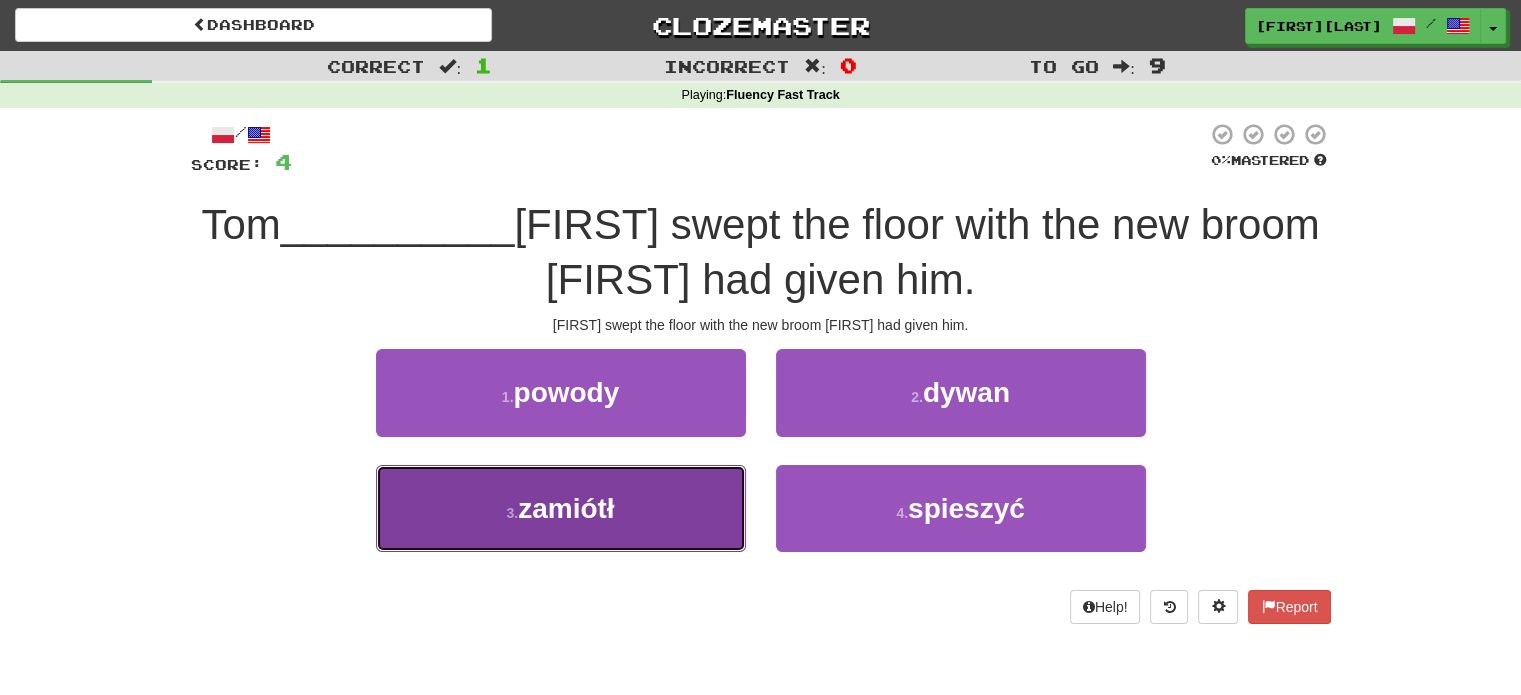 click on "3 .  zamiótł" at bounding box center [561, 508] 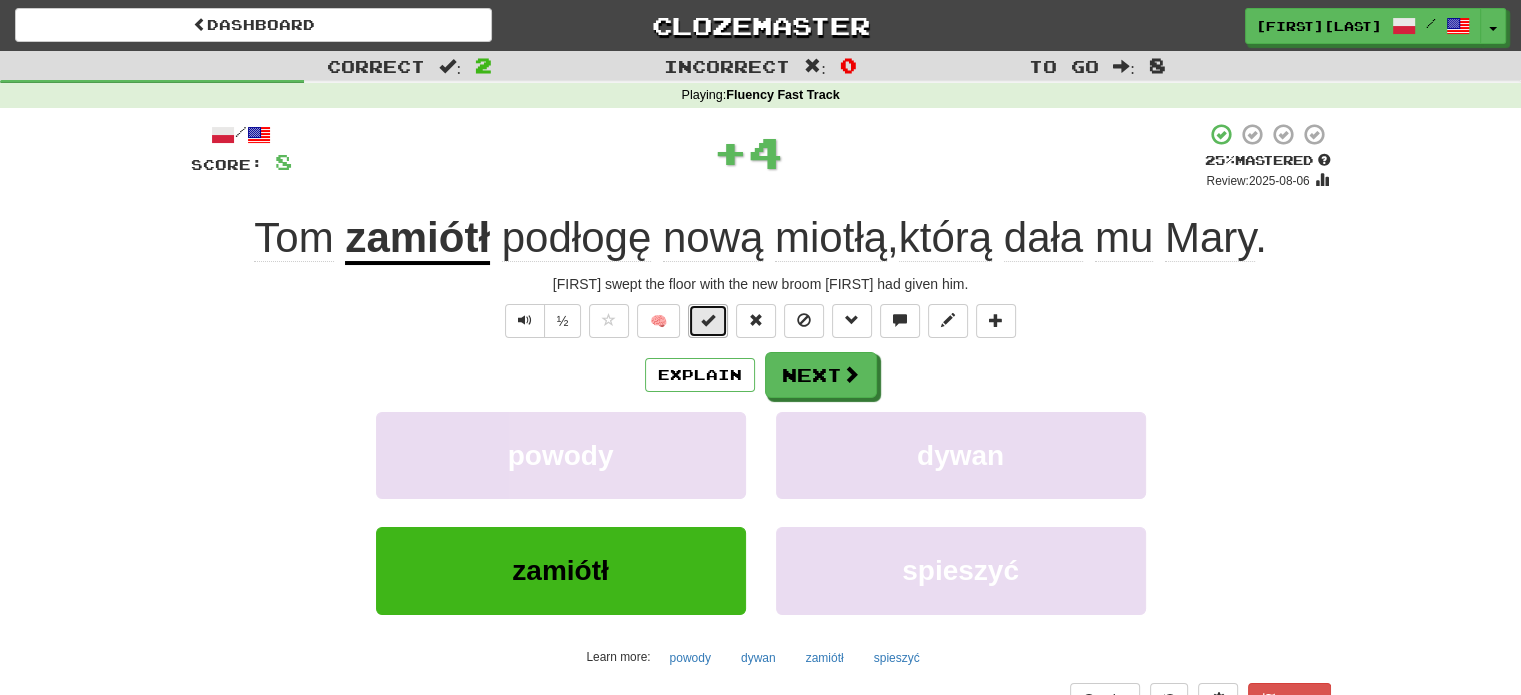 click at bounding box center [708, 320] 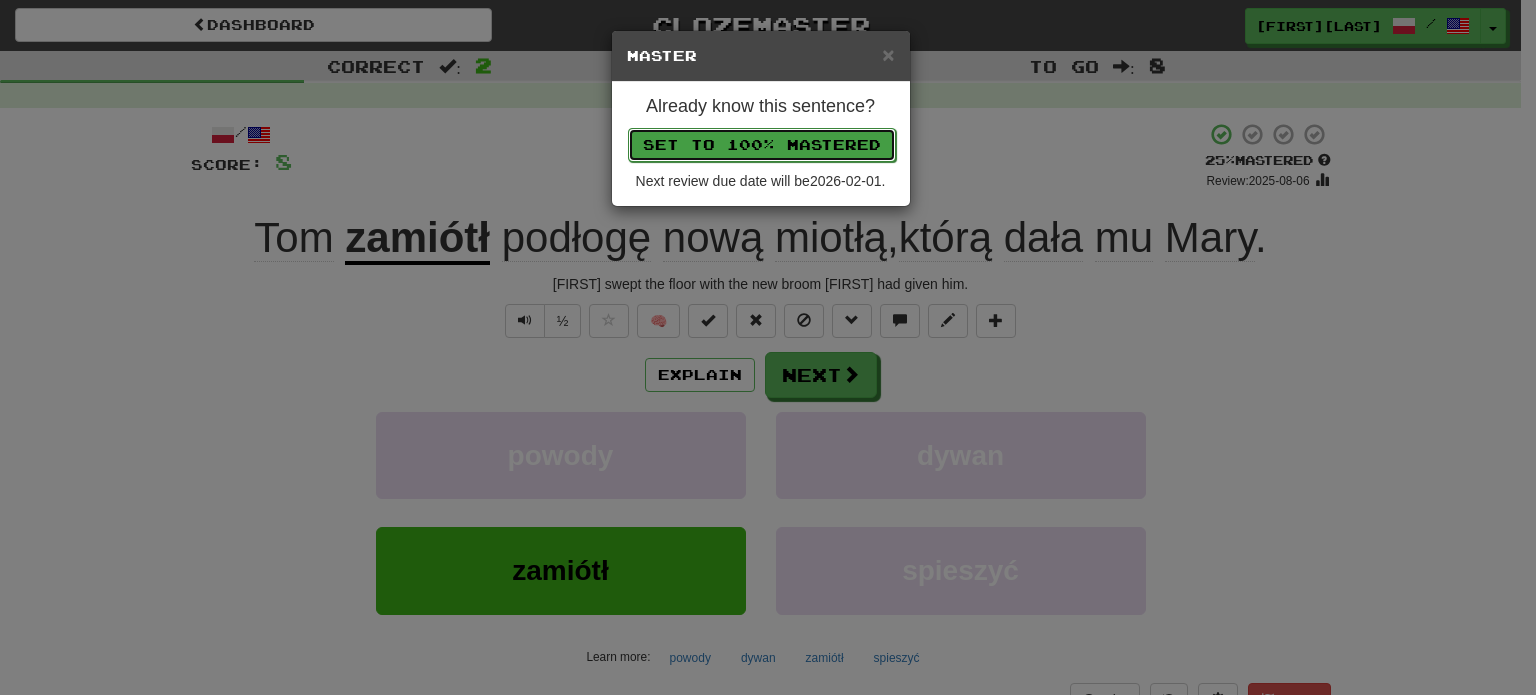 click on "Set to 100% Mastered" at bounding box center [762, 145] 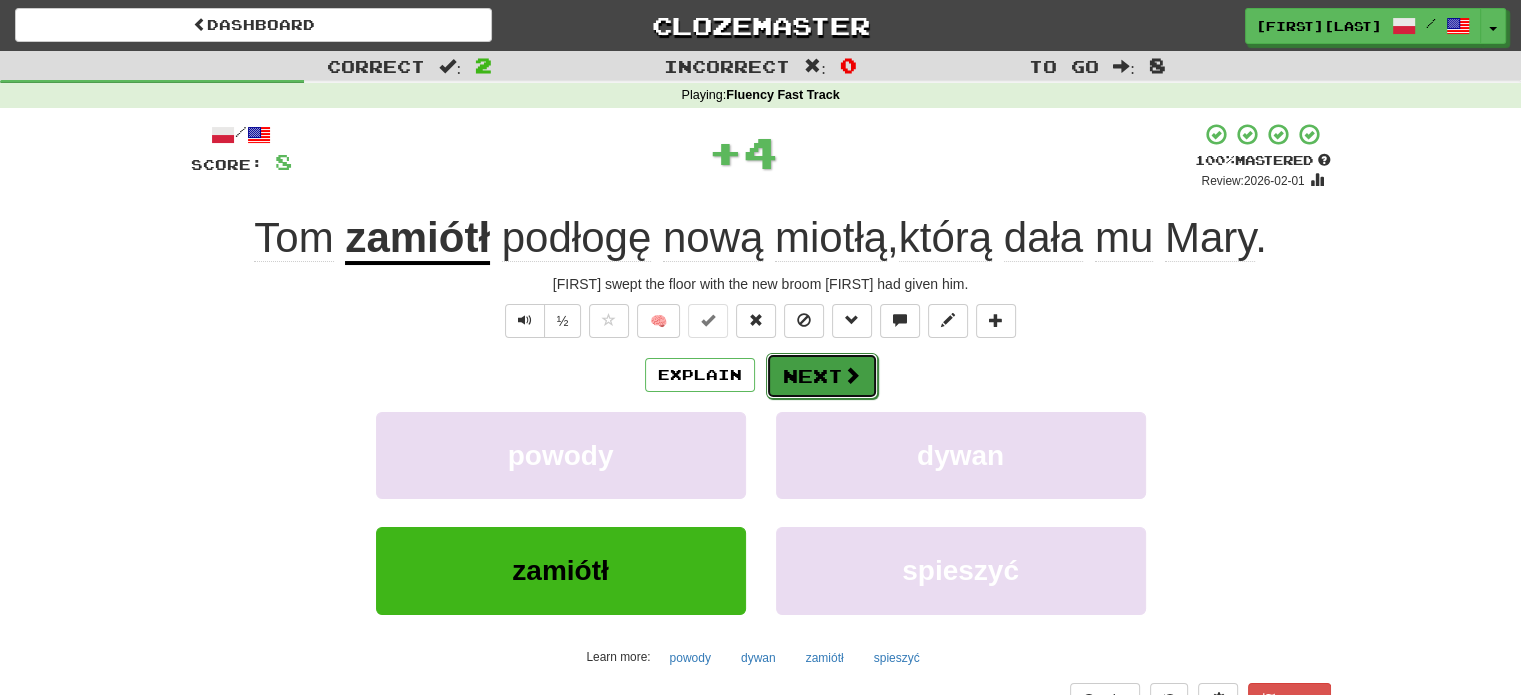 click on "Next" at bounding box center [822, 376] 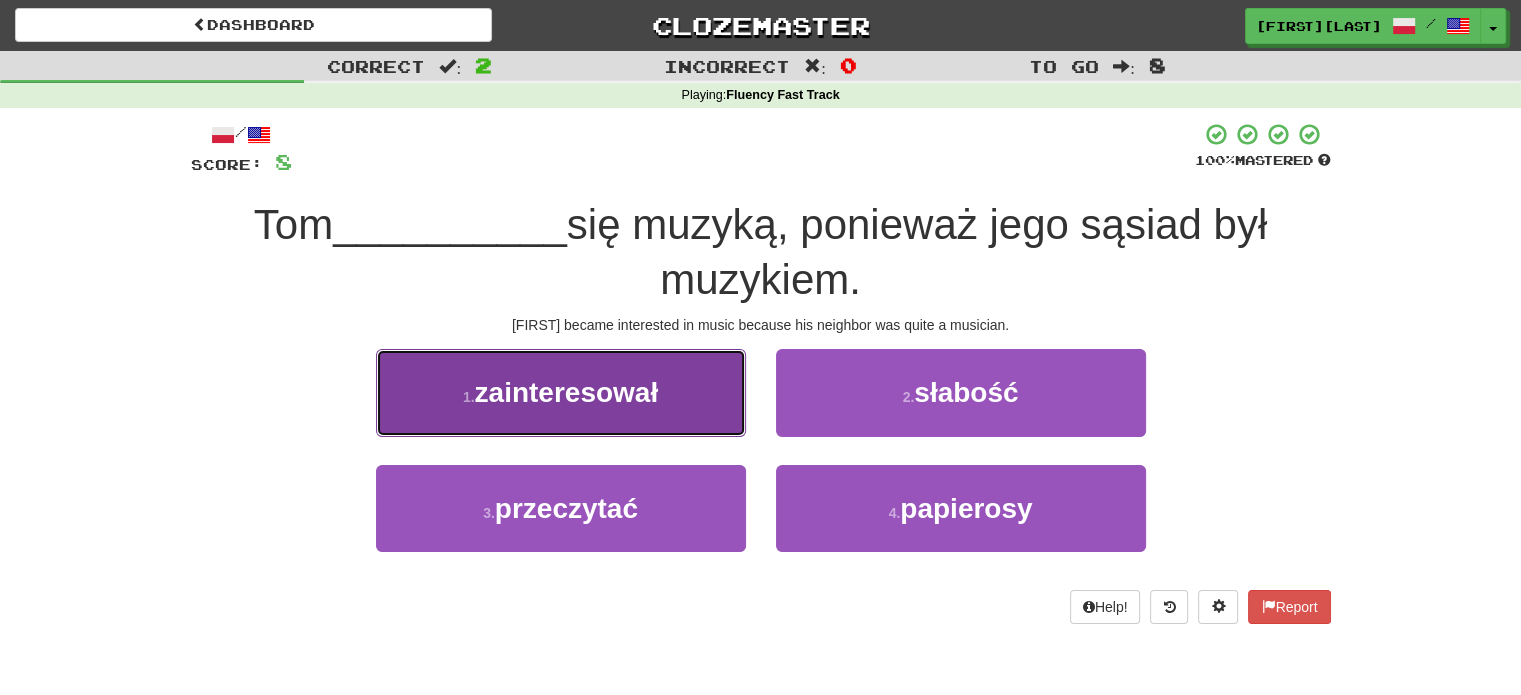 click on "zainteresował" at bounding box center (567, 392) 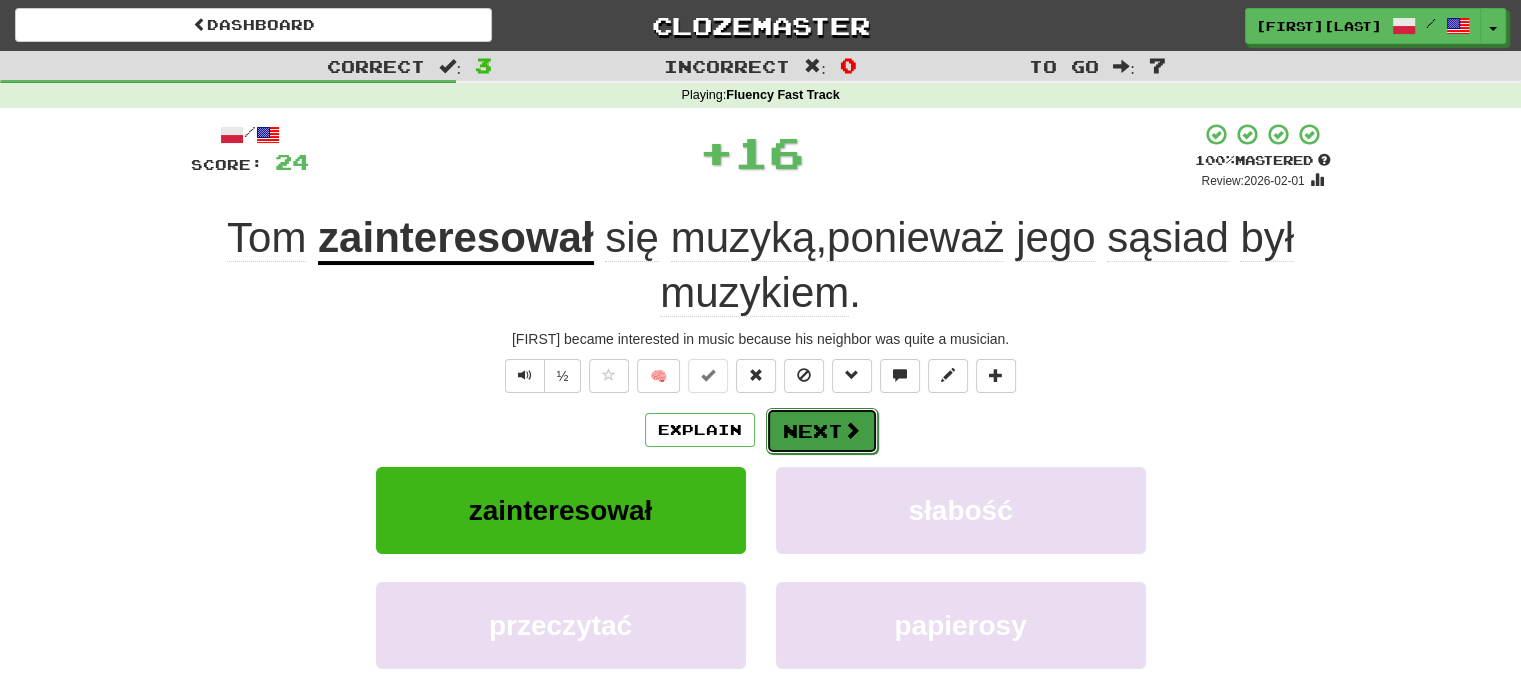 click on "Next" at bounding box center (822, 431) 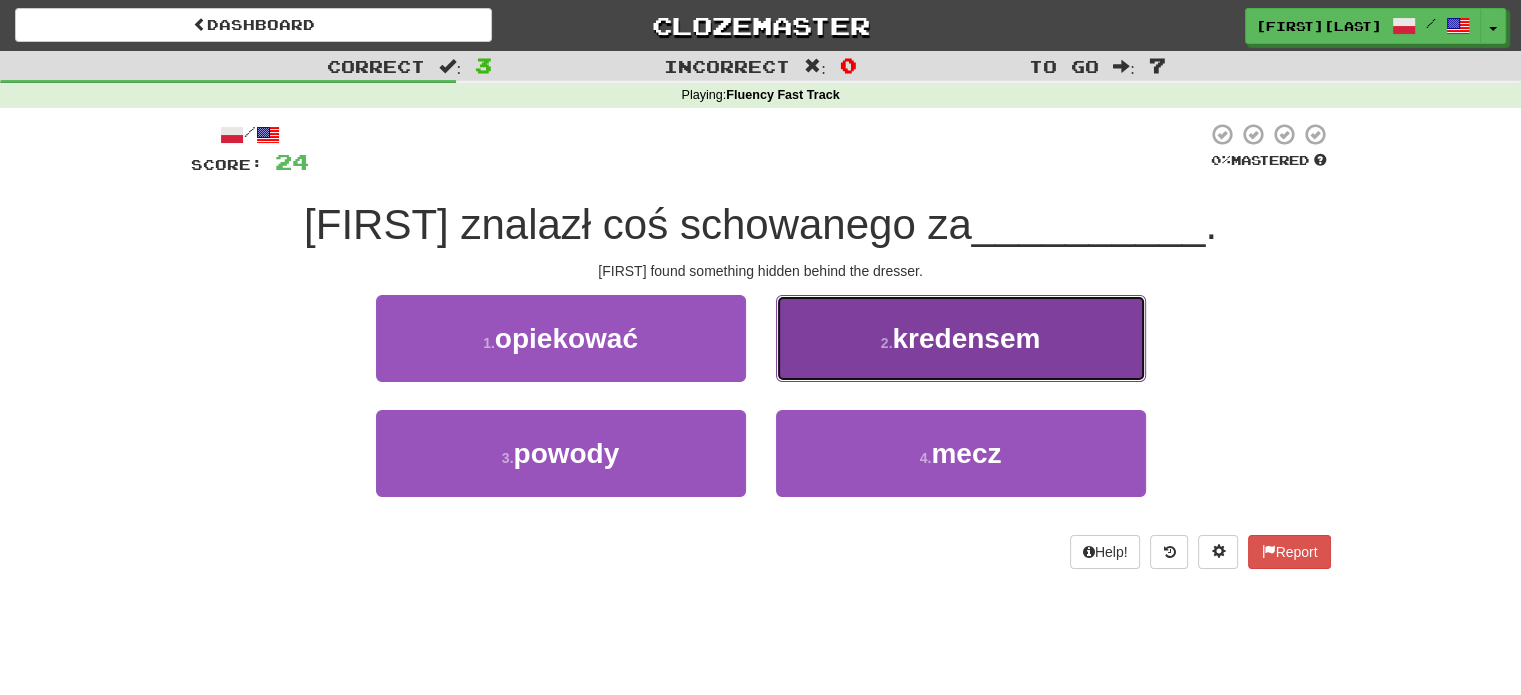 click on "2 .  kredensem" at bounding box center [961, 338] 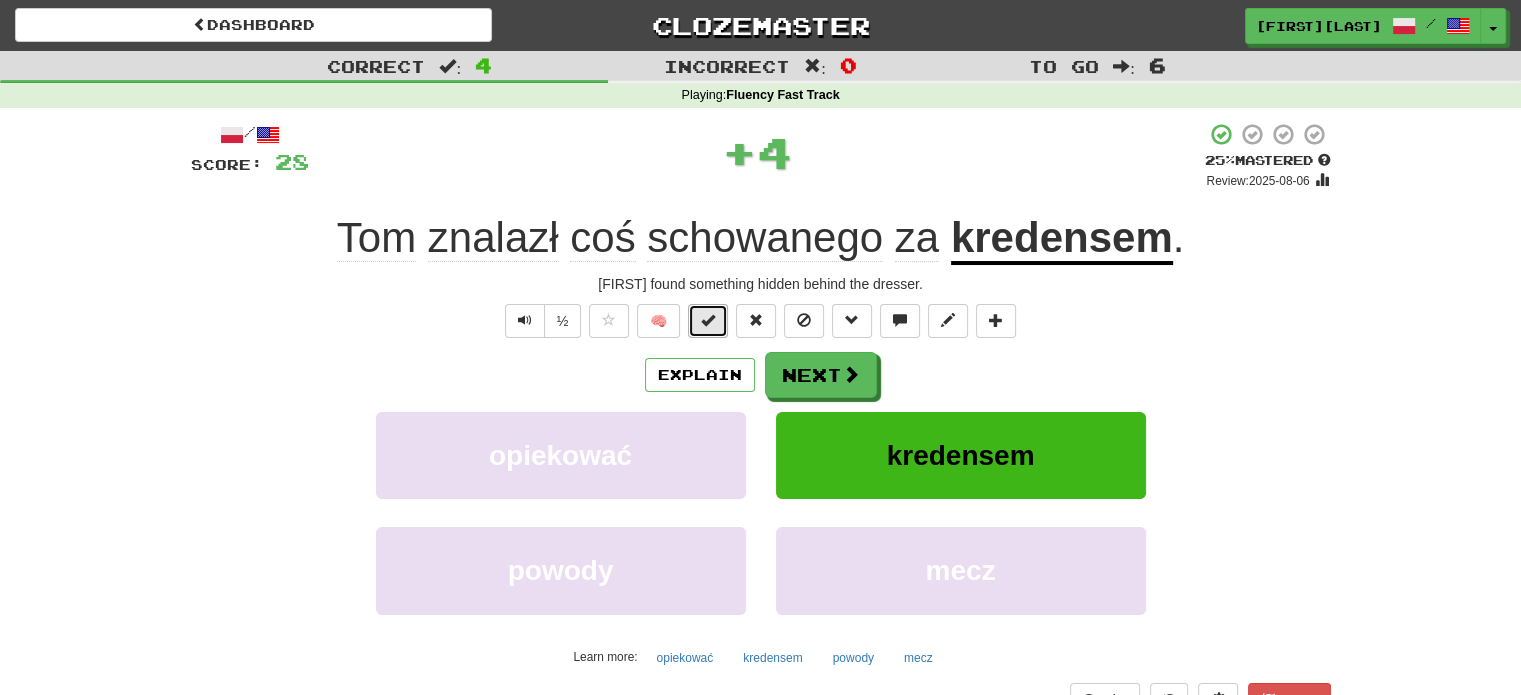 click at bounding box center [708, 321] 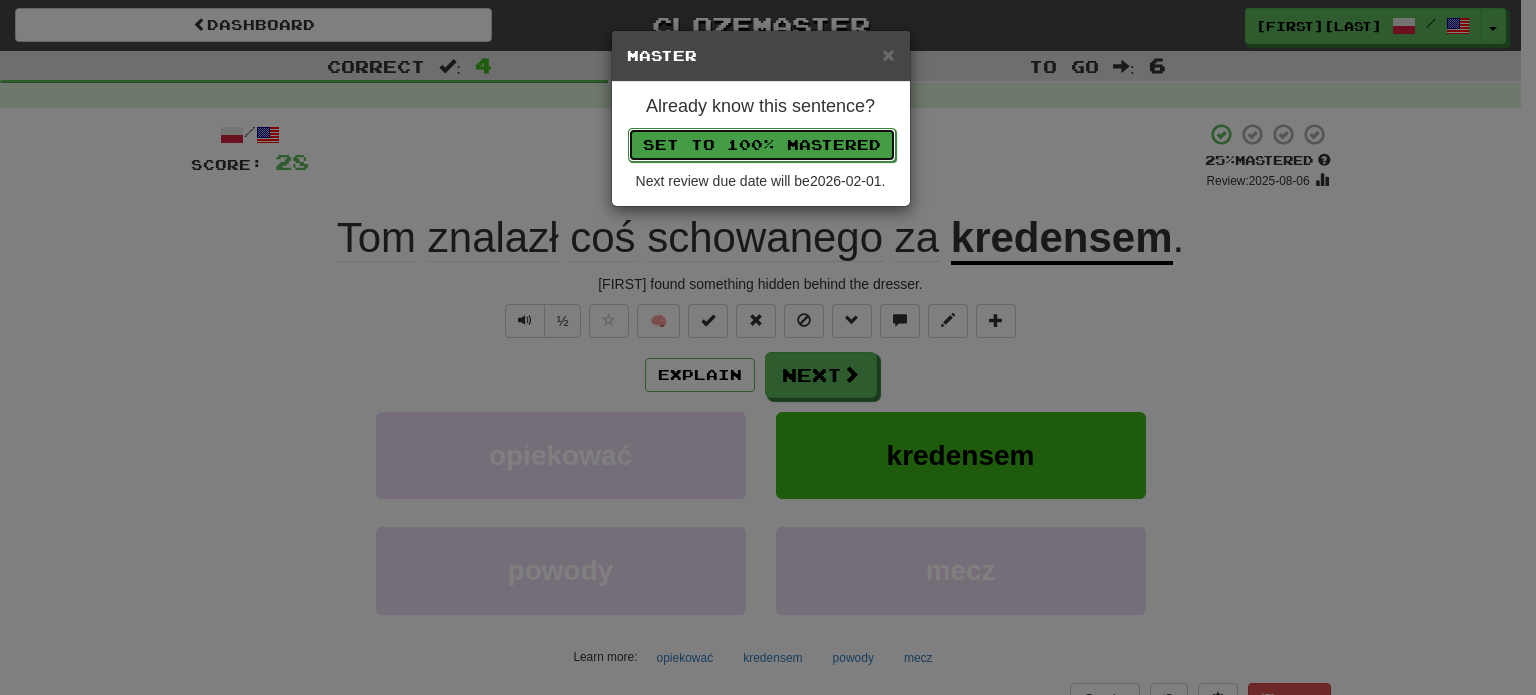 click on "Set to 100% Mastered" at bounding box center [762, 145] 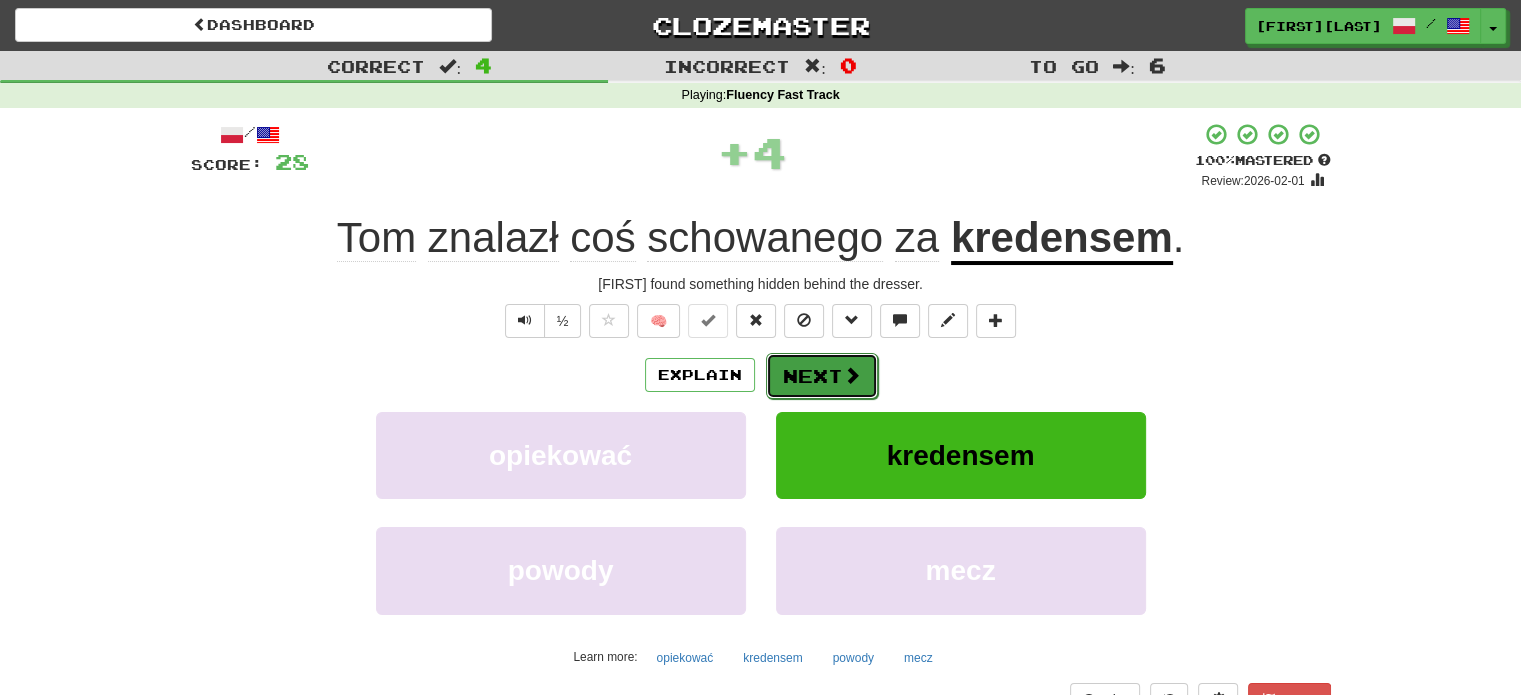 click at bounding box center (852, 375) 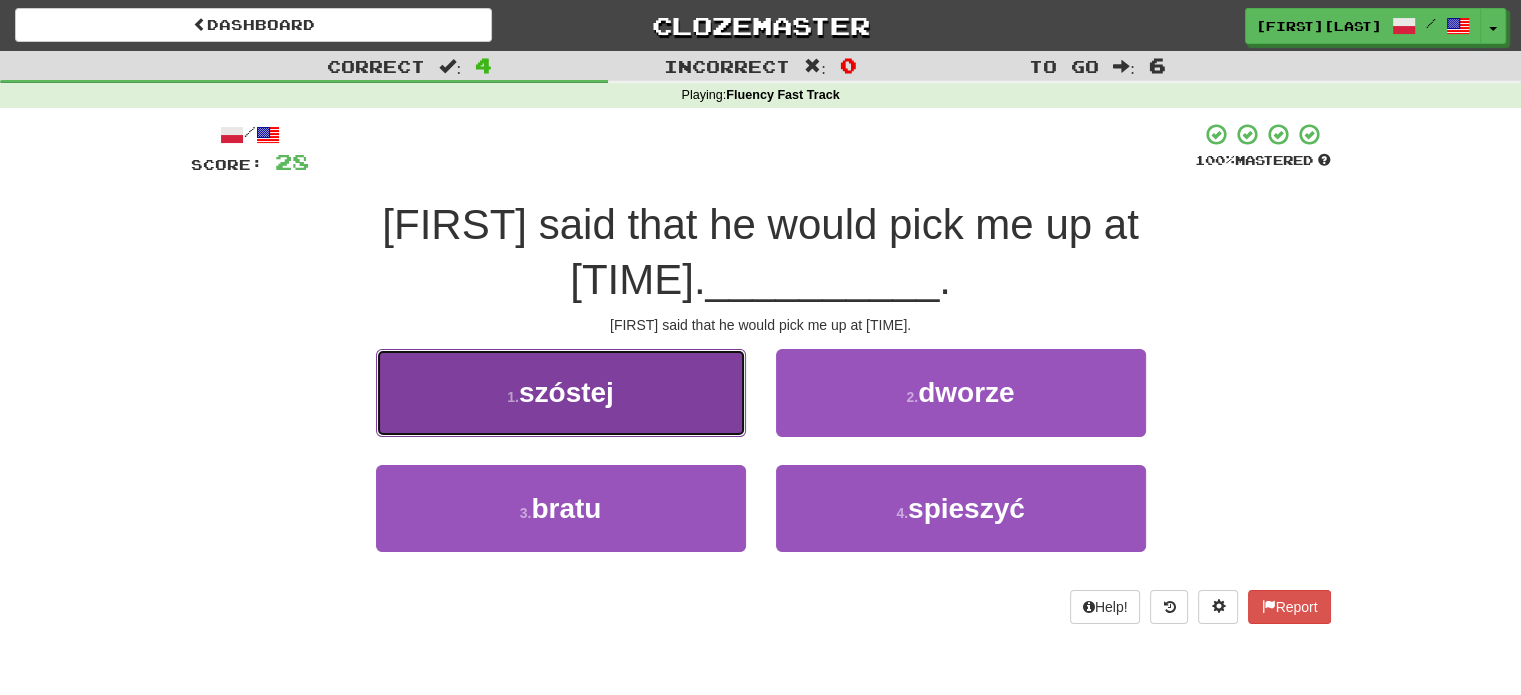 click on "1 .  szóstej" at bounding box center [561, 392] 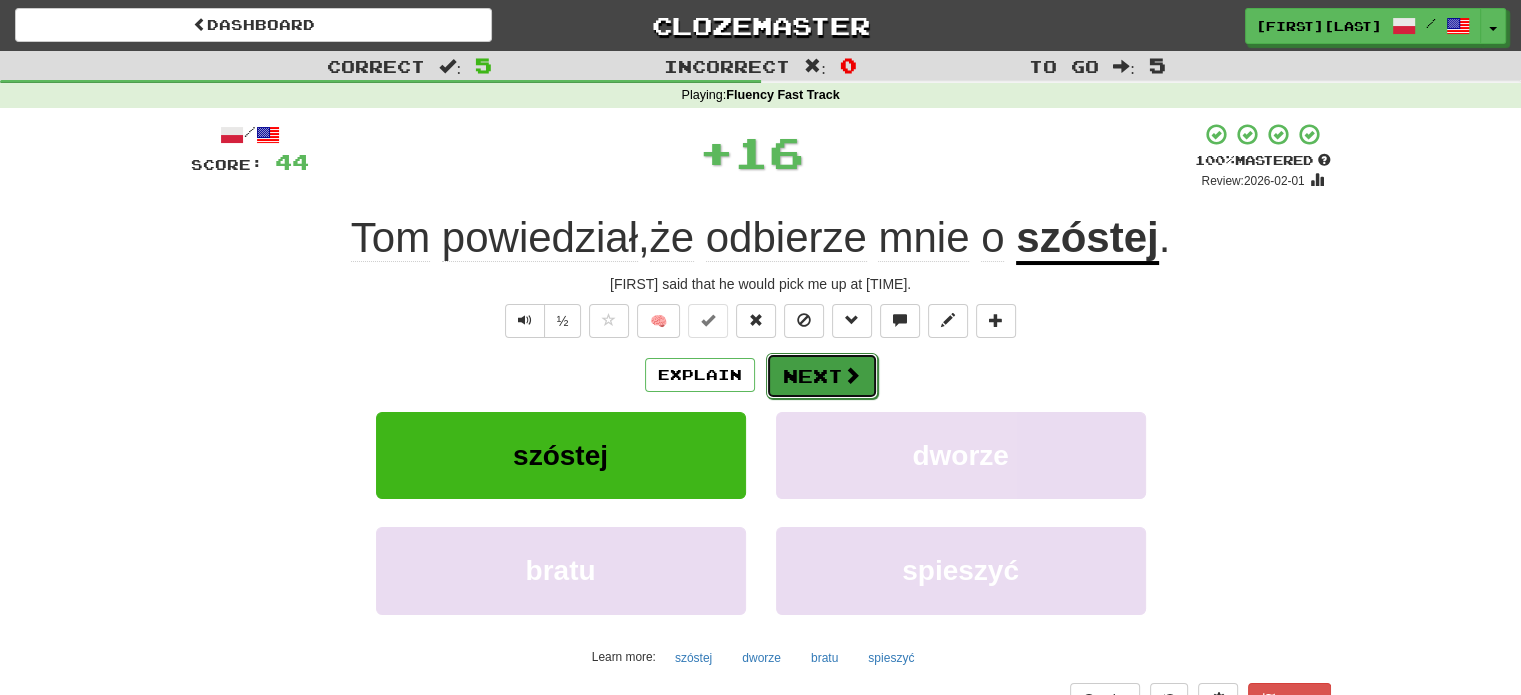 click on "Next" at bounding box center [822, 376] 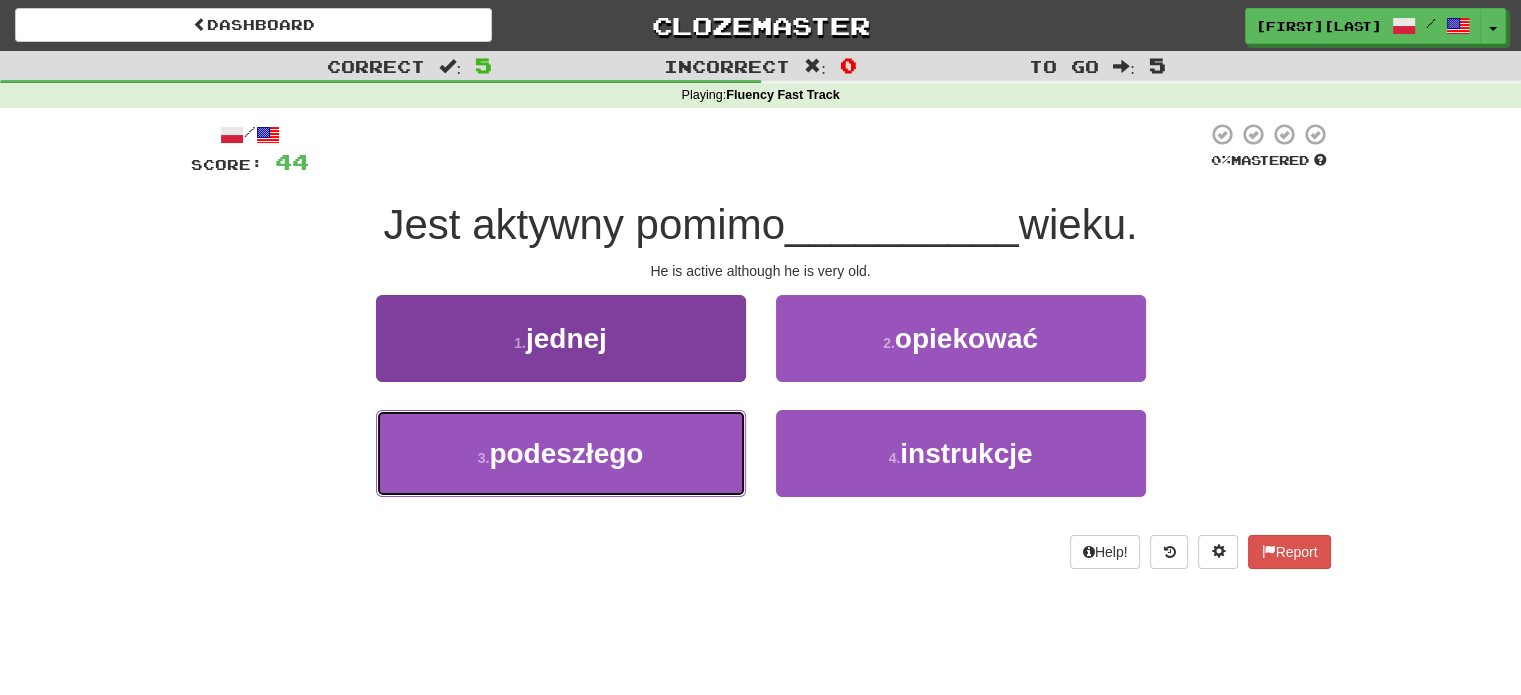 click on "3 .  podeszłego" at bounding box center (561, 453) 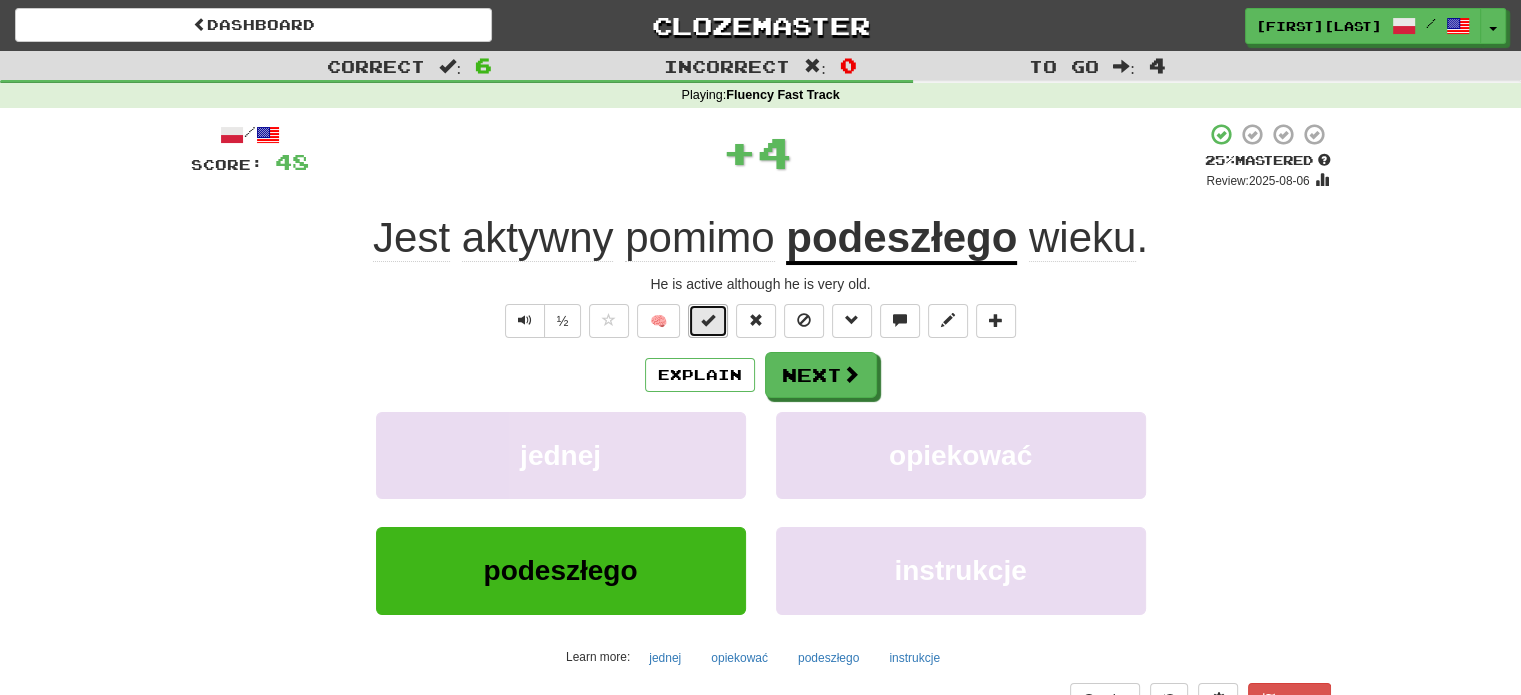 click at bounding box center [708, 320] 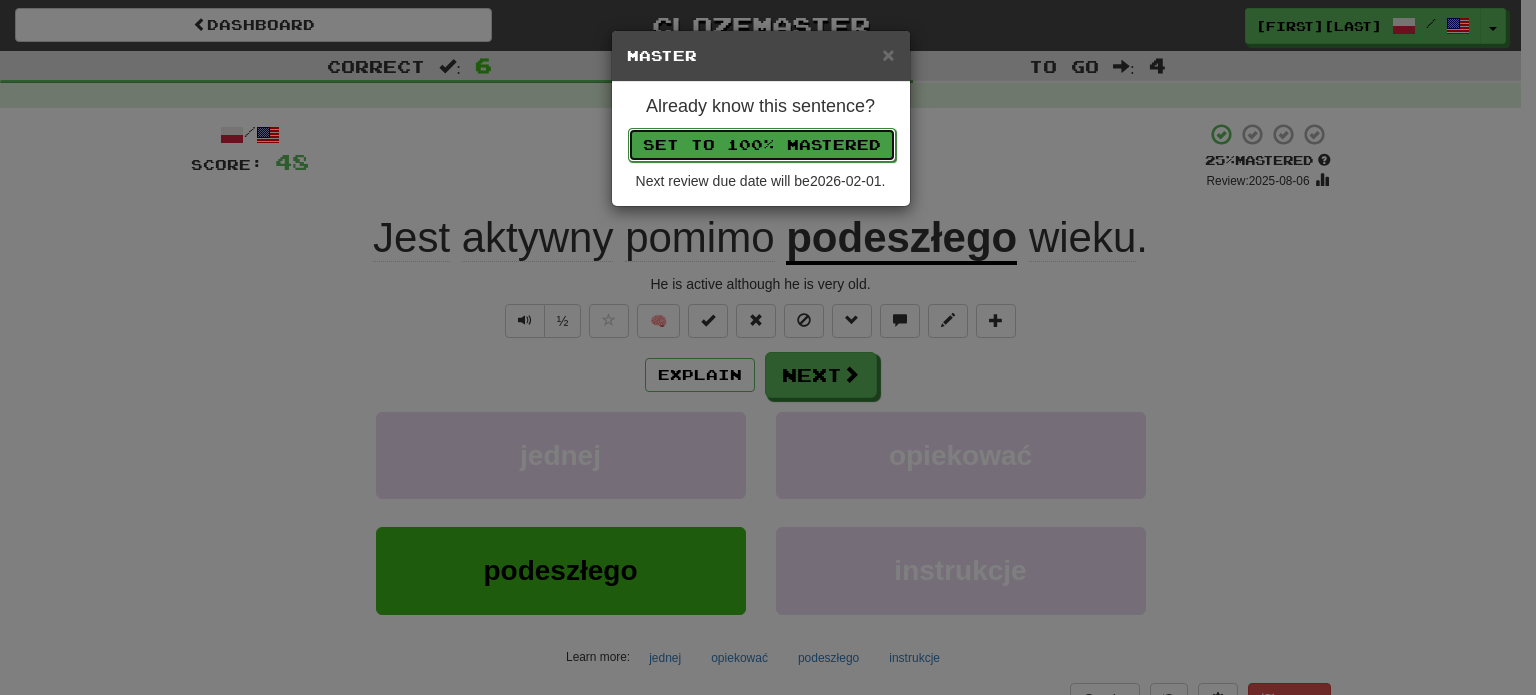 click on "Set to 100% Mastered" at bounding box center [762, 145] 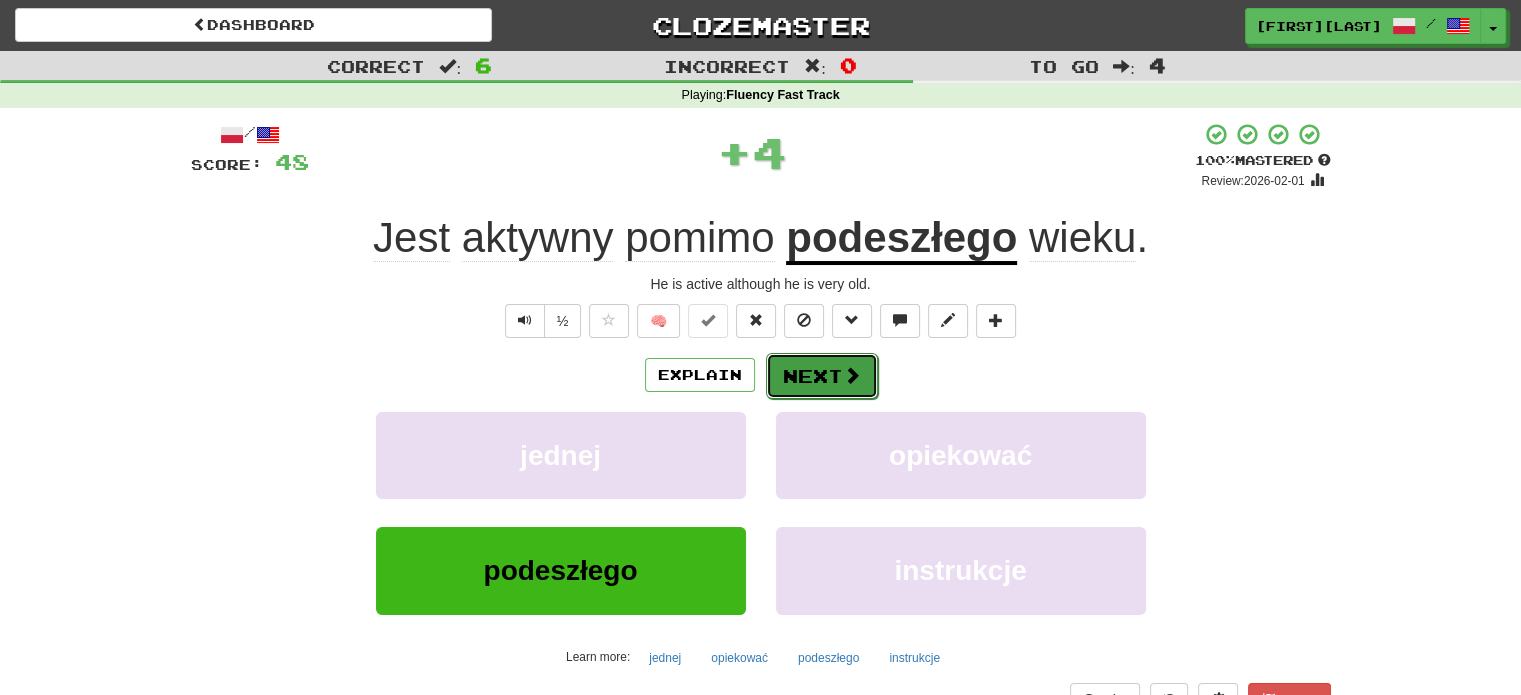 click at bounding box center (852, 375) 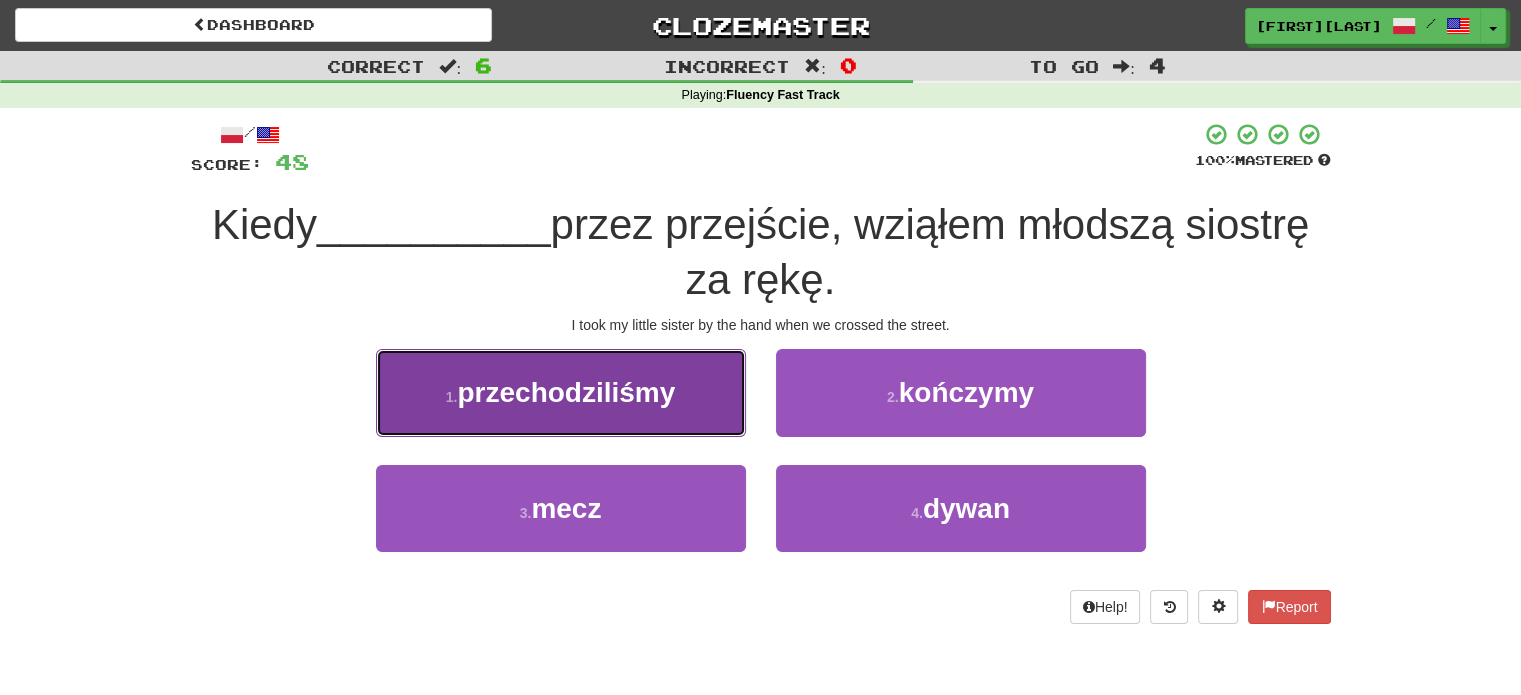 click on "1 .  przechodziliśmy" at bounding box center (561, 392) 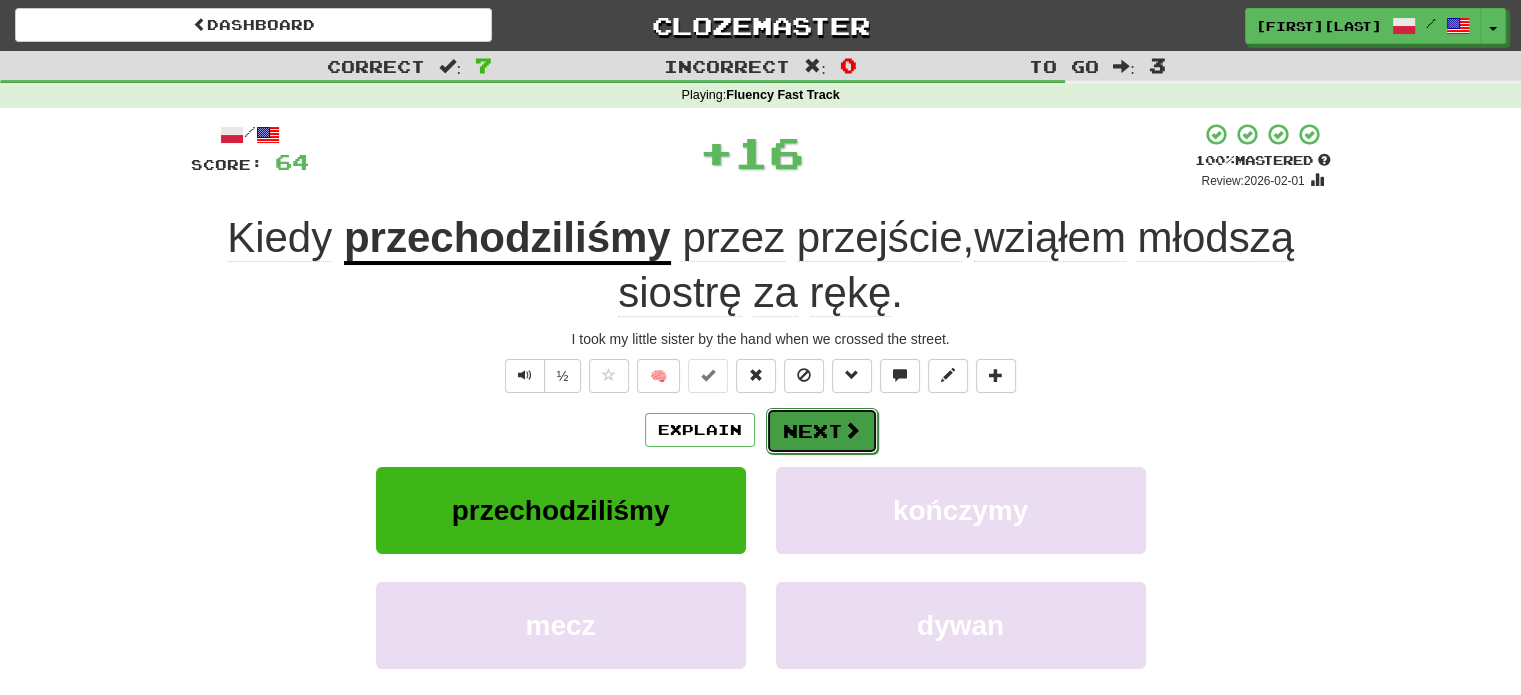 click on "Next" at bounding box center (822, 431) 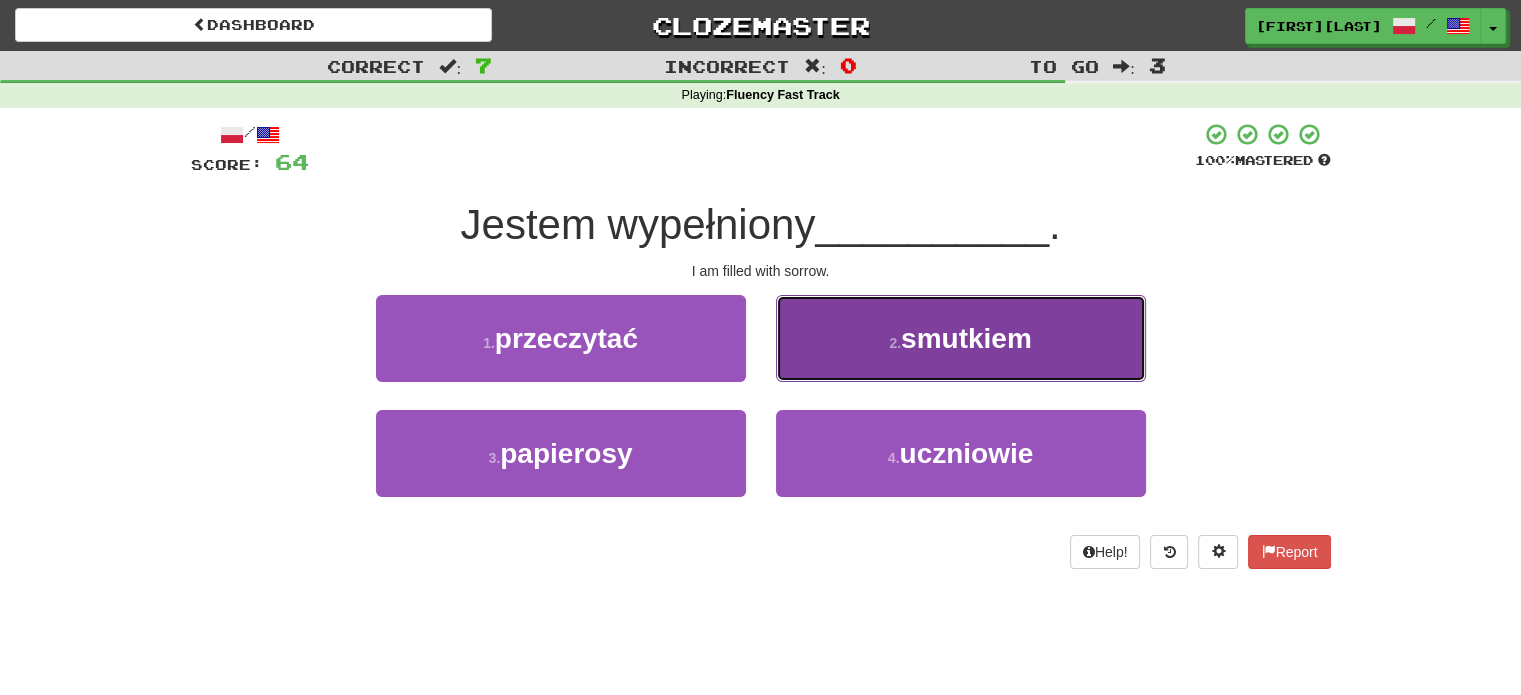 click on "2 .  smutkiem" at bounding box center (961, 338) 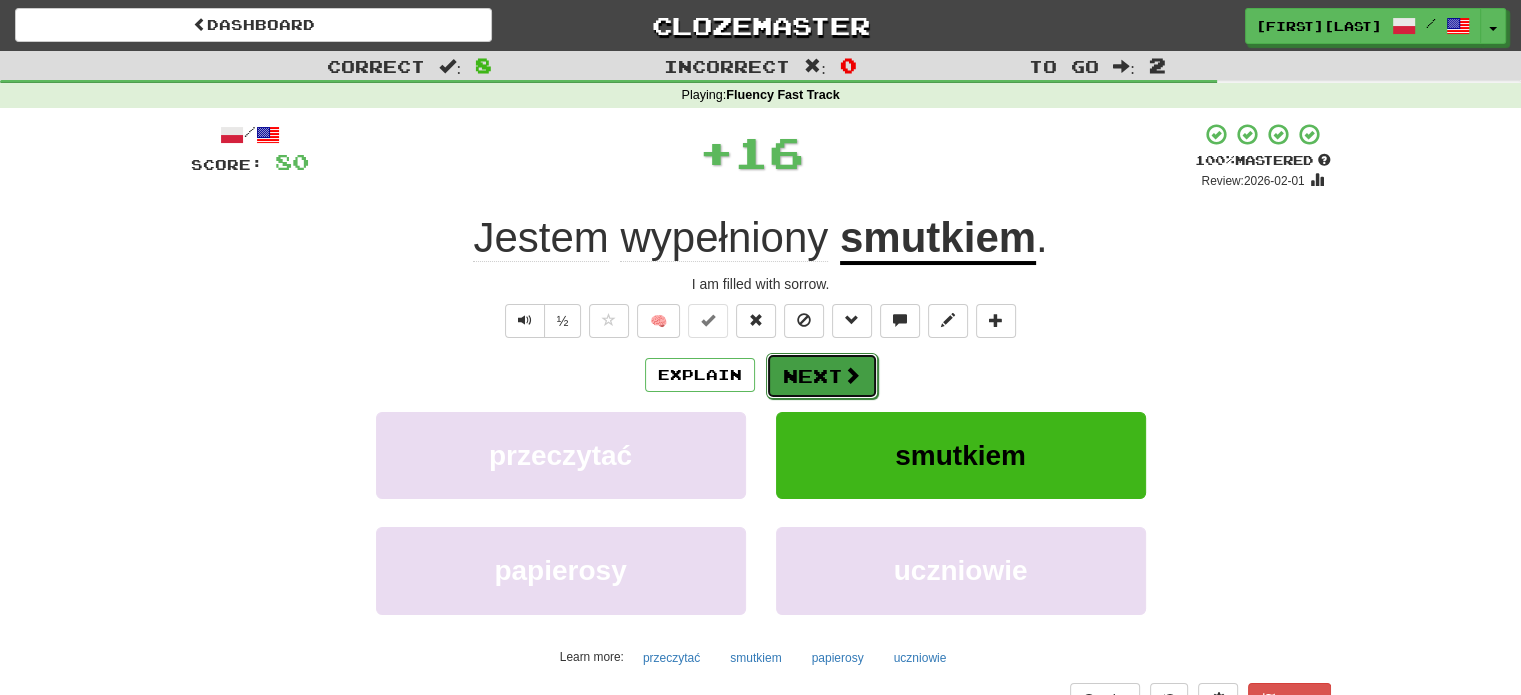 click on "Next" at bounding box center (822, 376) 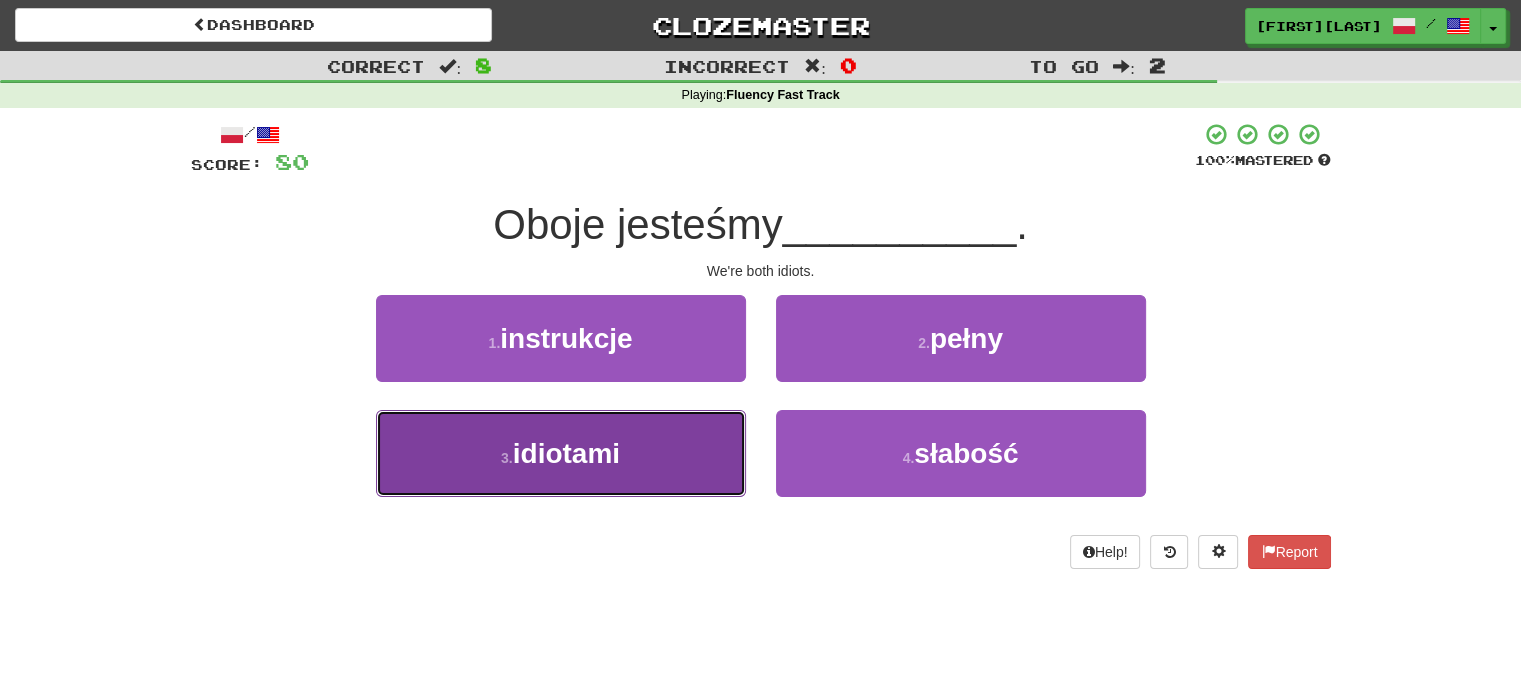 click on "3 .  idiotami" at bounding box center [561, 453] 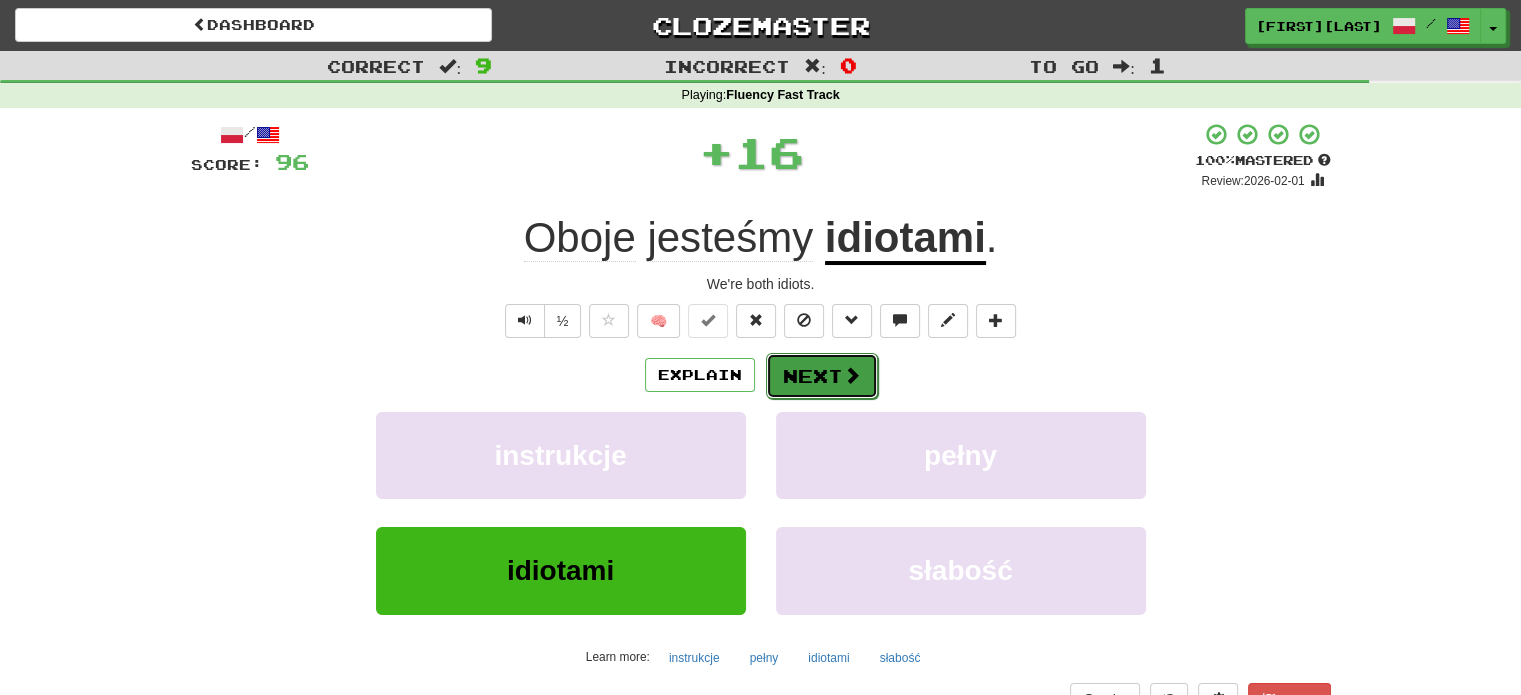 click on "Next" at bounding box center [822, 376] 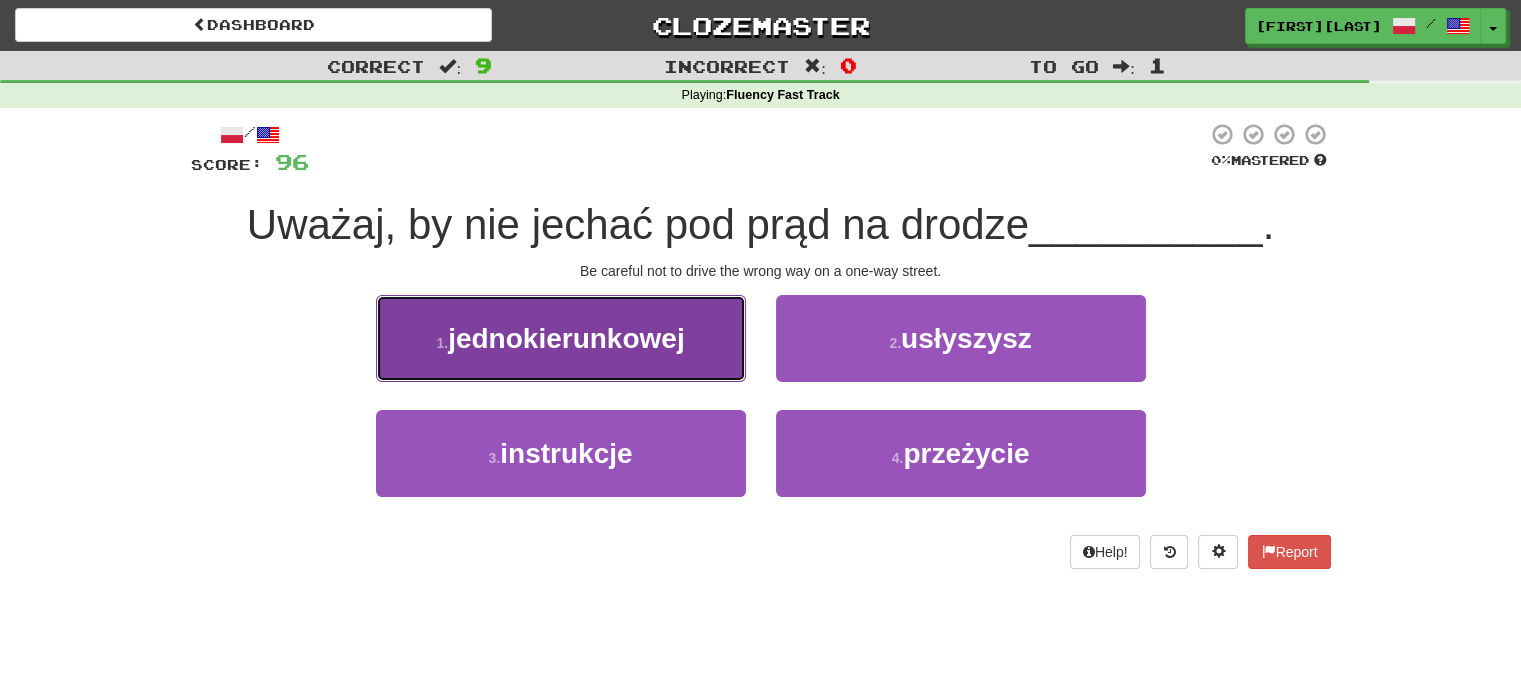 click on "1 .  jednokierunkowej" at bounding box center [561, 338] 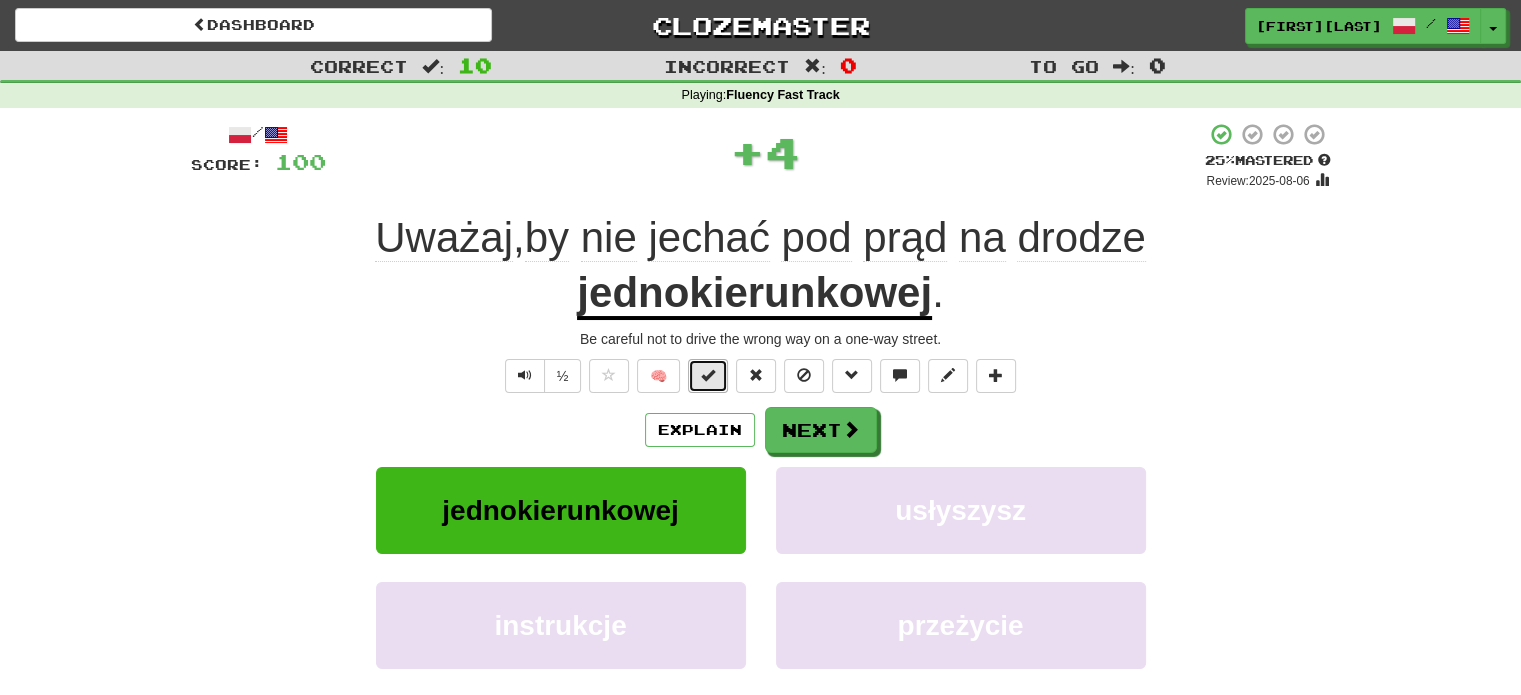 click at bounding box center [708, 375] 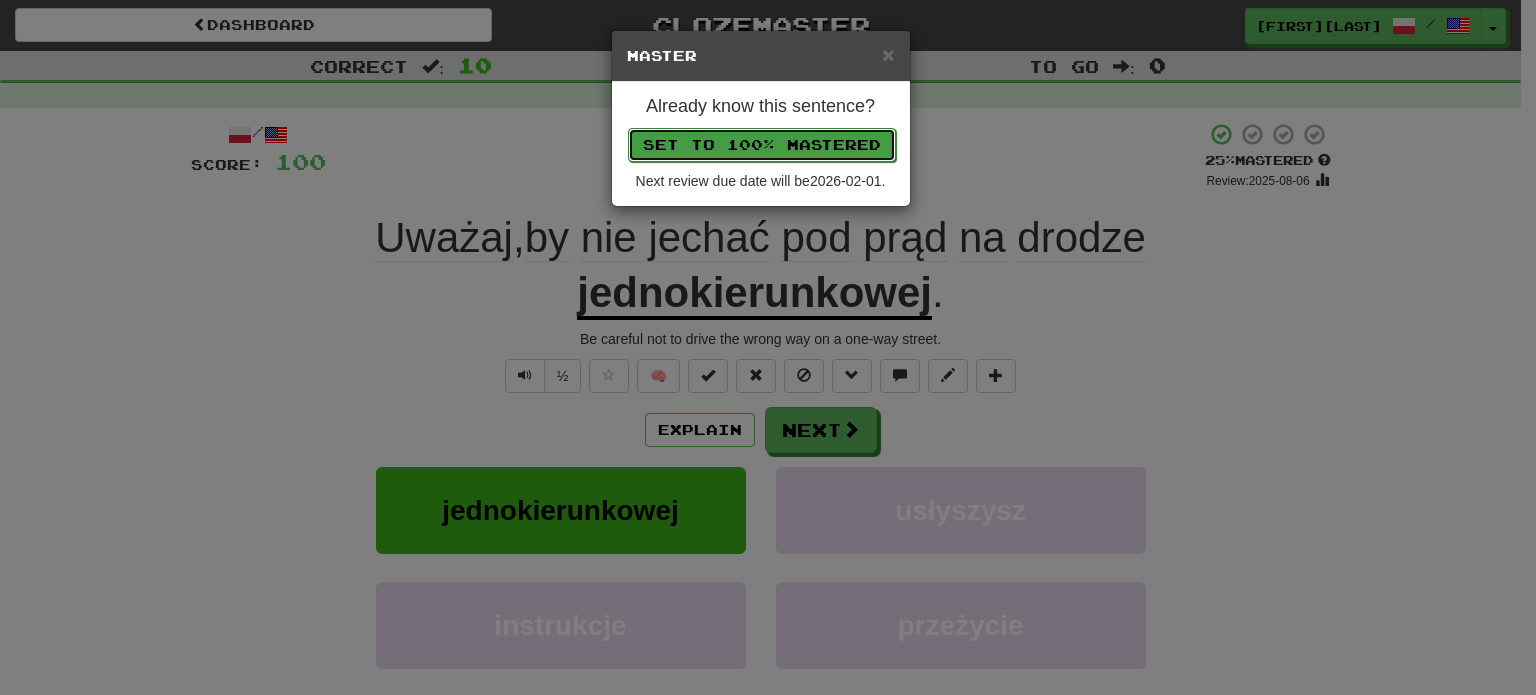 click on "Set to 100% Mastered" at bounding box center (762, 145) 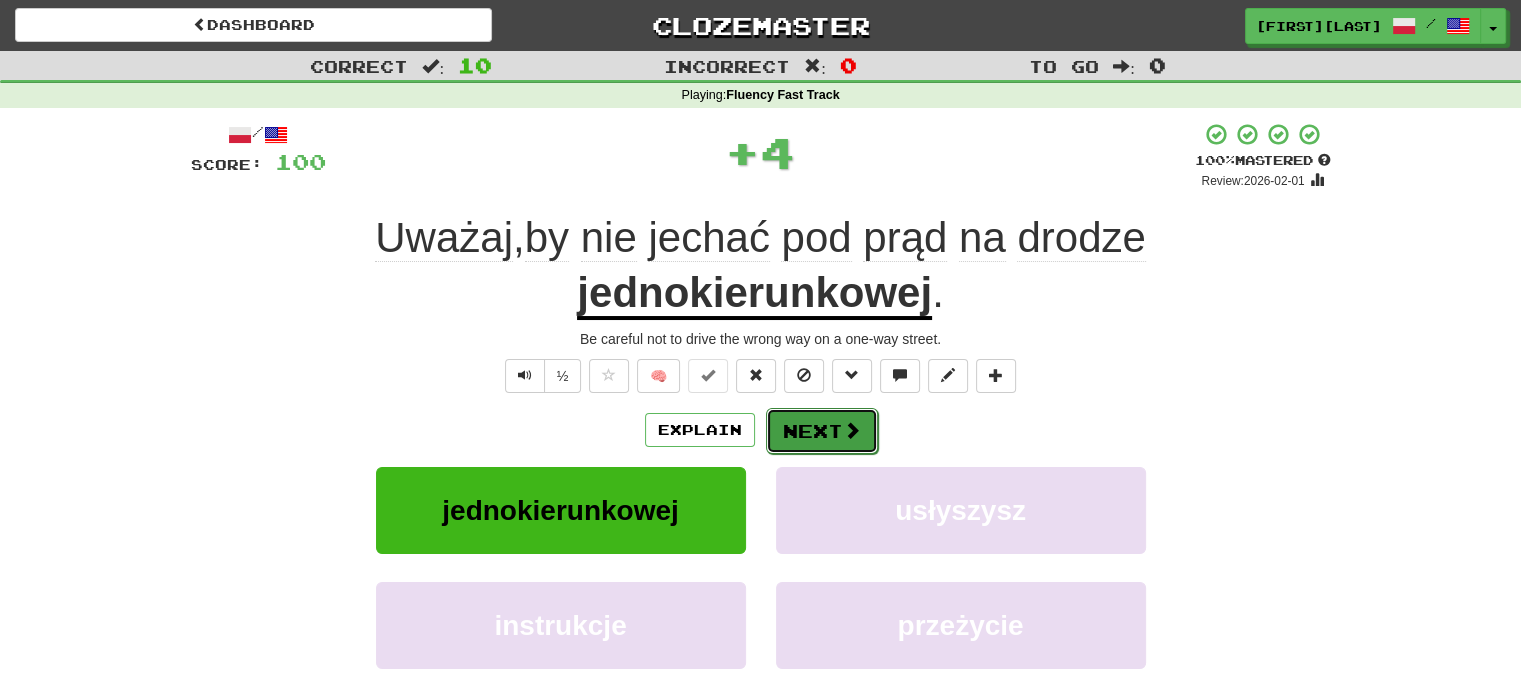 click on "Next" at bounding box center [822, 431] 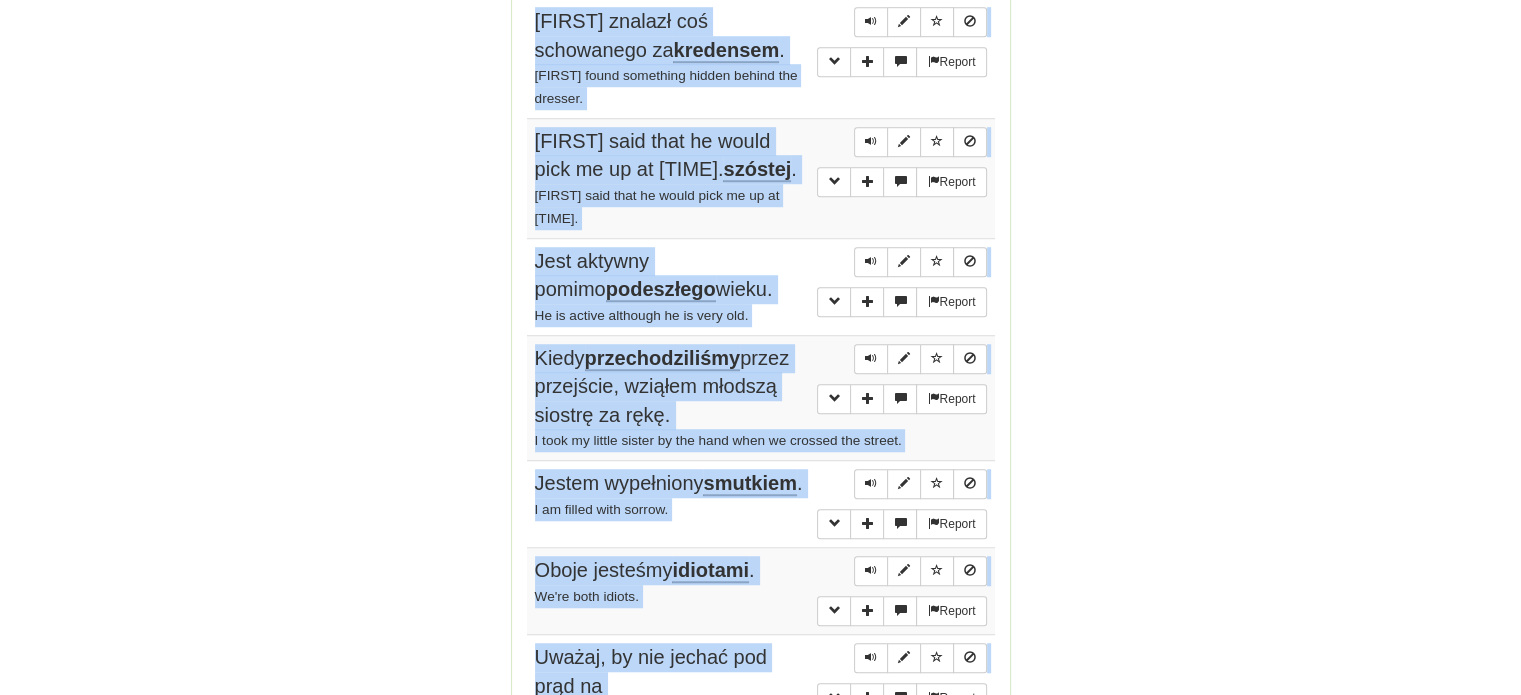 scroll, scrollTop: 1552, scrollLeft: 0, axis: vertical 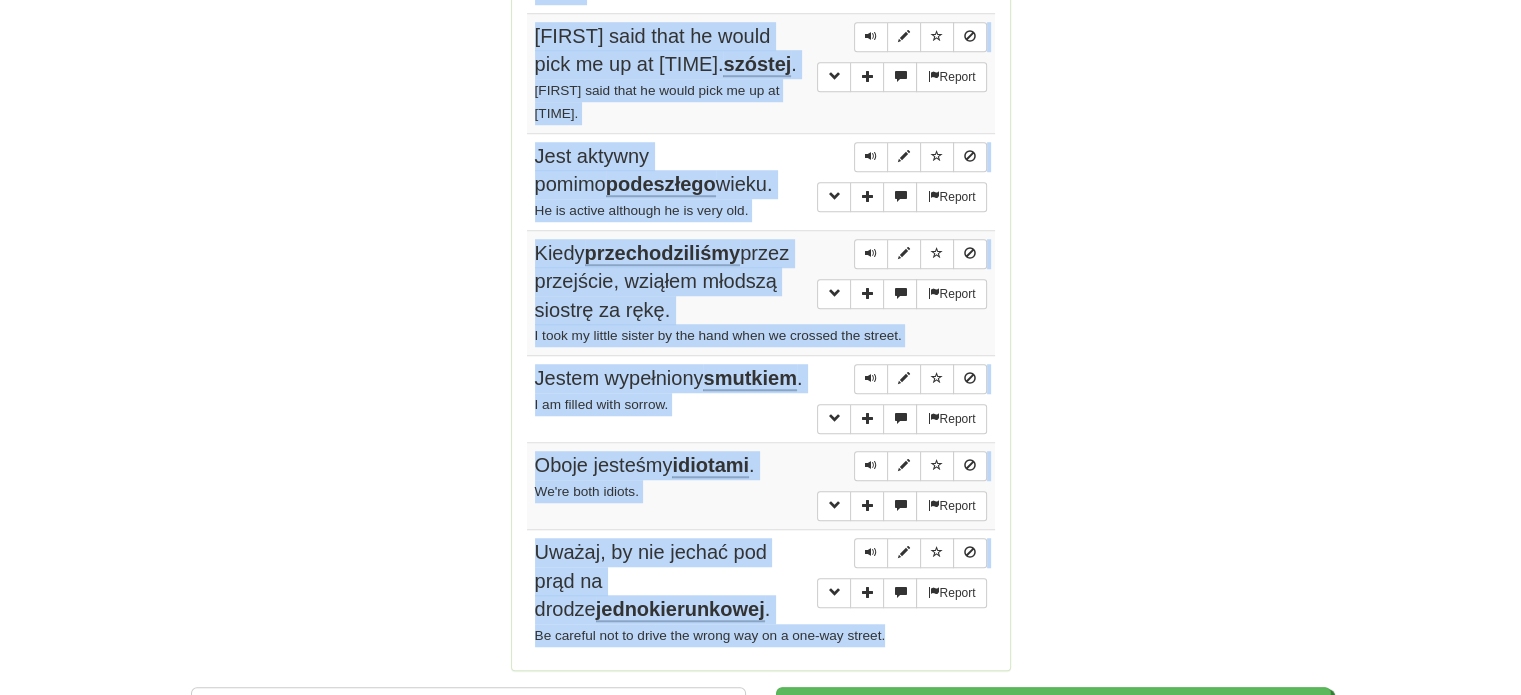 drag, startPoint x: 517, startPoint y: 280, endPoint x: 936, endPoint y: 605, distance: 530.2697 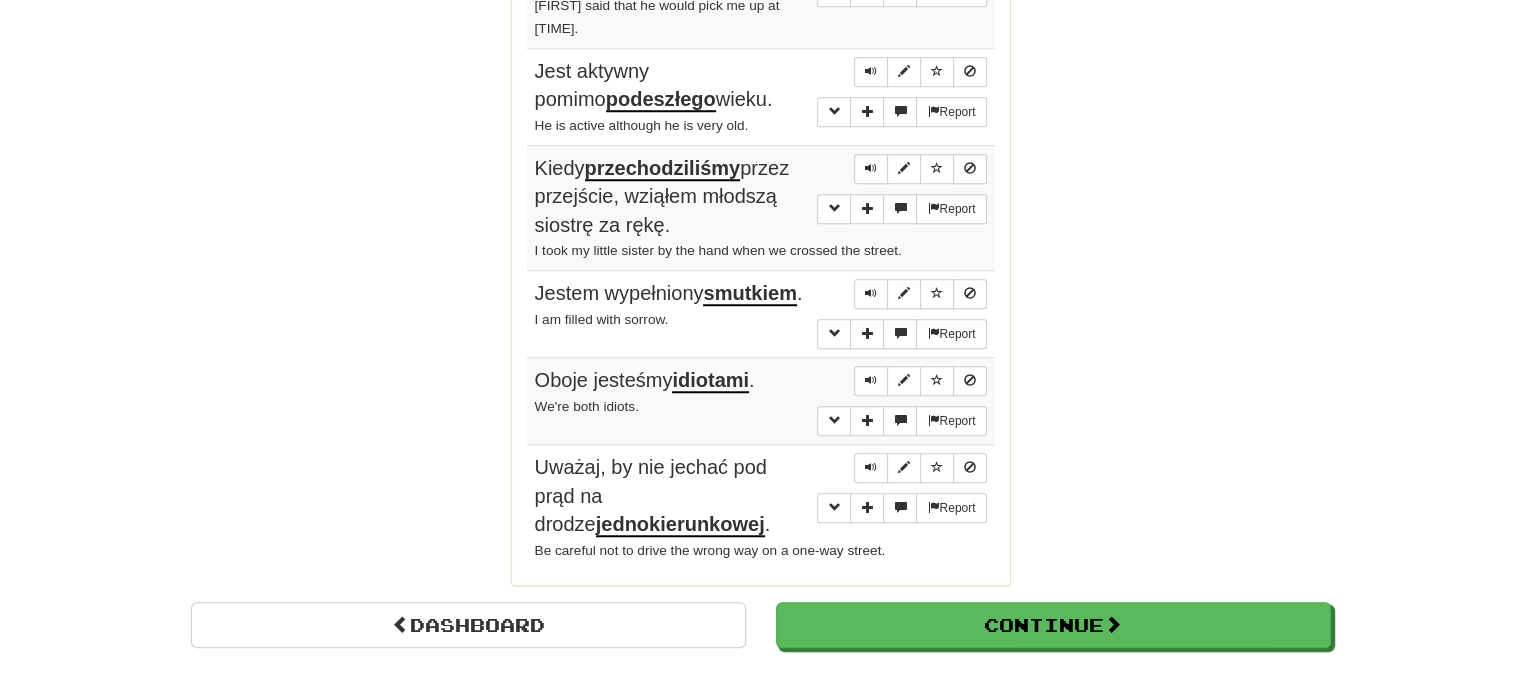 scroll, scrollTop: 1752, scrollLeft: 0, axis: vertical 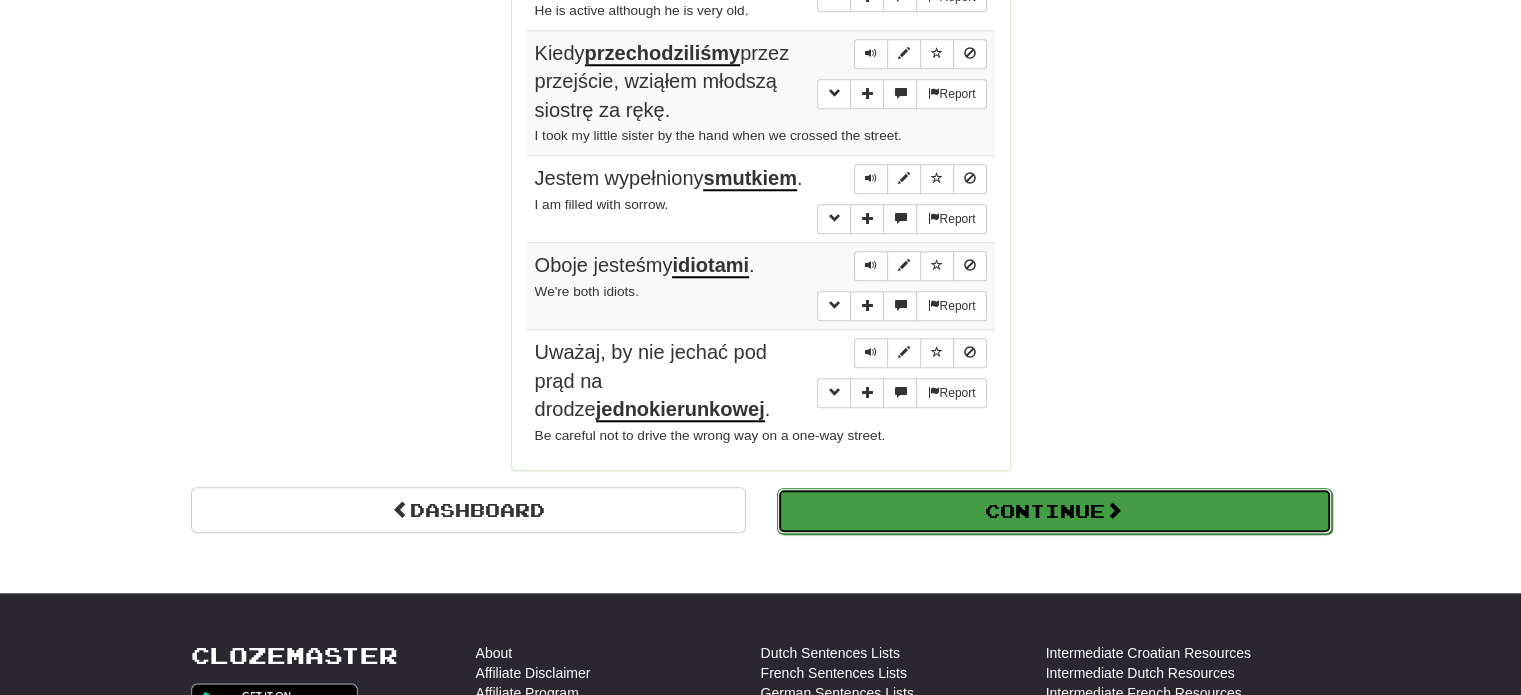 click on "Continue" at bounding box center [1054, 511] 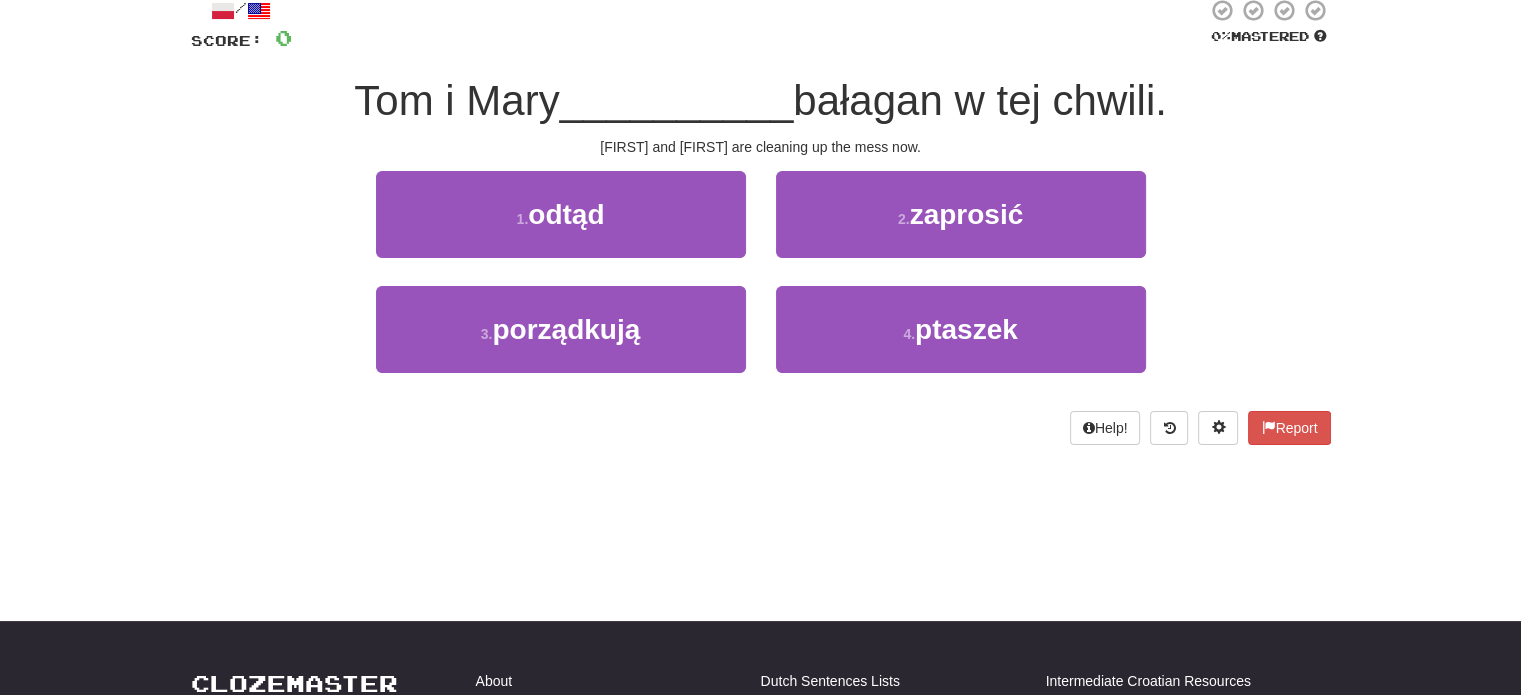 scroll, scrollTop: 0, scrollLeft: 0, axis: both 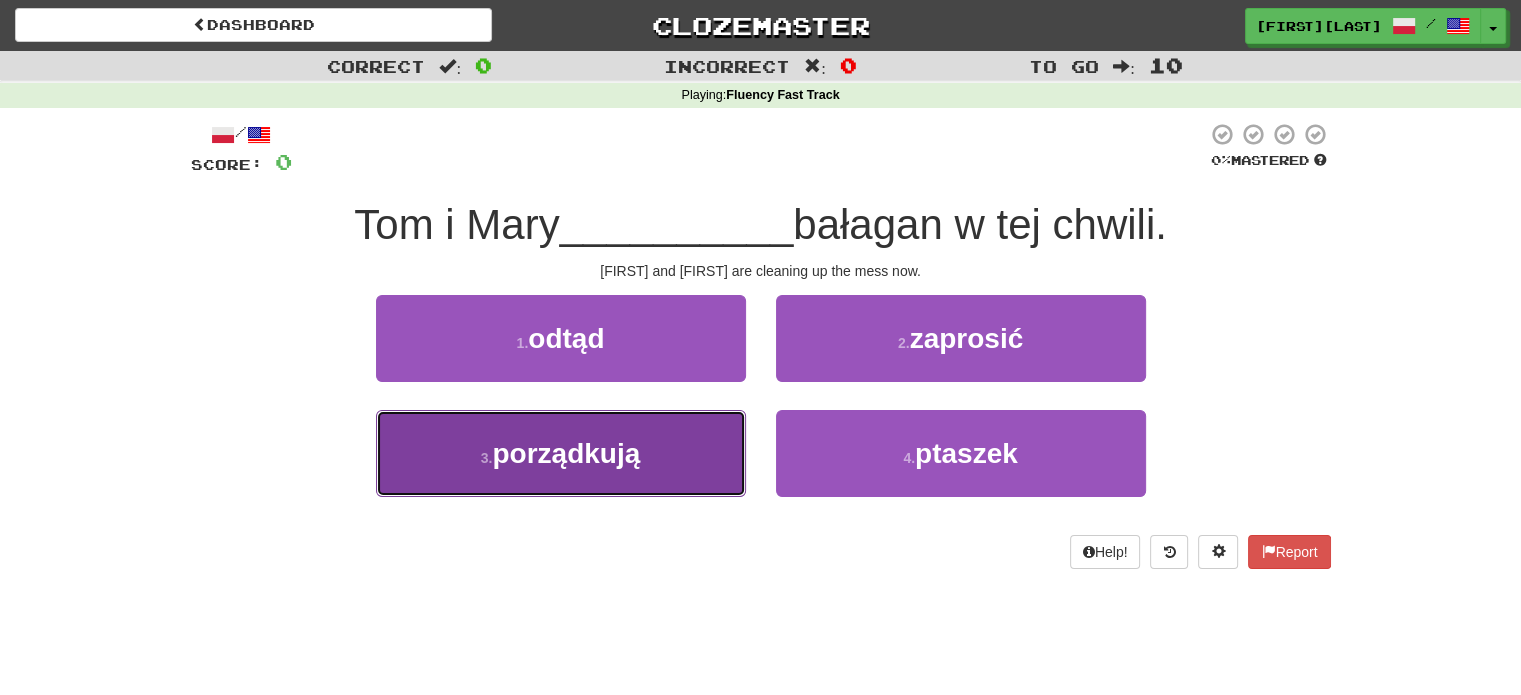 click on "3 .  porządkują" at bounding box center (561, 453) 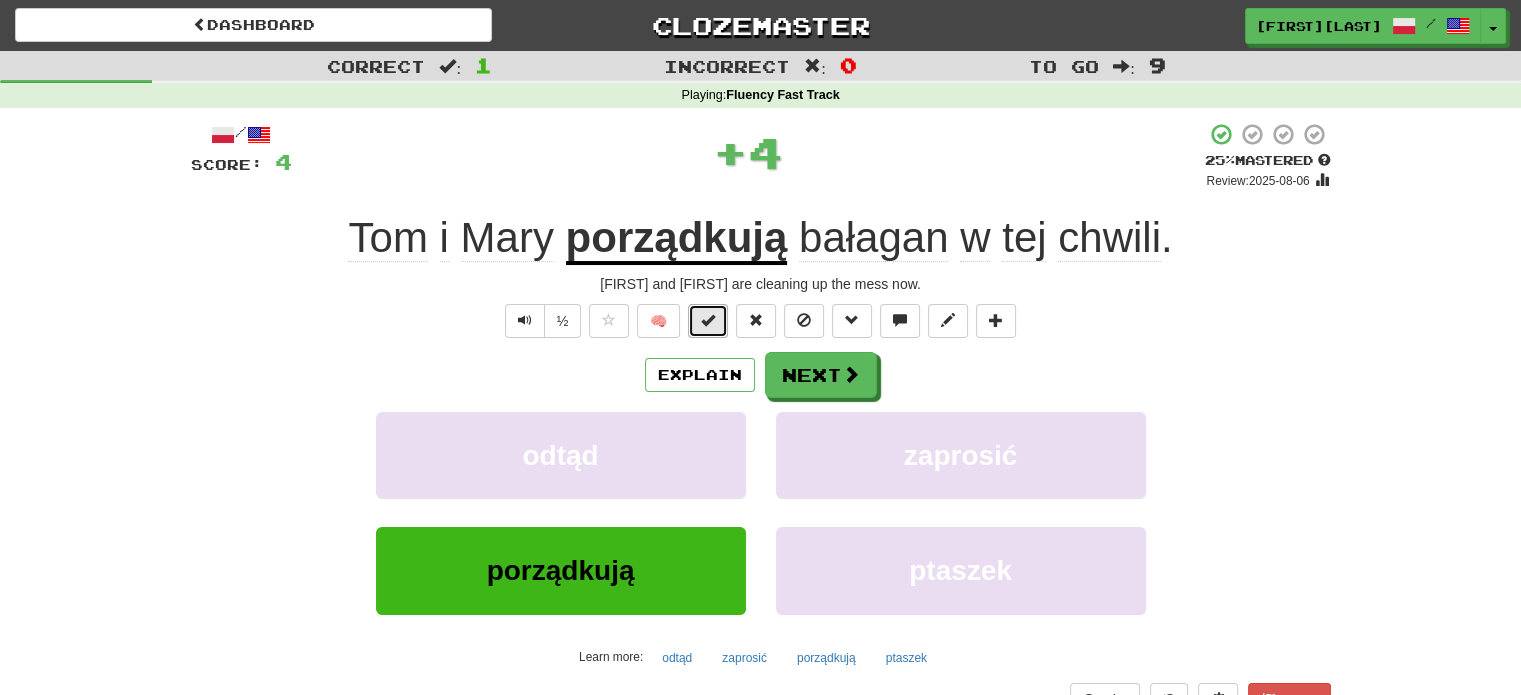 click at bounding box center [708, 321] 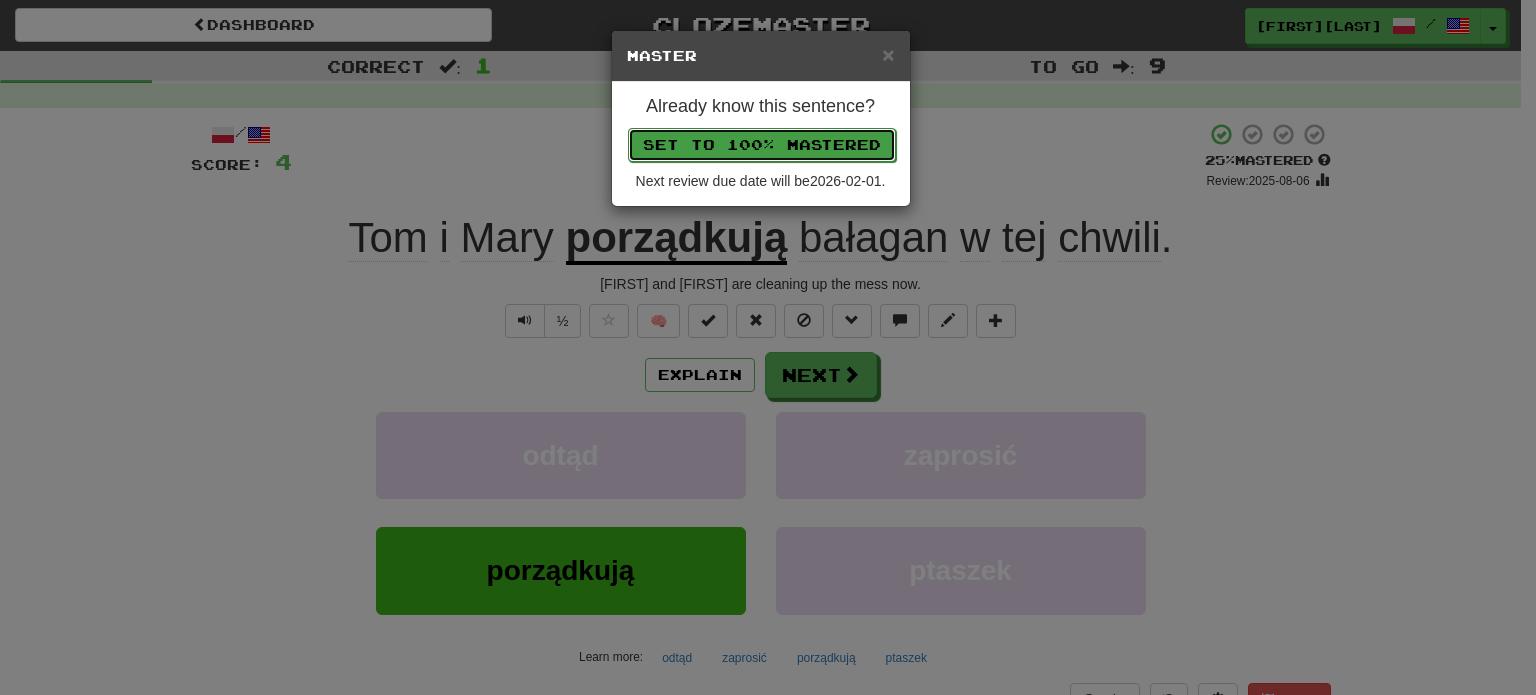 click on "Set to 100% Mastered" at bounding box center (762, 145) 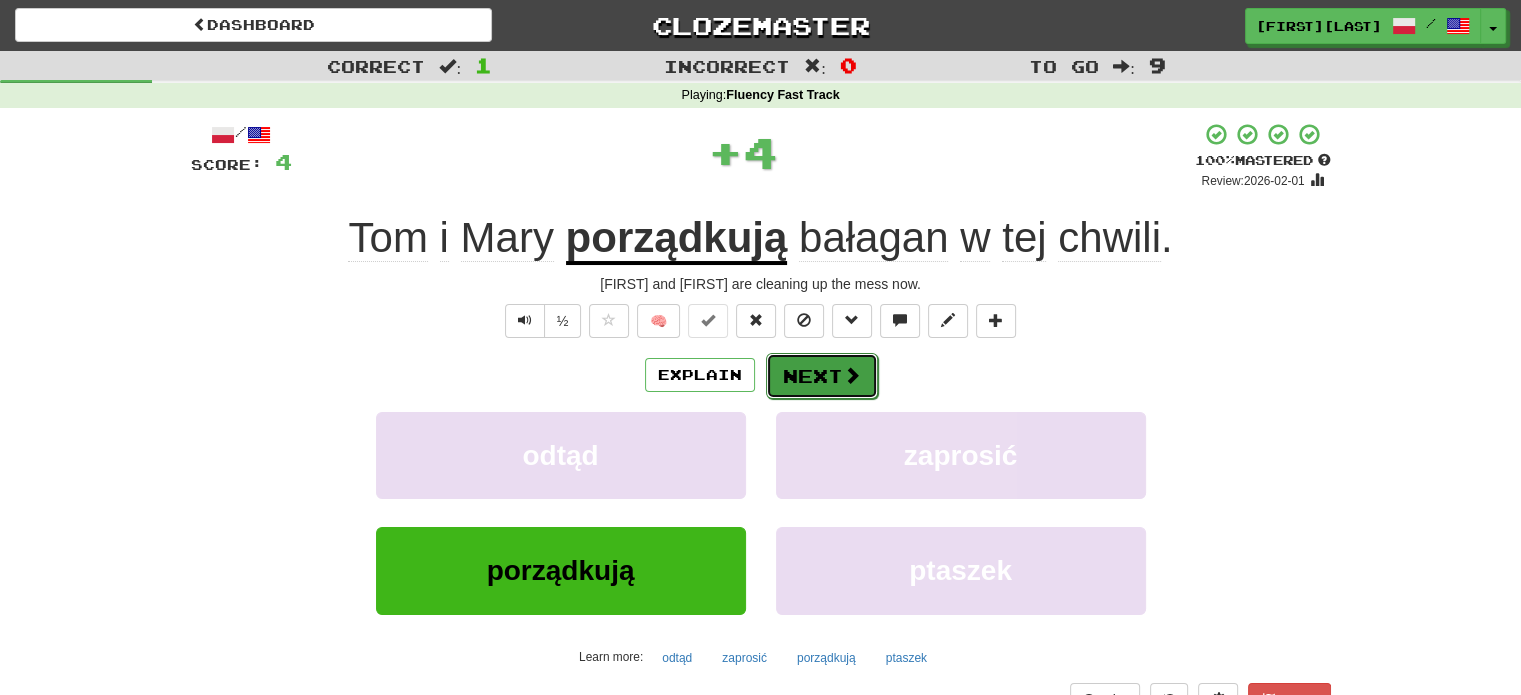 click on "Next" at bounding box center [822, 376] 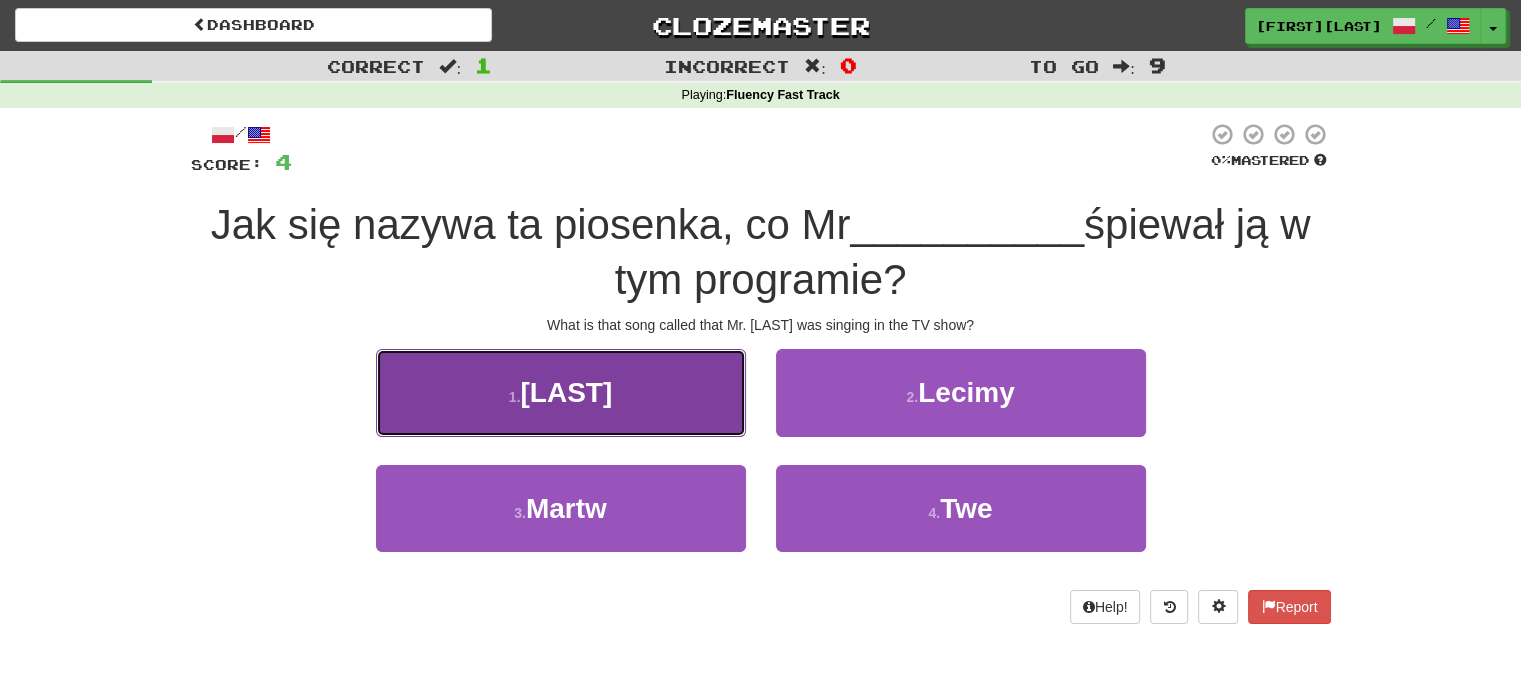 click on "[NAME]" at bounding box center (561, 392) 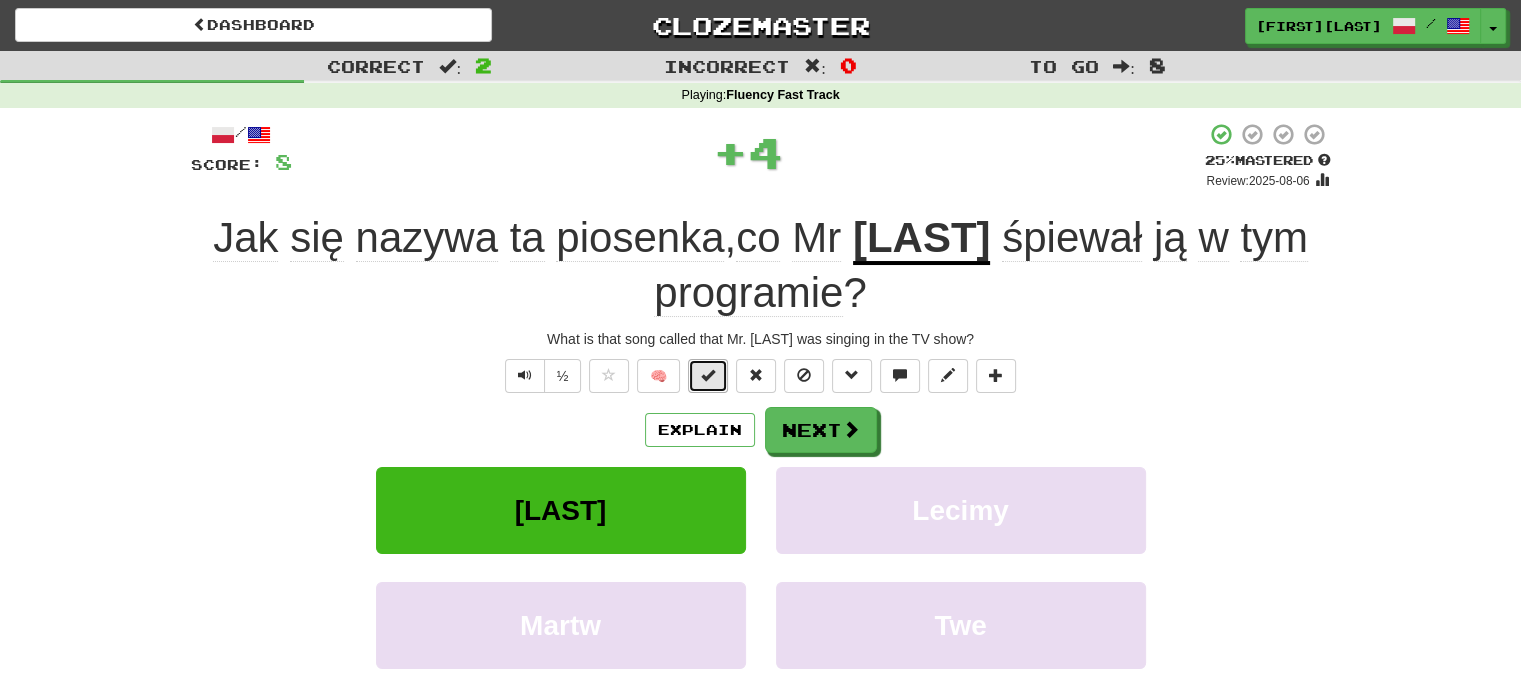 click at bounding box center (708, 375) 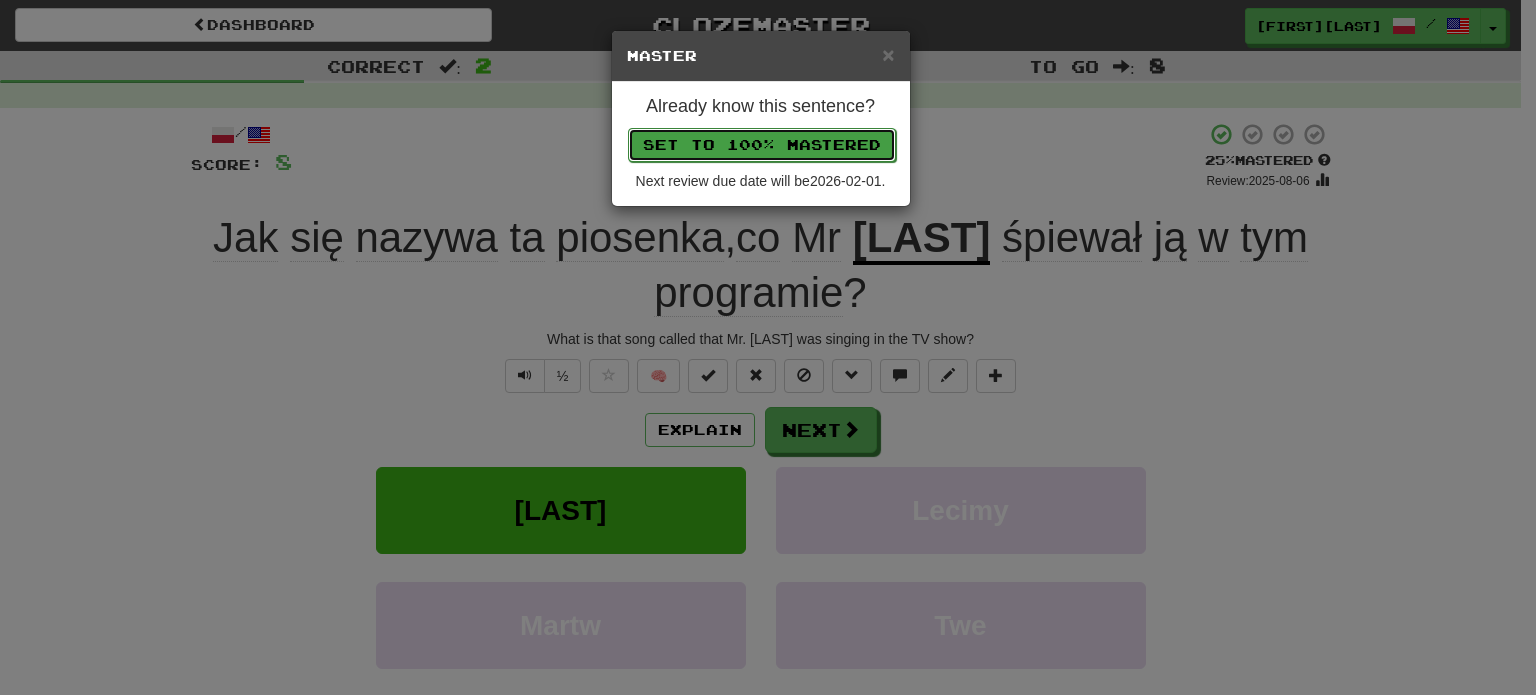click on "Set to 100% Mastered" at bounding box center (762, 145) 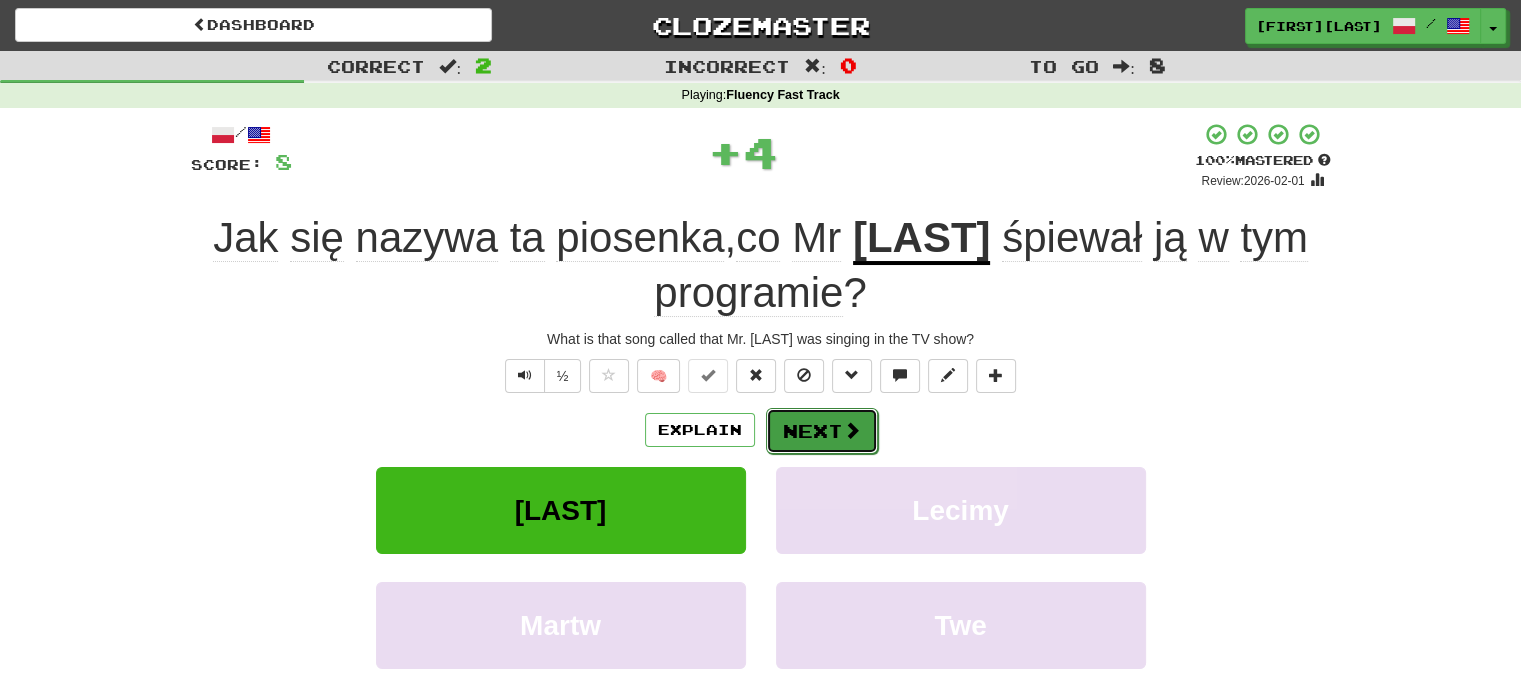 click at bounding box center (852, 430) 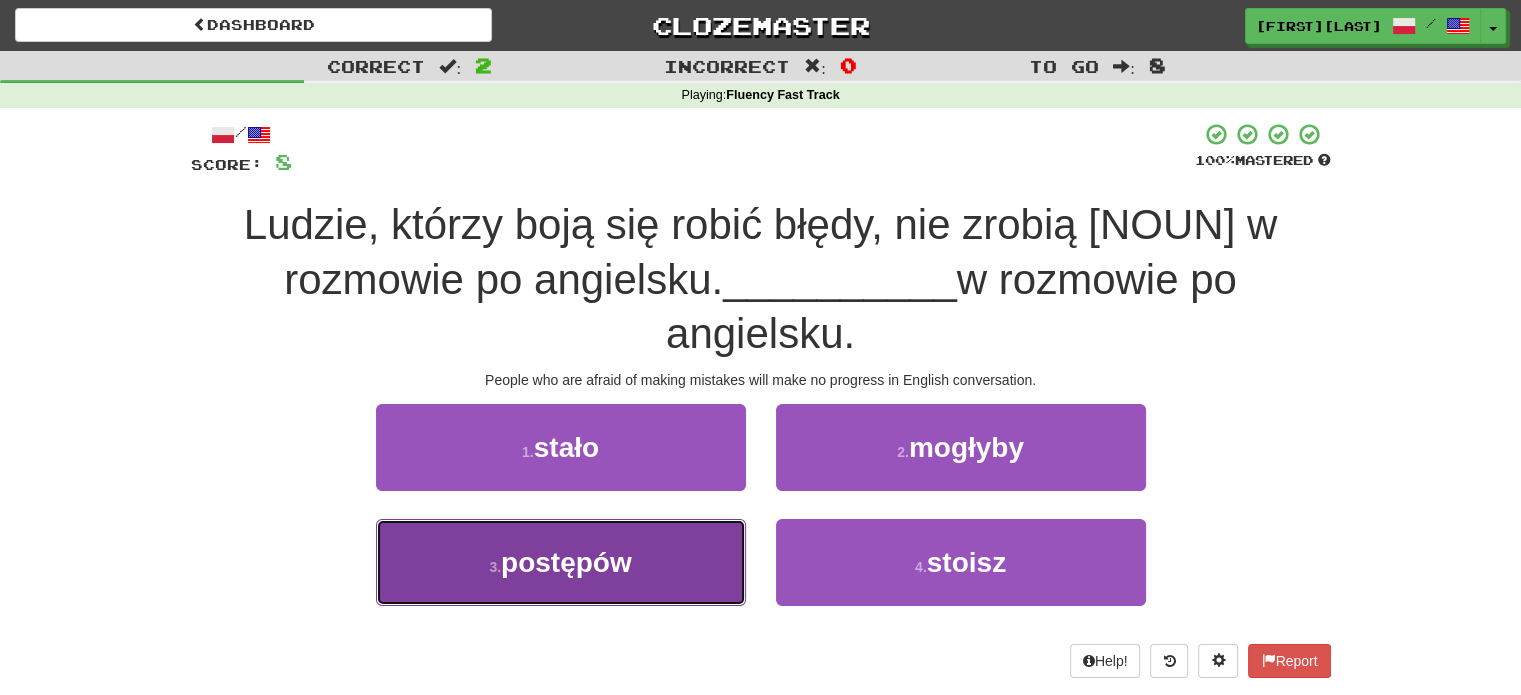 click on "3 .  postępów" at bounding box center [561, 562] 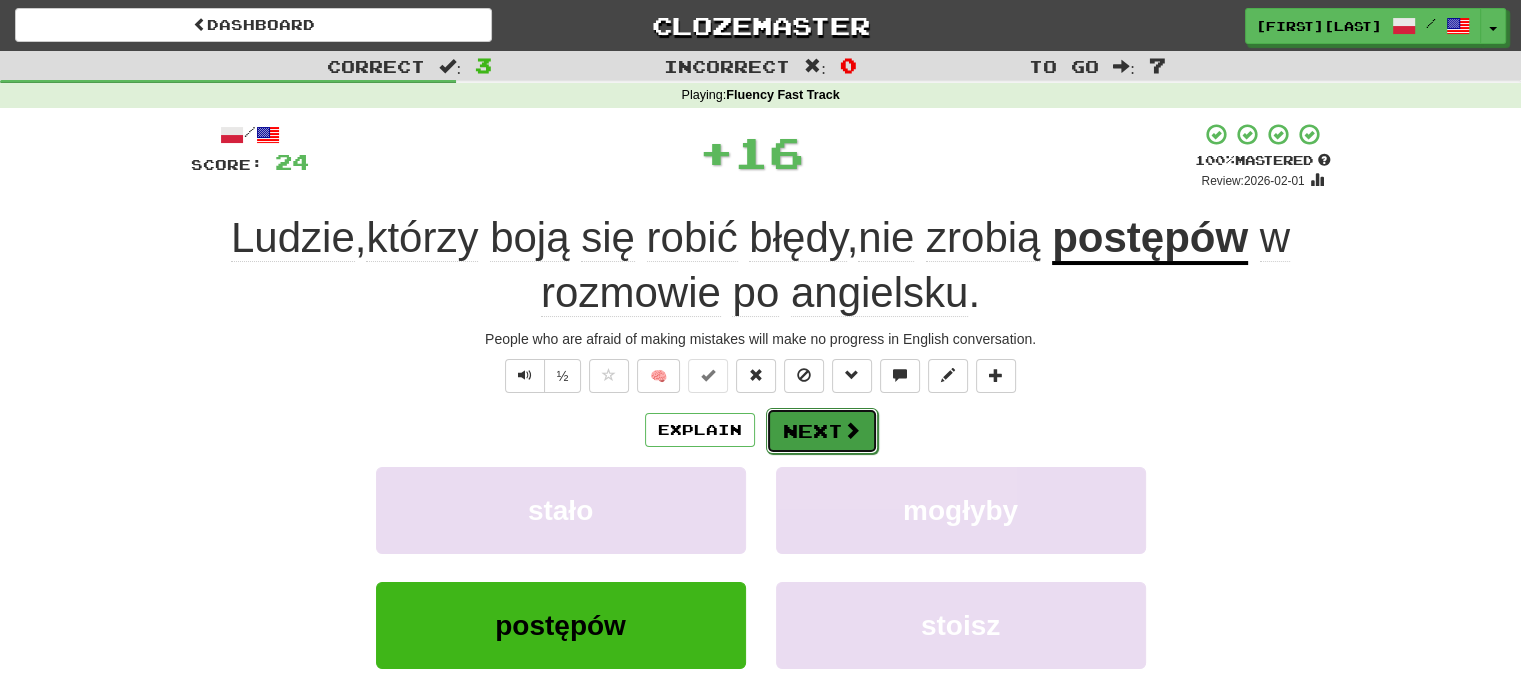 click on "Next" at bounding box center (822, 431) 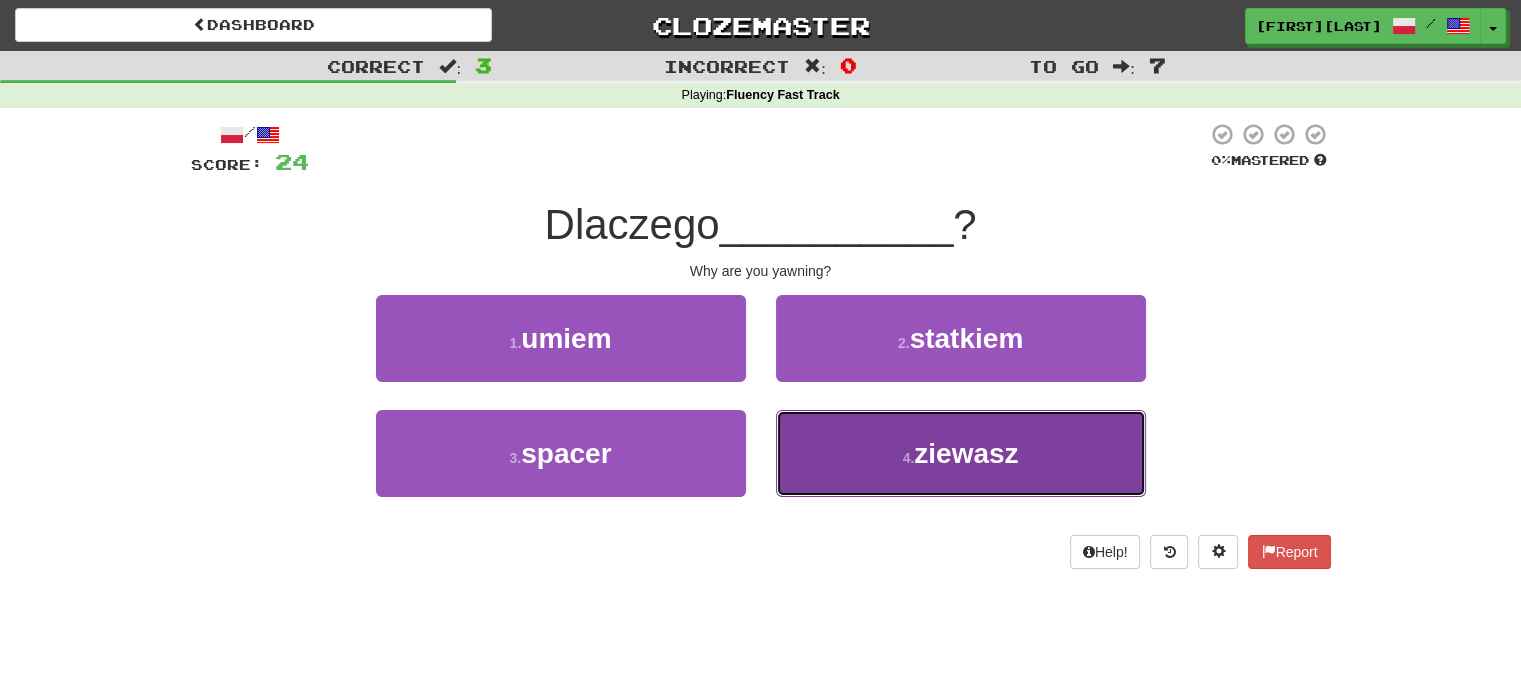 click on "4 .  ziewasz" at bounding box center [961, 453] 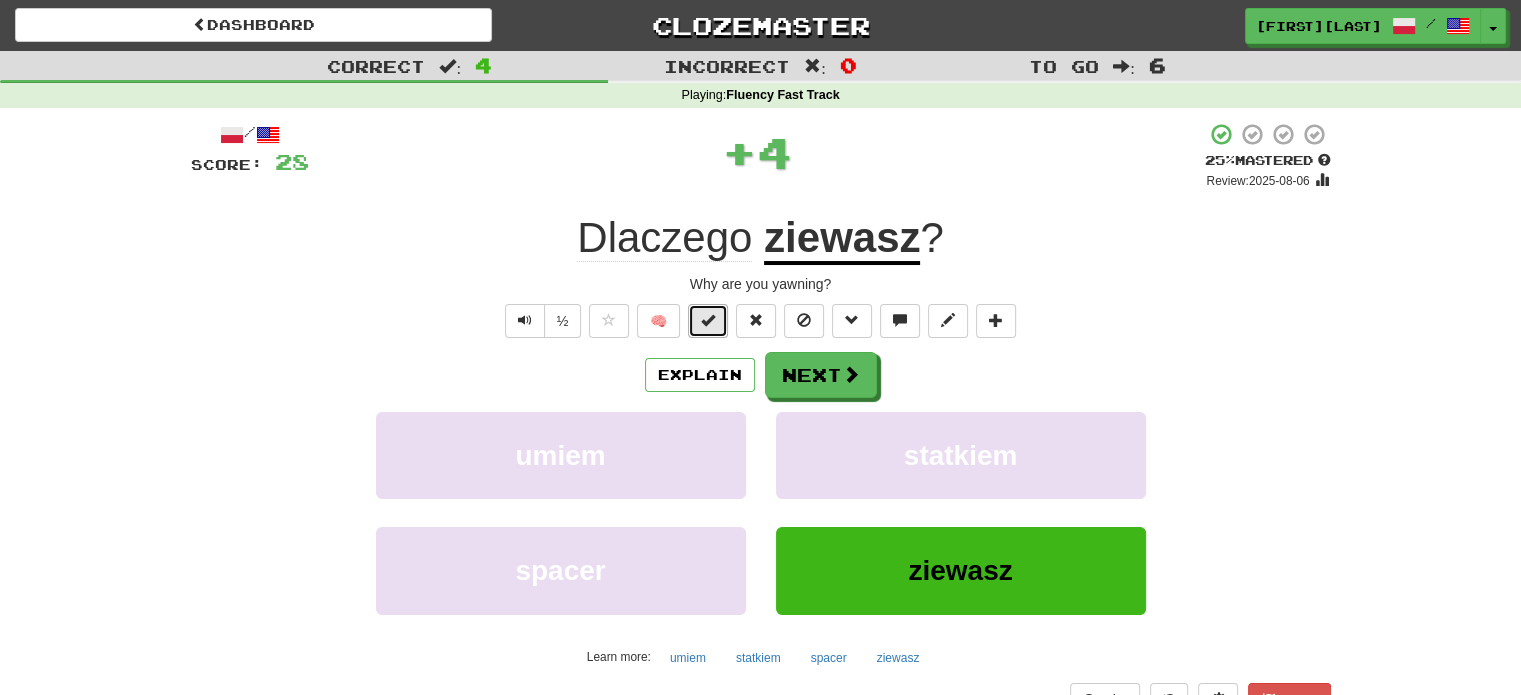 click at bounding box center [708, 321] 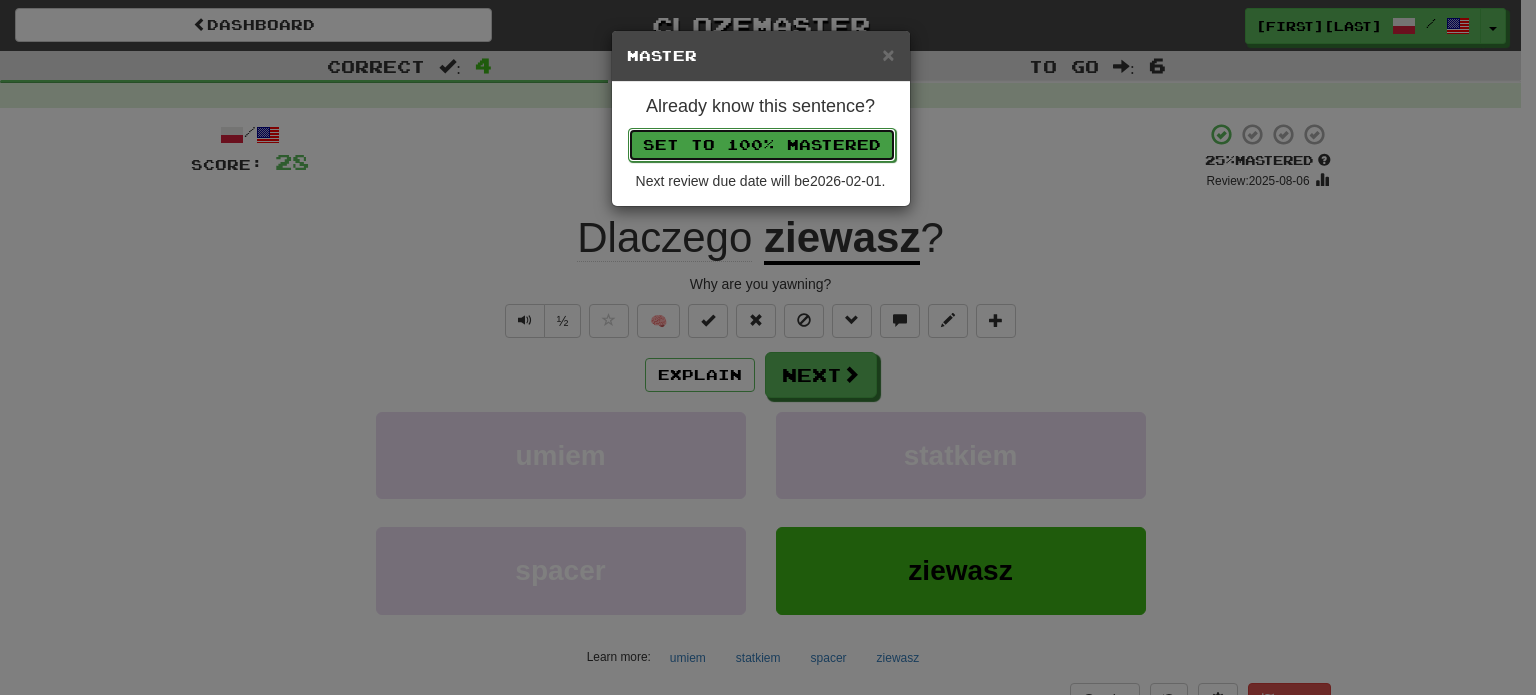 click on "Set to 100% Mastered" at bounding box center [762, 145] 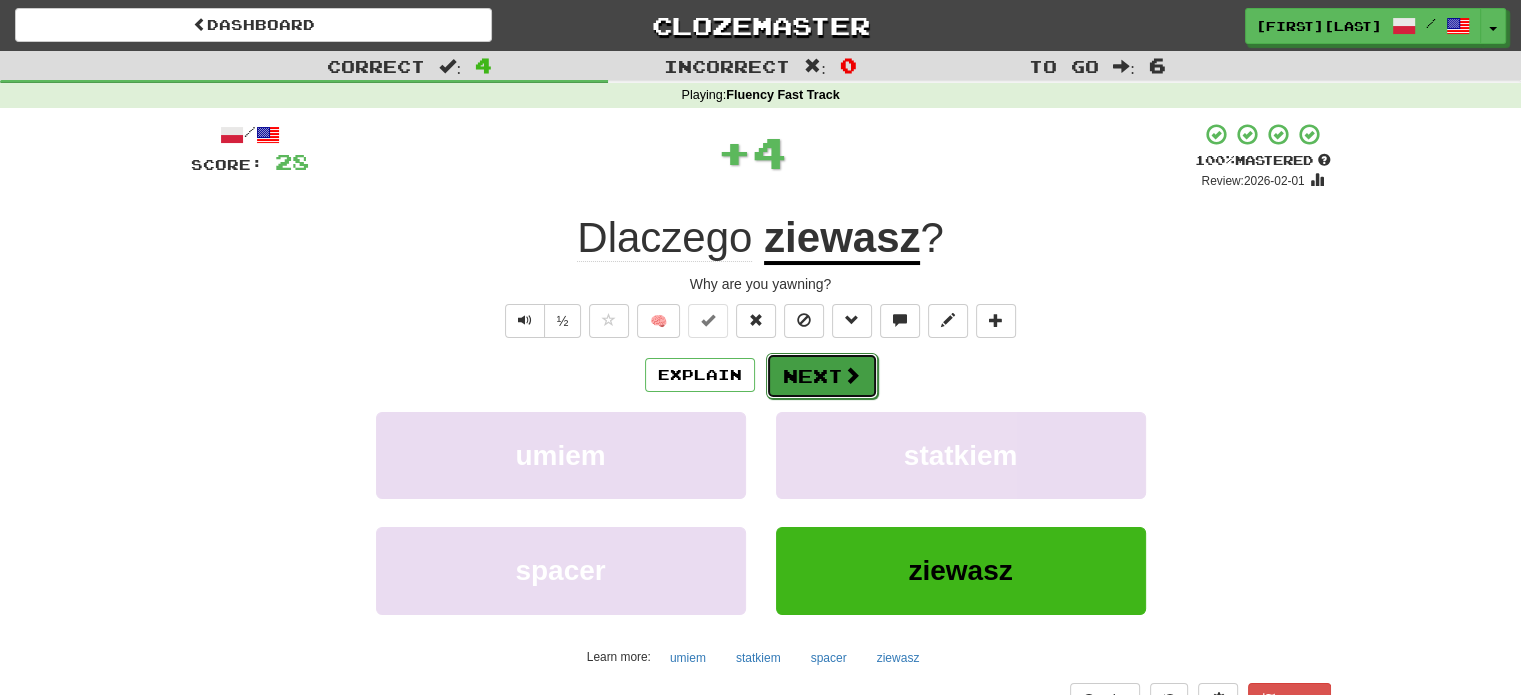 click on "Next" at bounding box center (822, 376) 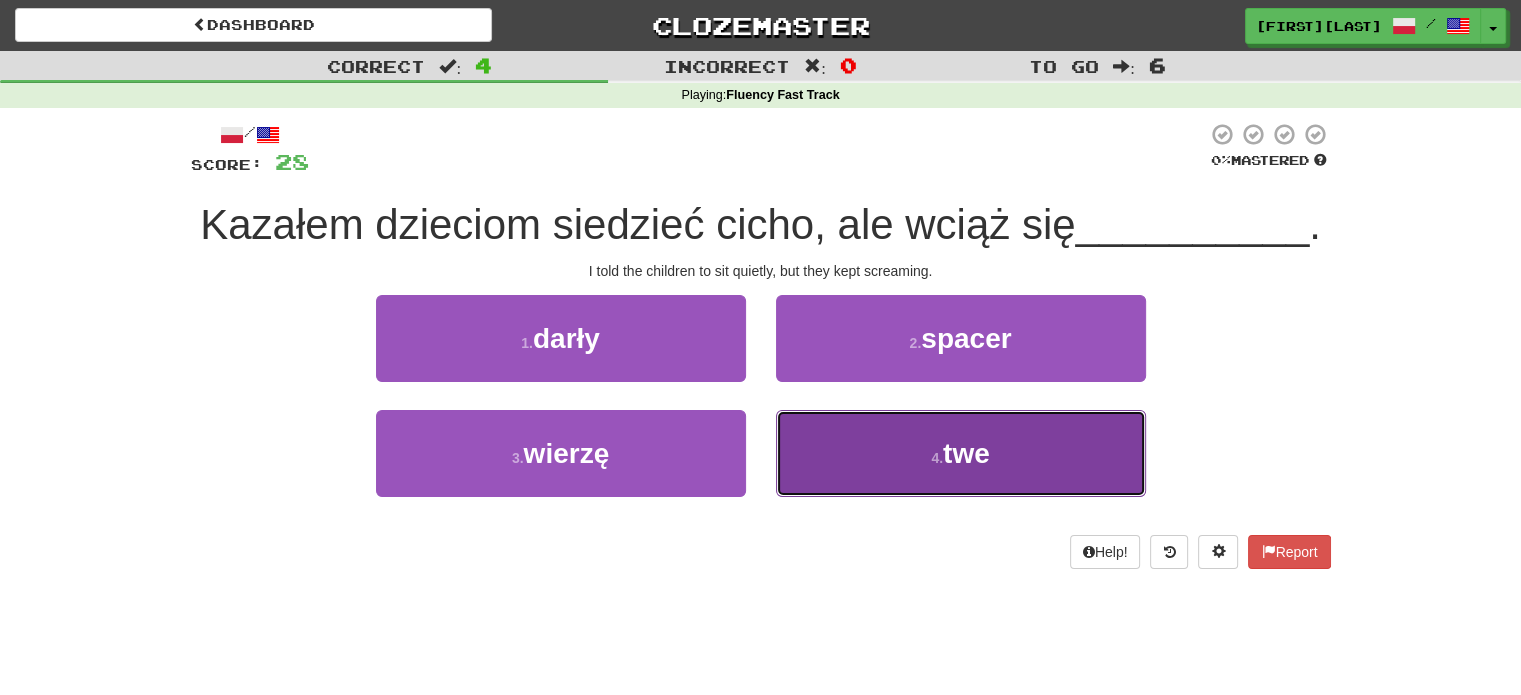 click on "4 .  twe" at bounding box center [961, 453] 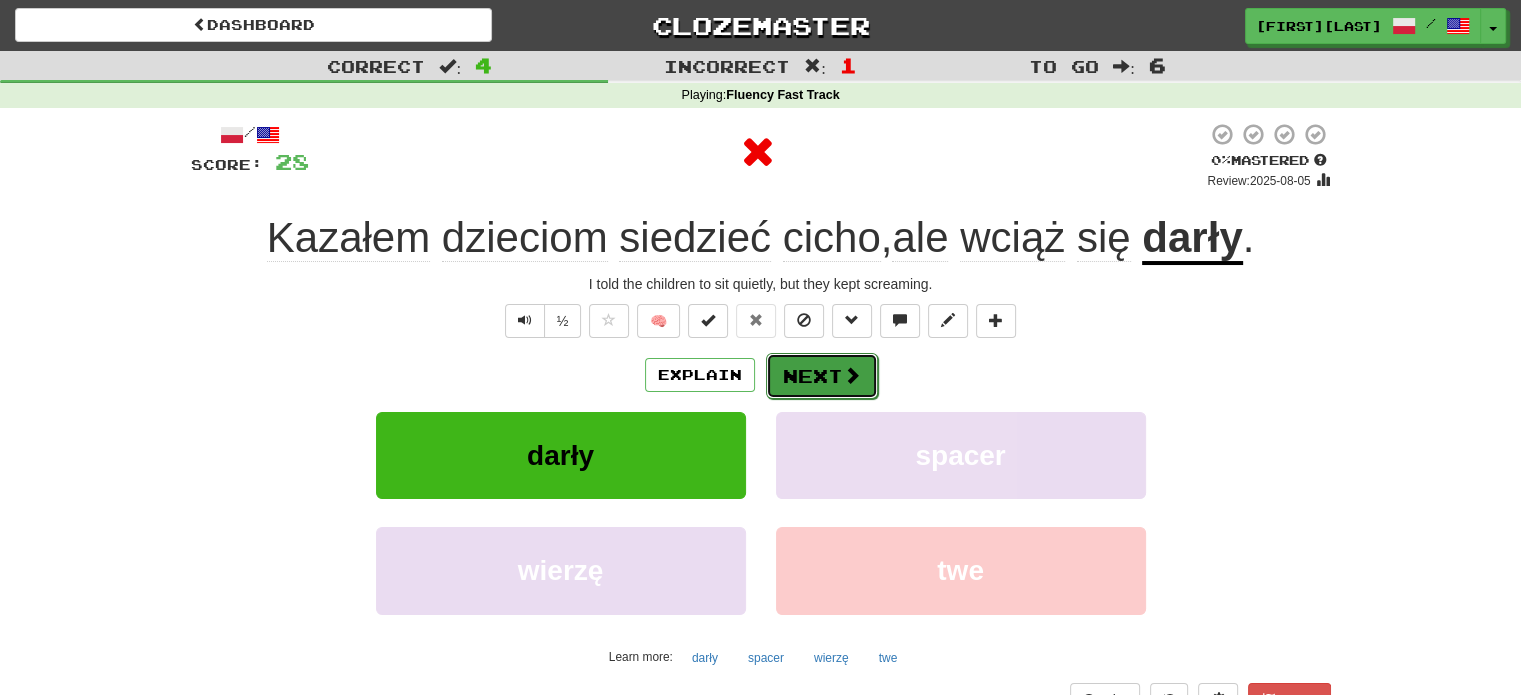 click on "Next" at bounding box center [822, 376] 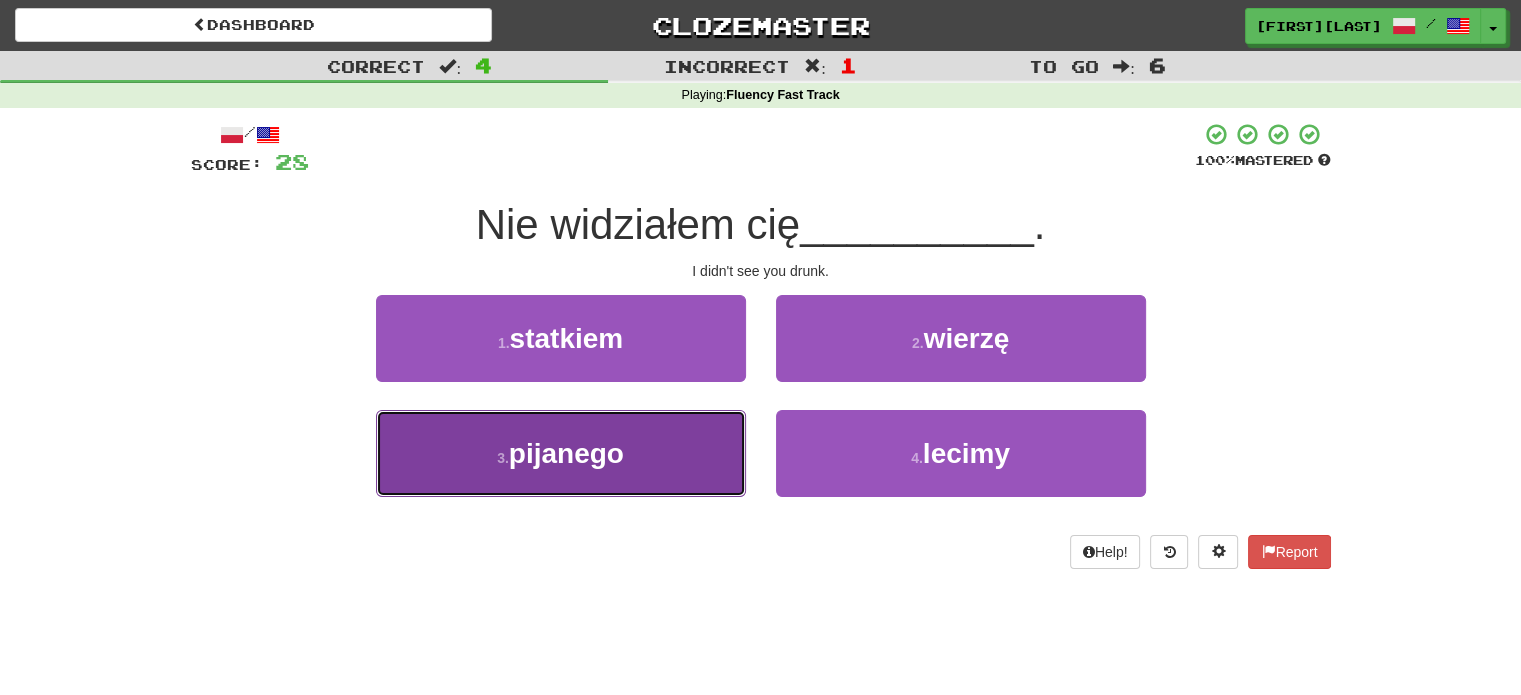 click on "3 .  pijanego" at bounding box center [561, 453] 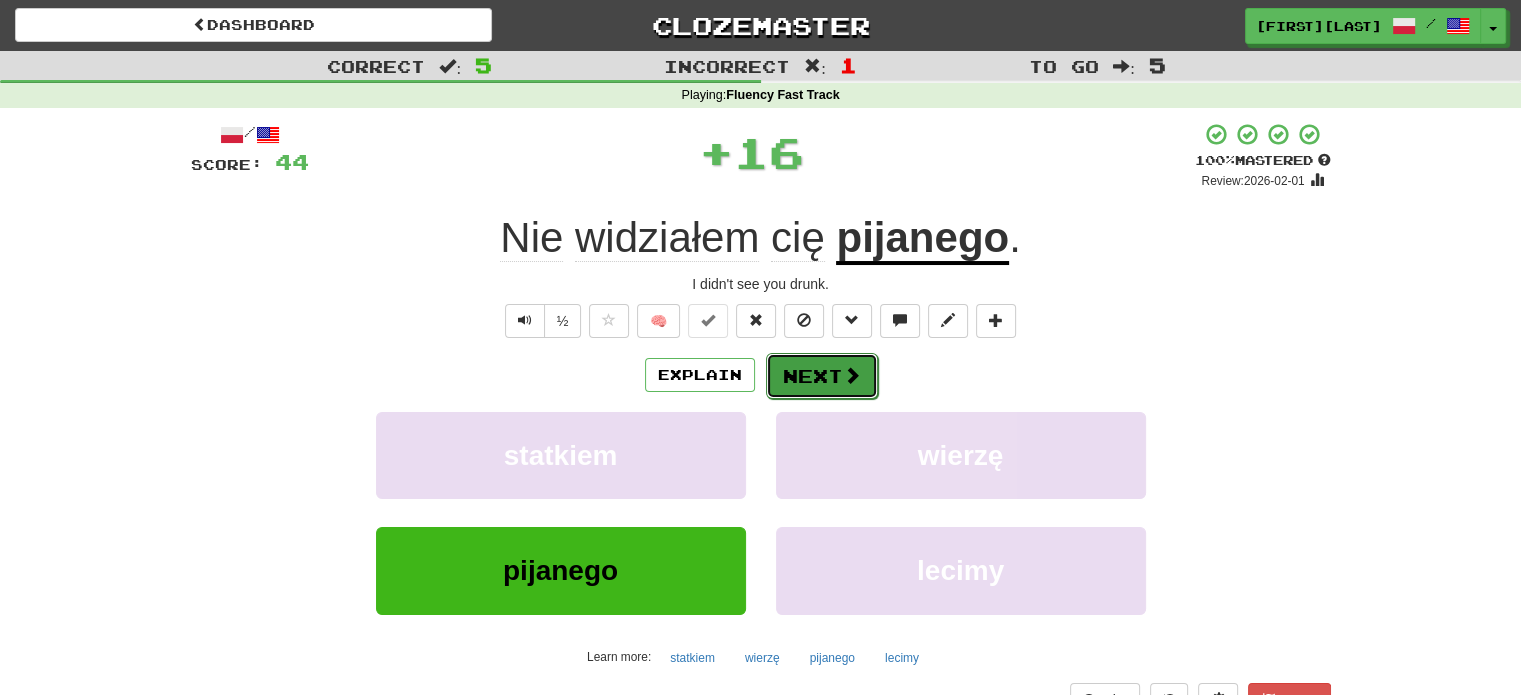 click on "Next" at bounding box center [822, 376] 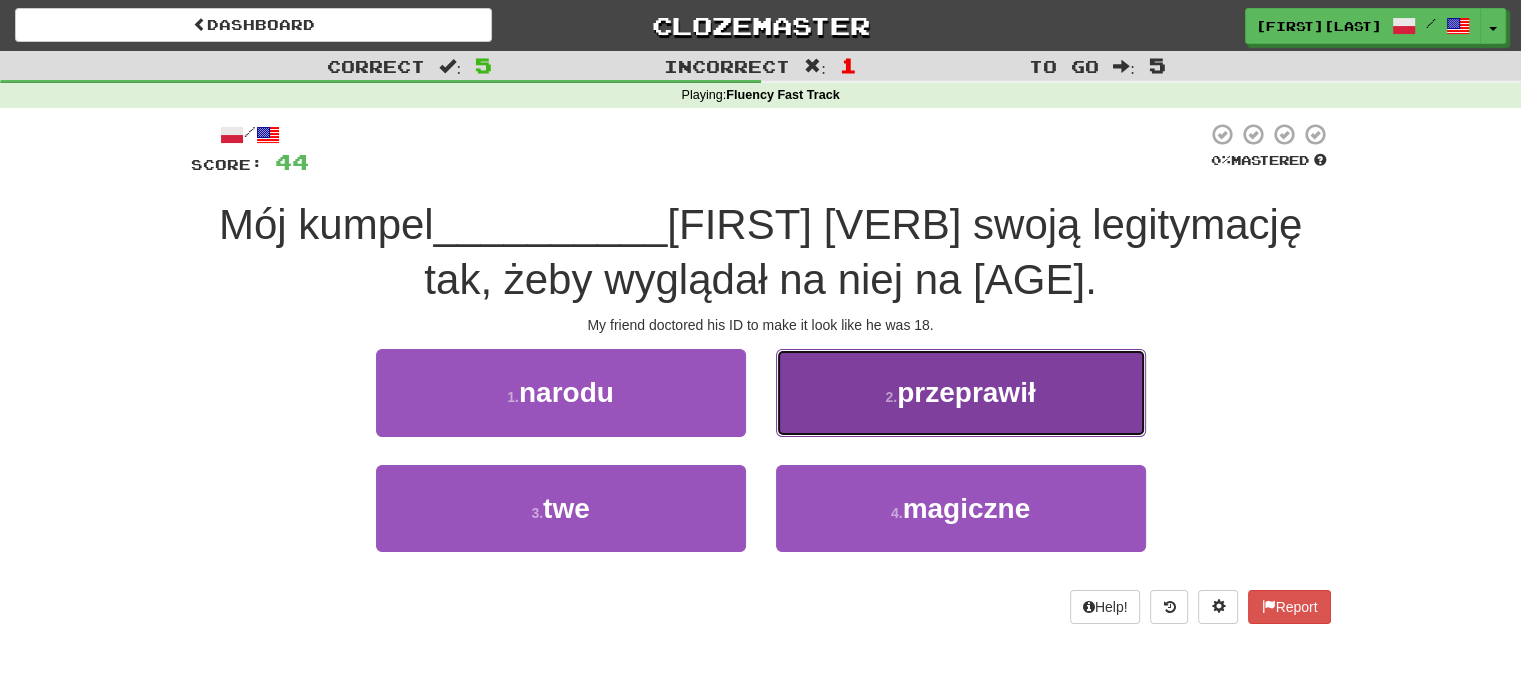 click on "2 .  przeprawił" at bounding box center (961, 392) 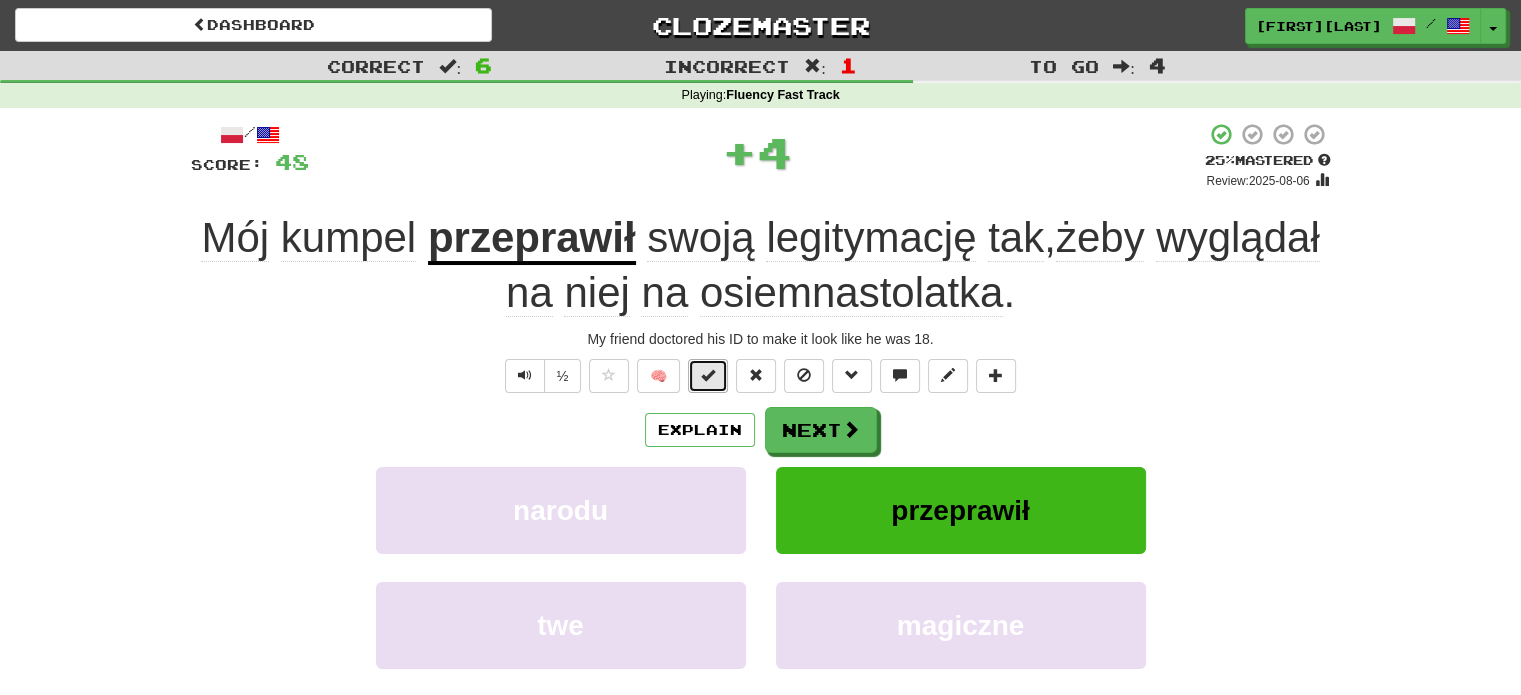 click at bounding box center [708, 375] 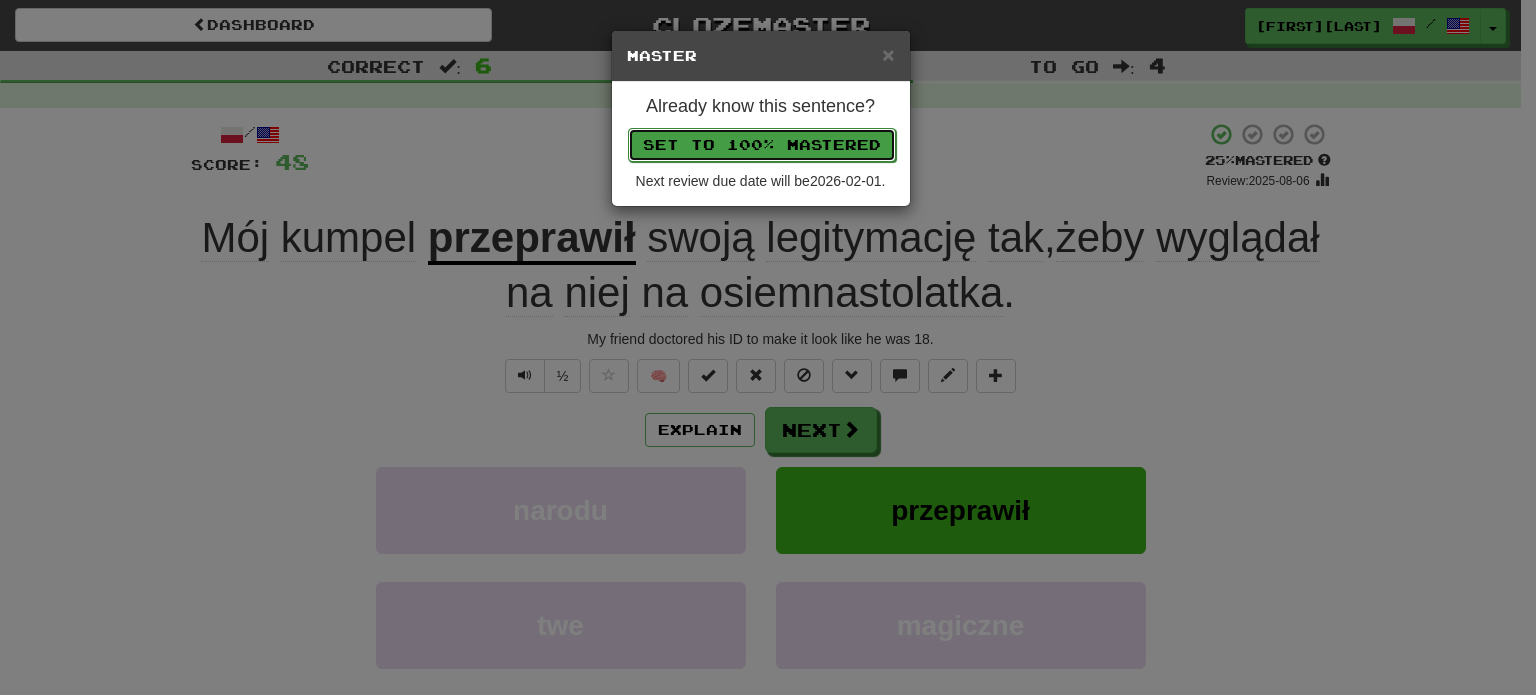 click on "Set to 100% Mastered" at bounding box center [762, 145] 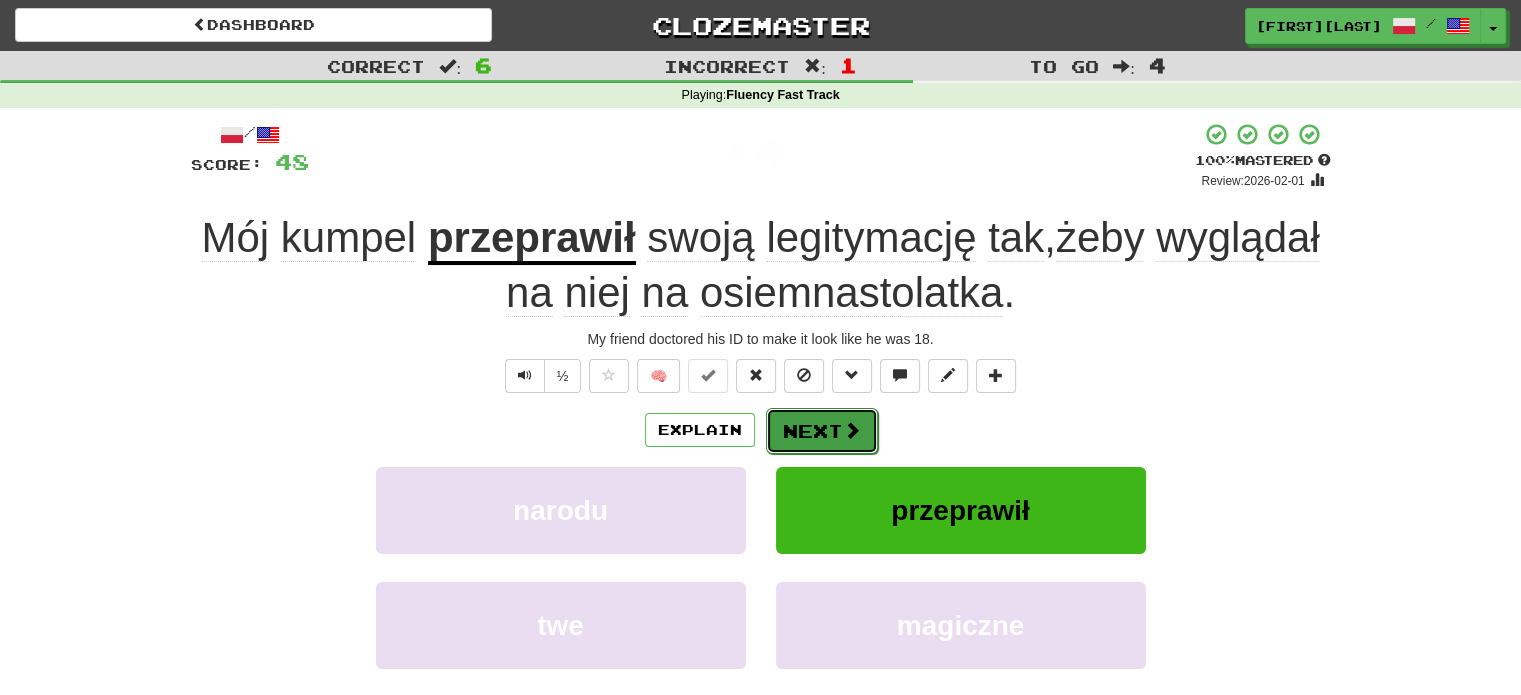 click at bounding box center (852, 430) 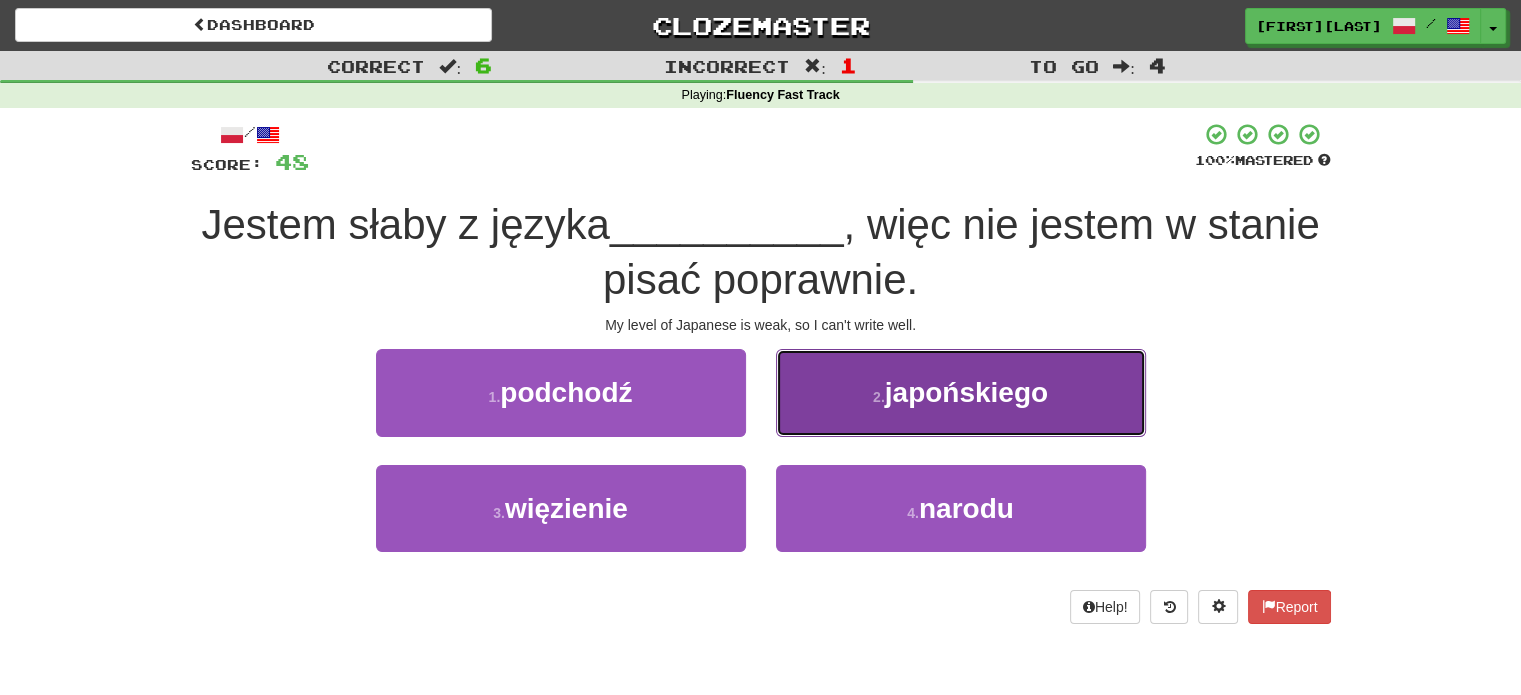 click on "2 ." at bounding box center (879, 397) 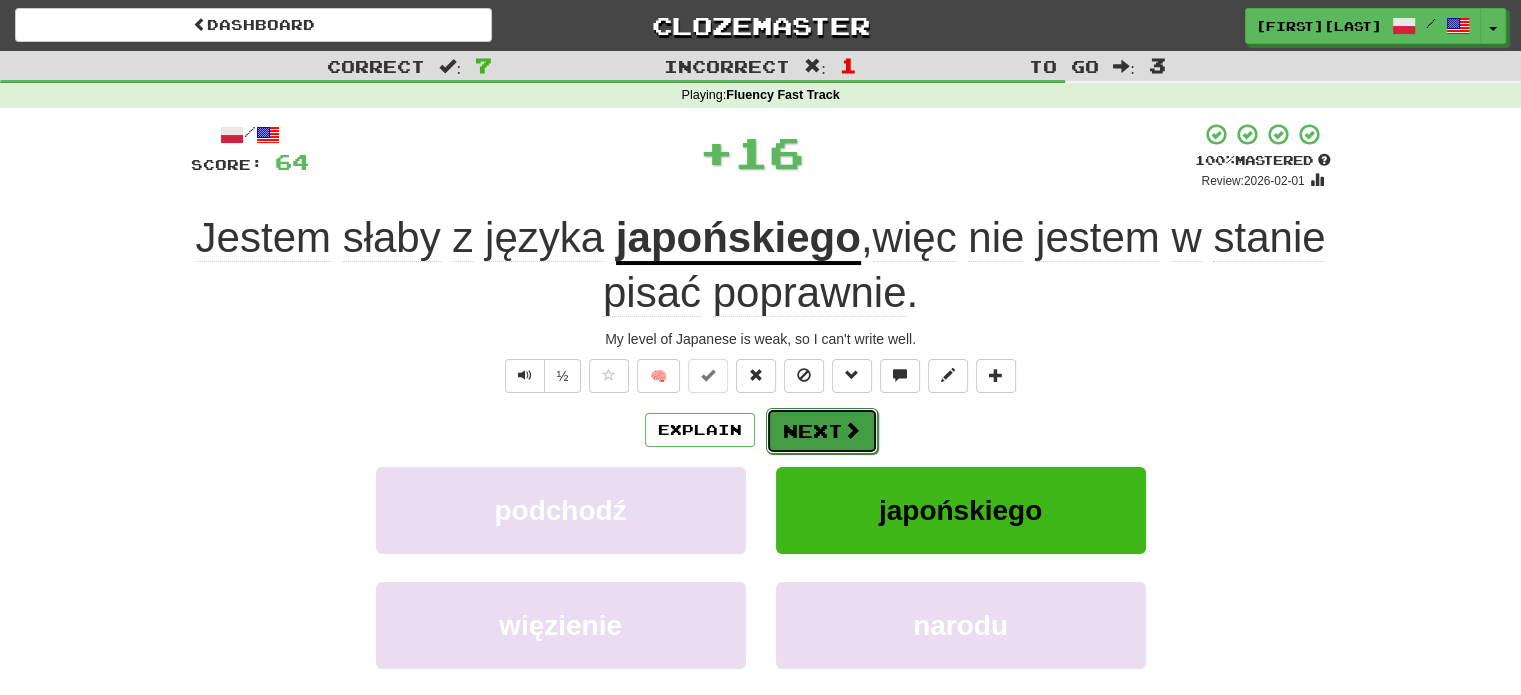 click on "Next" at bounding box center [822, 431] 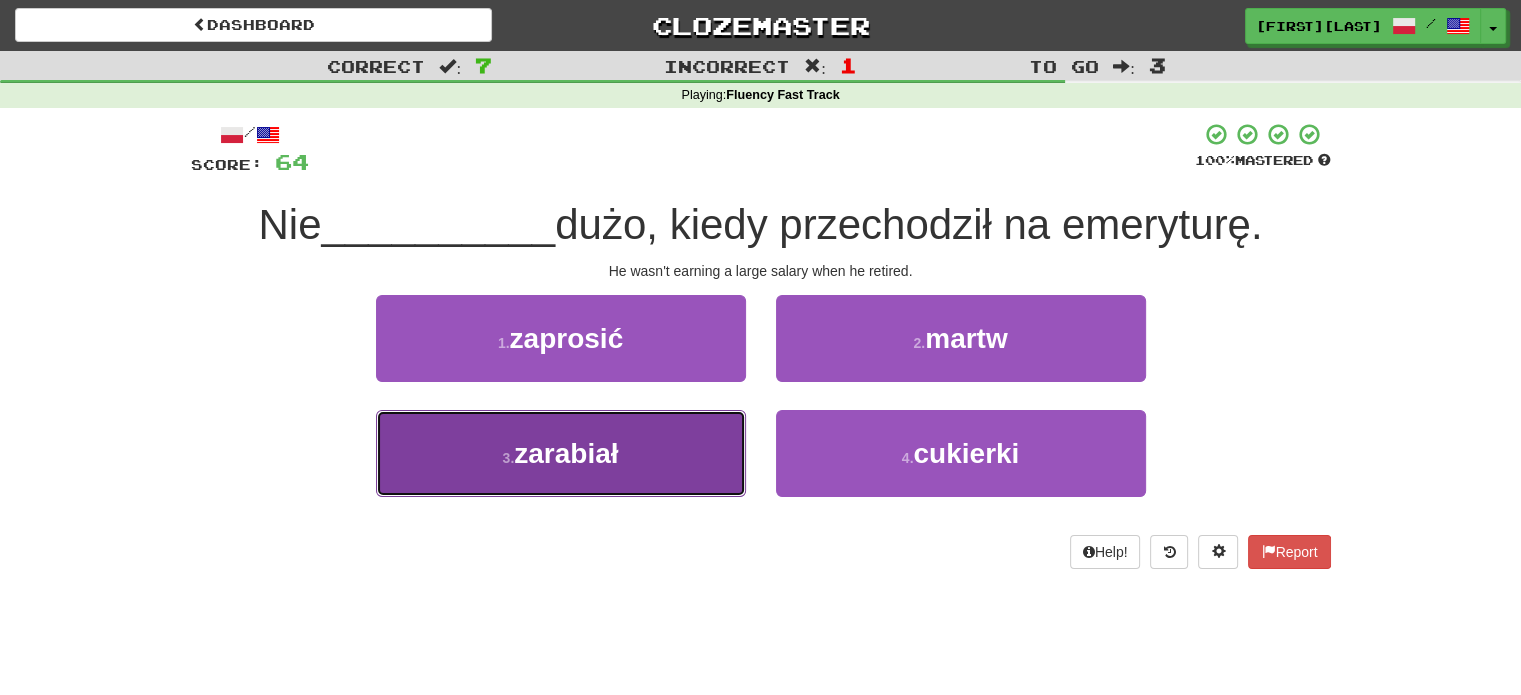 click on "3 .  zarabiał" at bounding box center (561, 453) 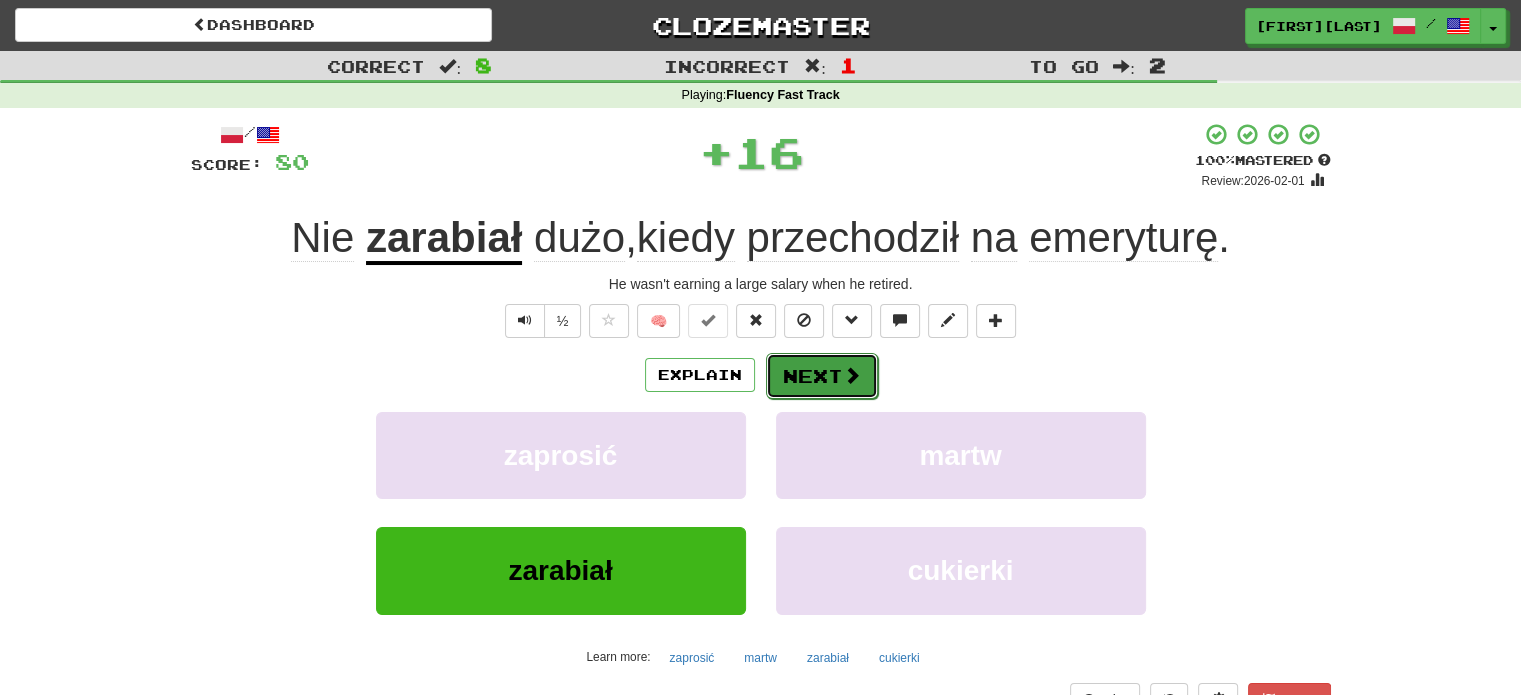 click on "Next" at bounding box center (822, 376) 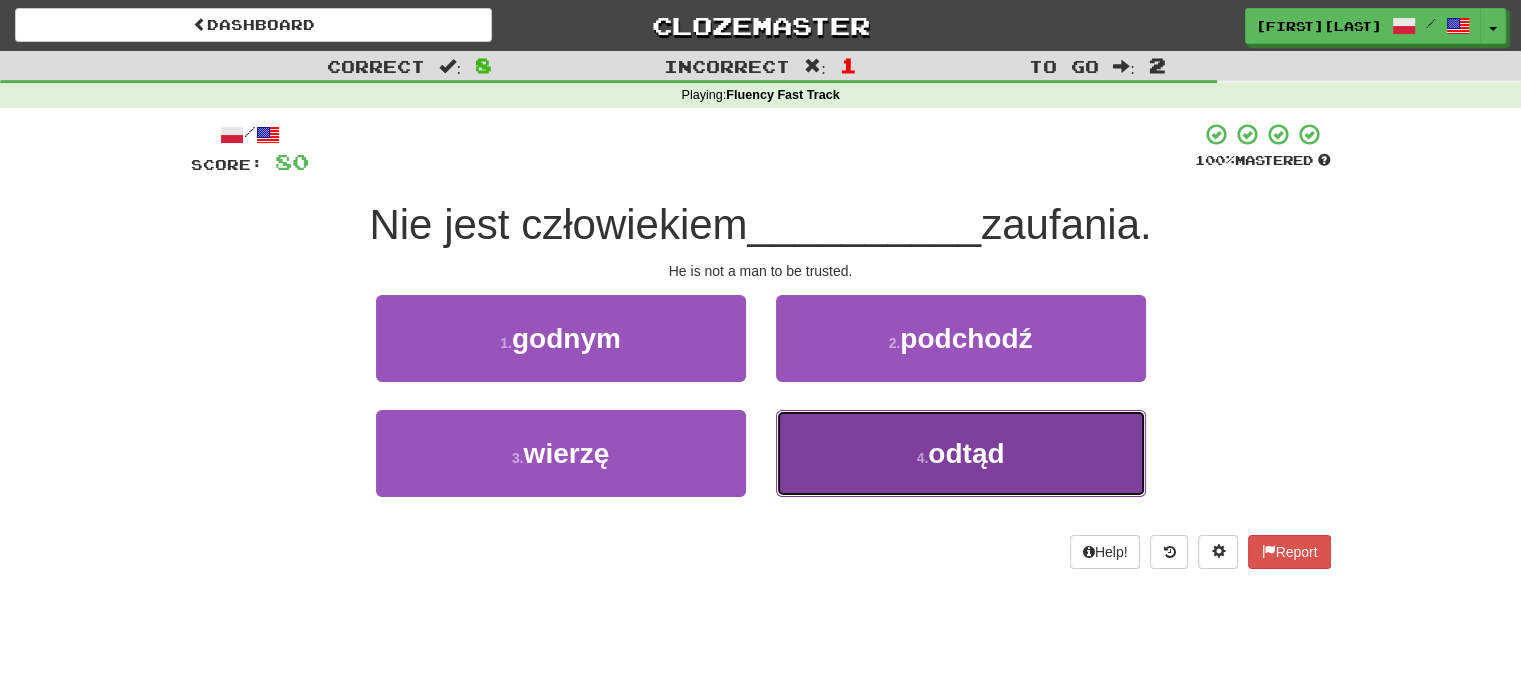 click on "4 .  odtąd" at bounding box center [961, 453] 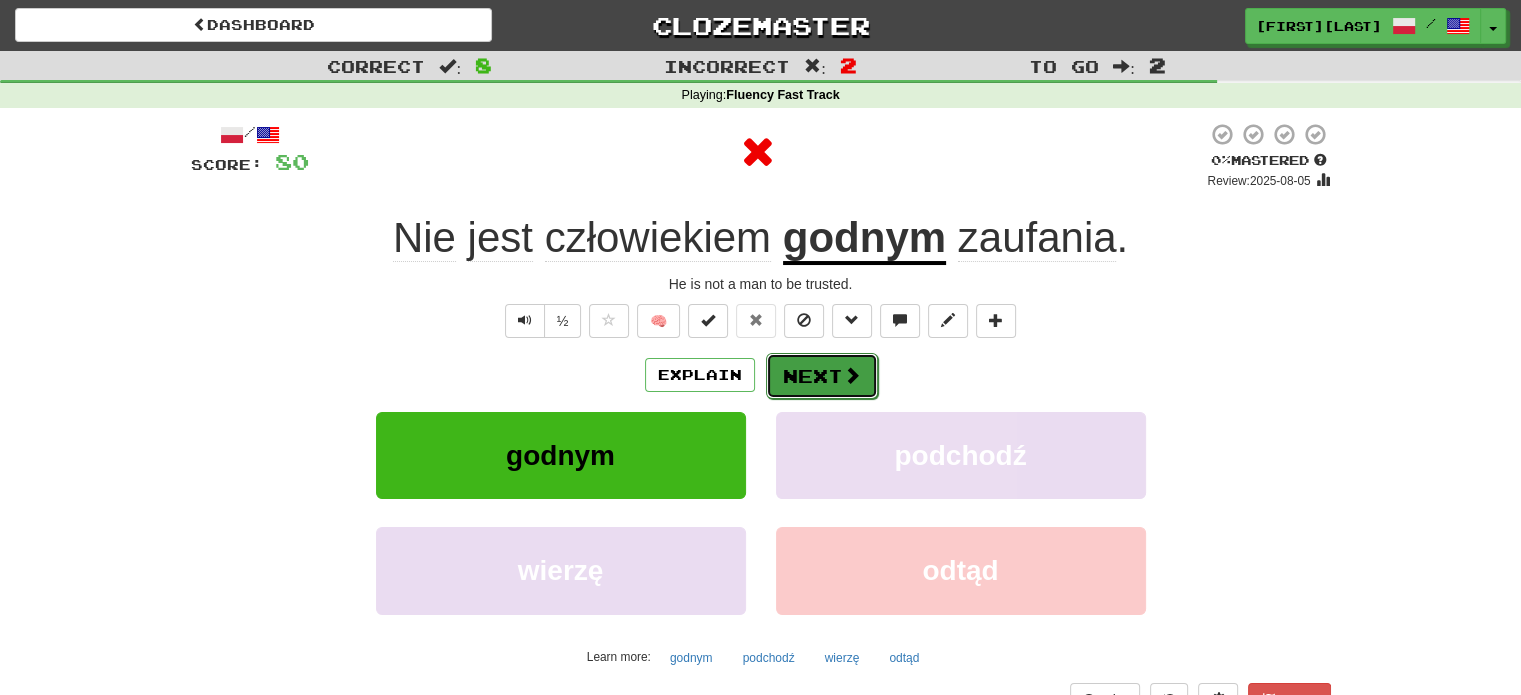 click on "Next" at bounding box center (822, 376) 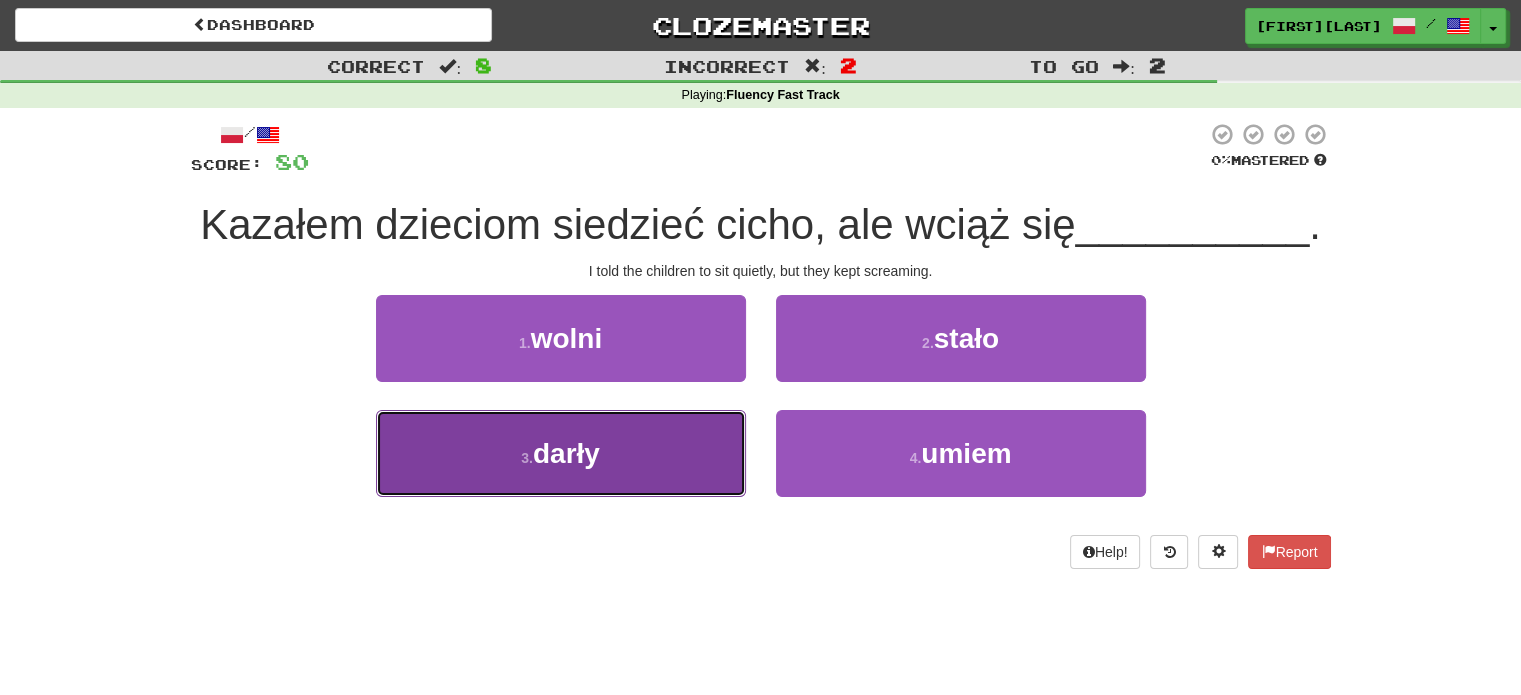 click on "3 .  darły" at bounding box center [561, 453] 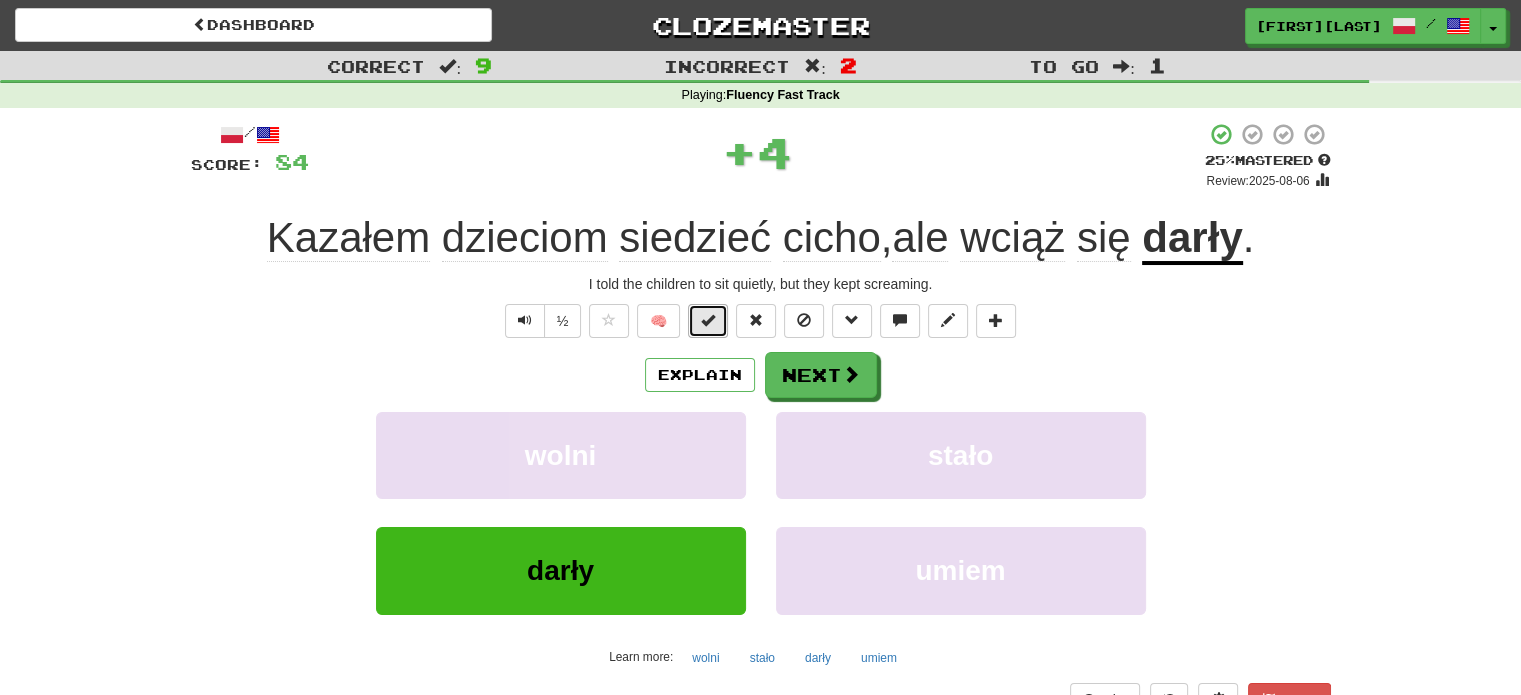 click at bounding box center [708, 321] 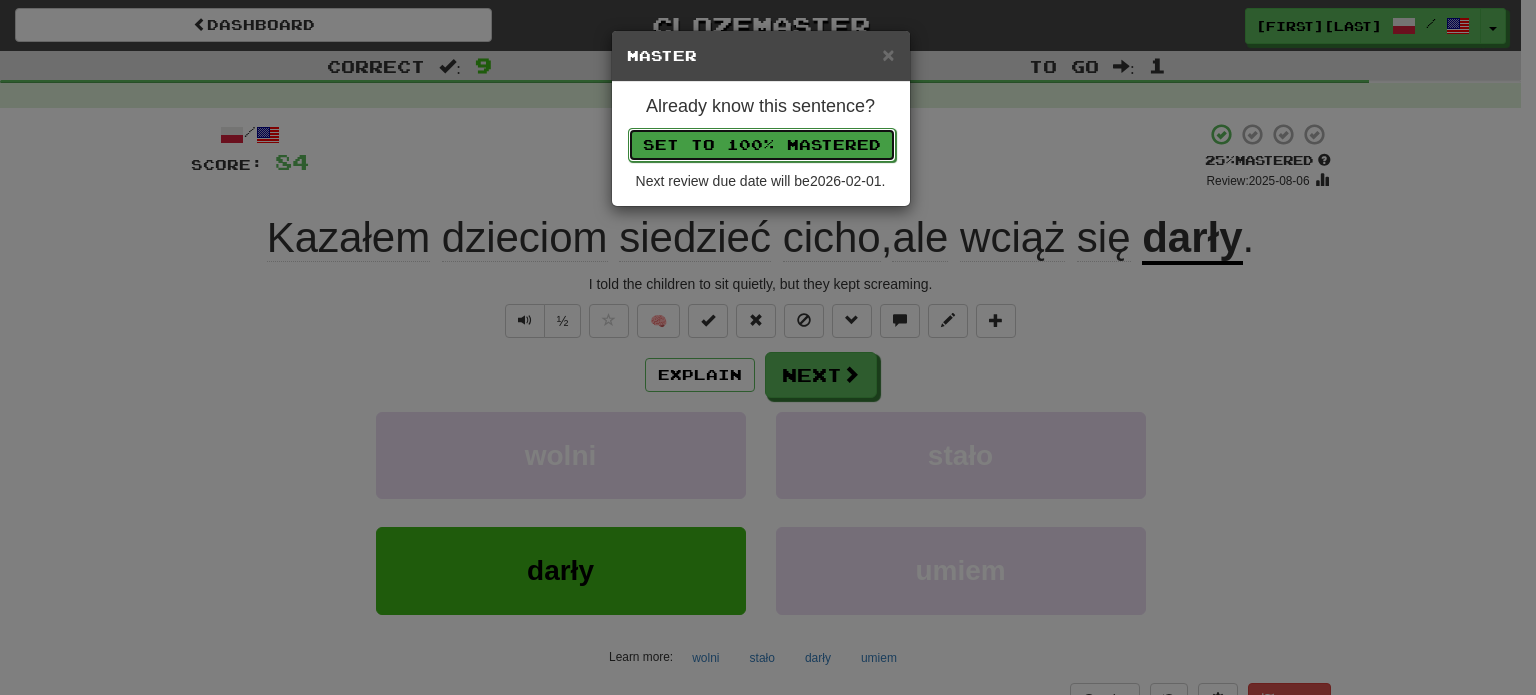 click on "Set to 100% Mastered" at bounding box center (762, 145) 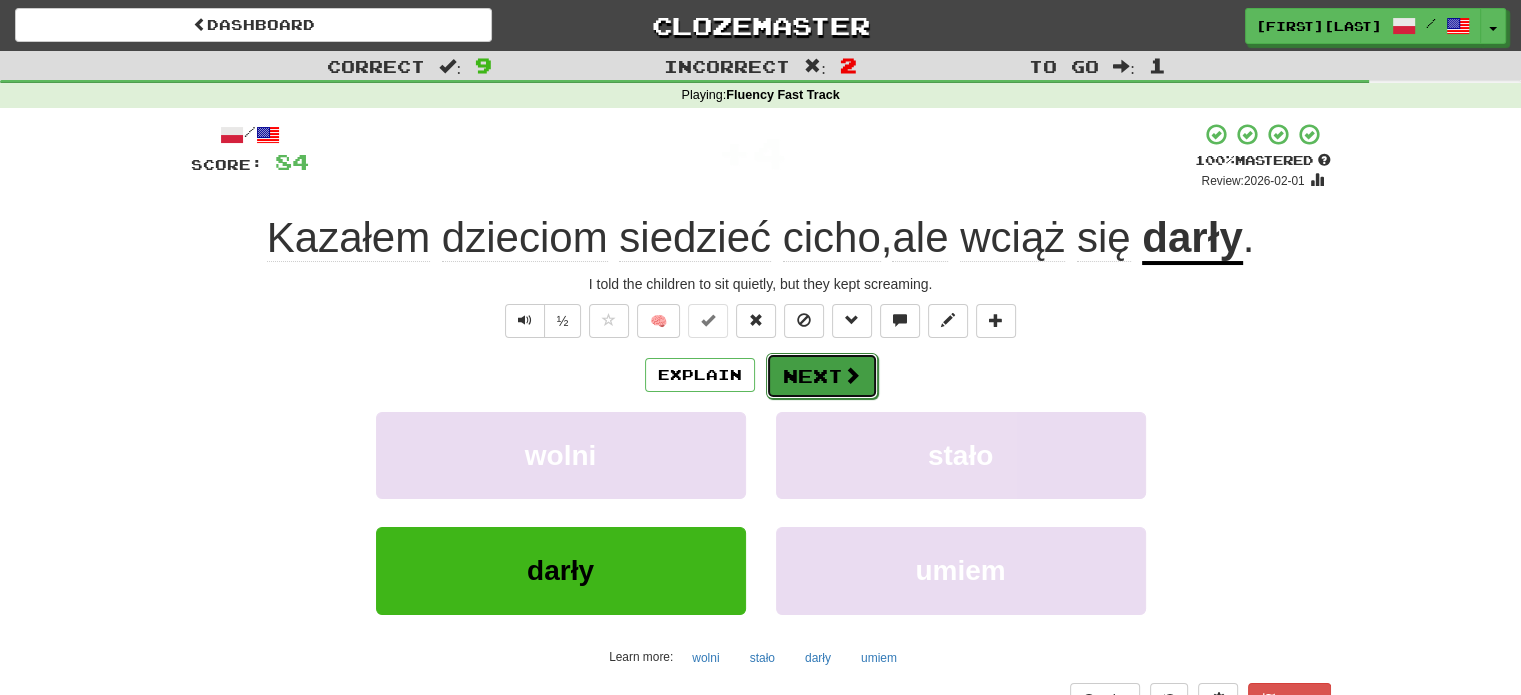click on "Next" at bounding box center [822, 376] 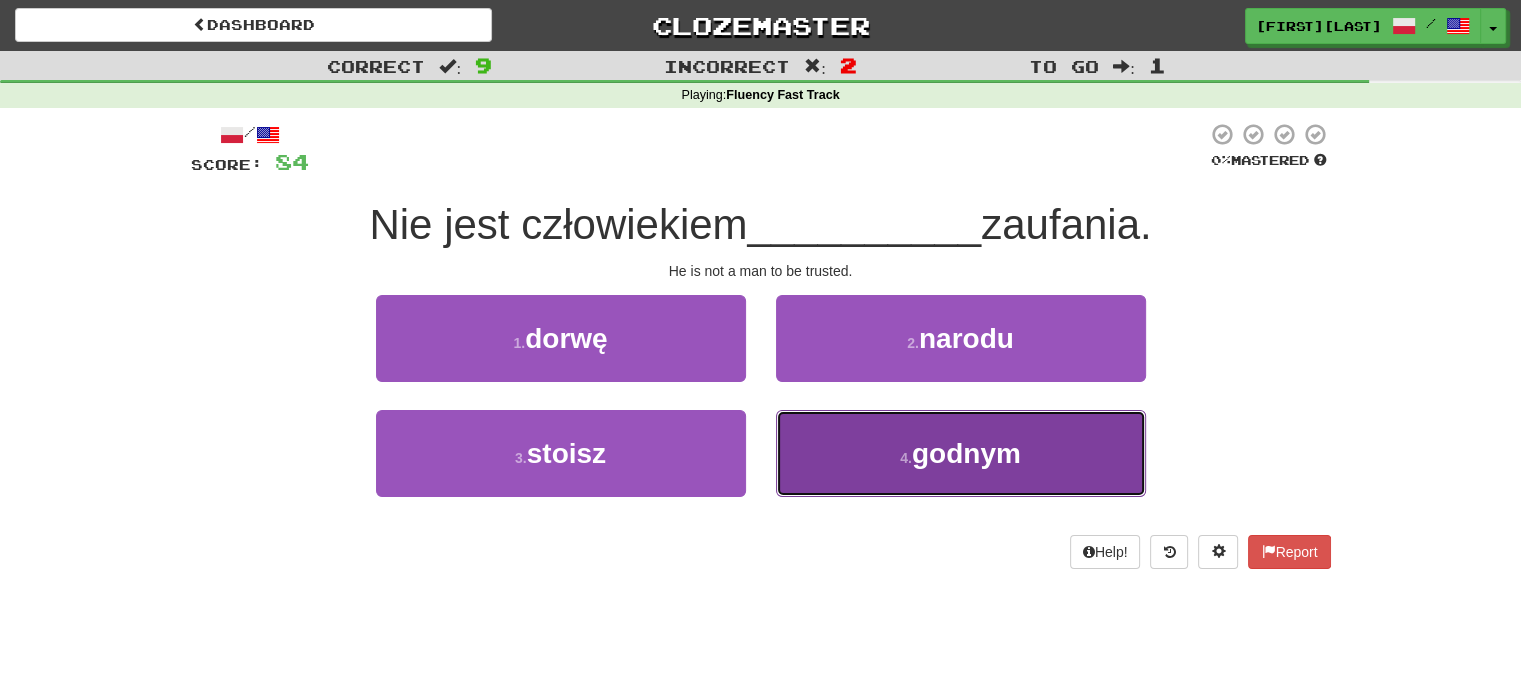 click on "4 .  godnym" at bounding box center (961, 453) 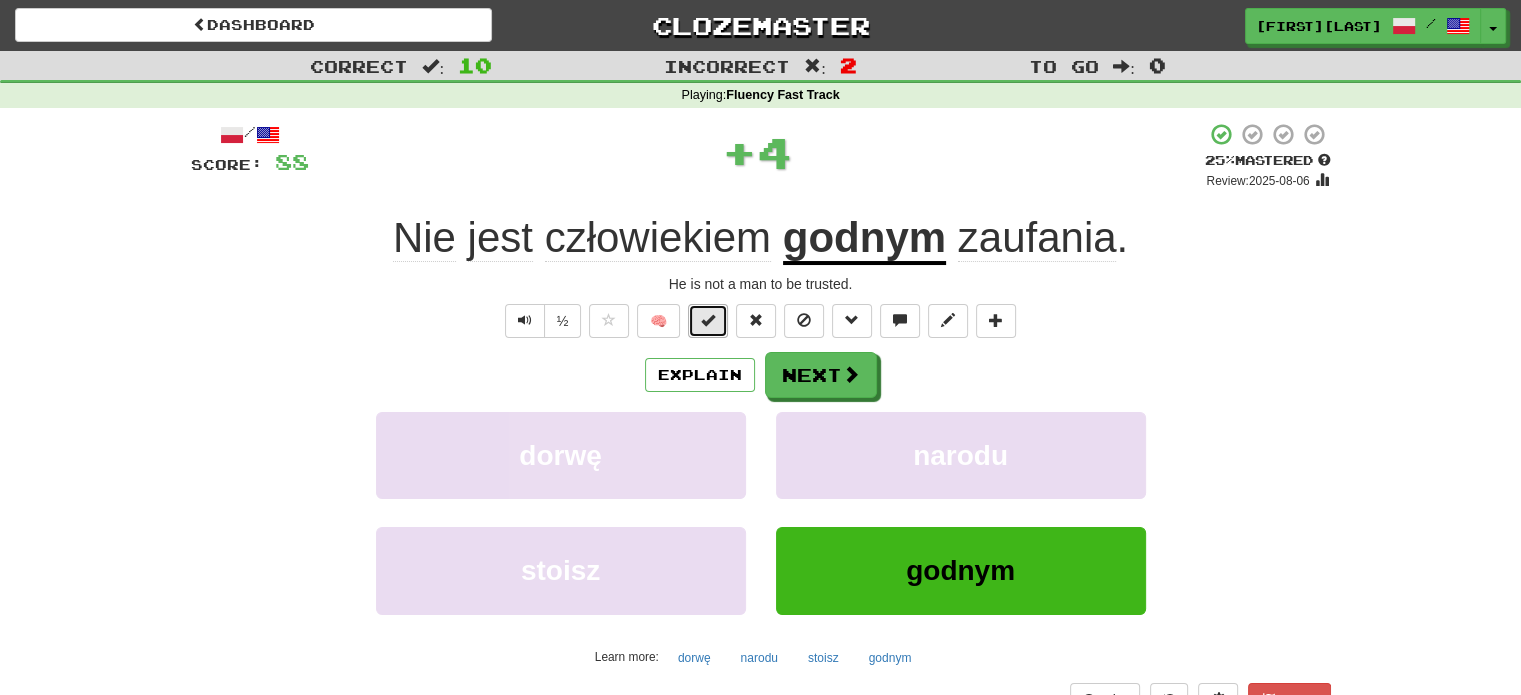 click at bounding box center (708, 321) 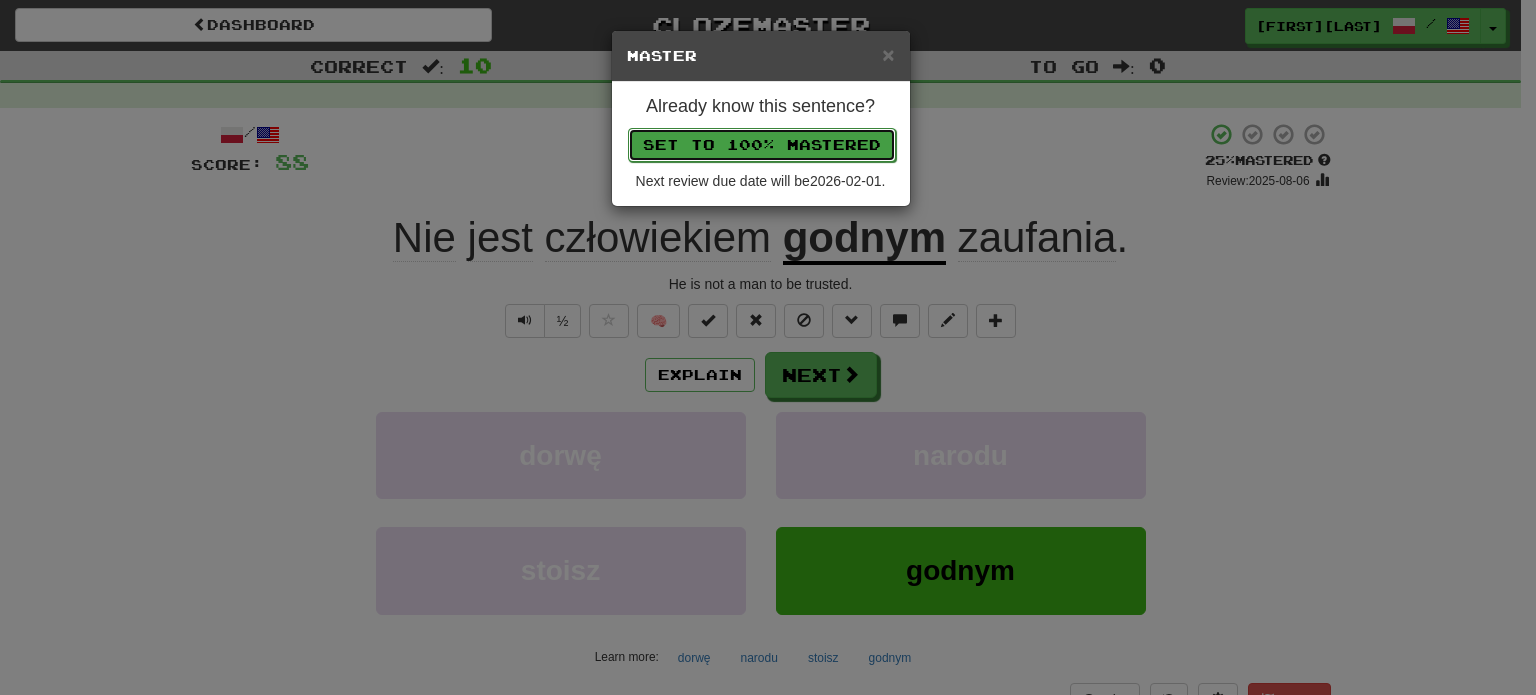 click on "Set to 100% Mastered" at bounding box center (762, 145) 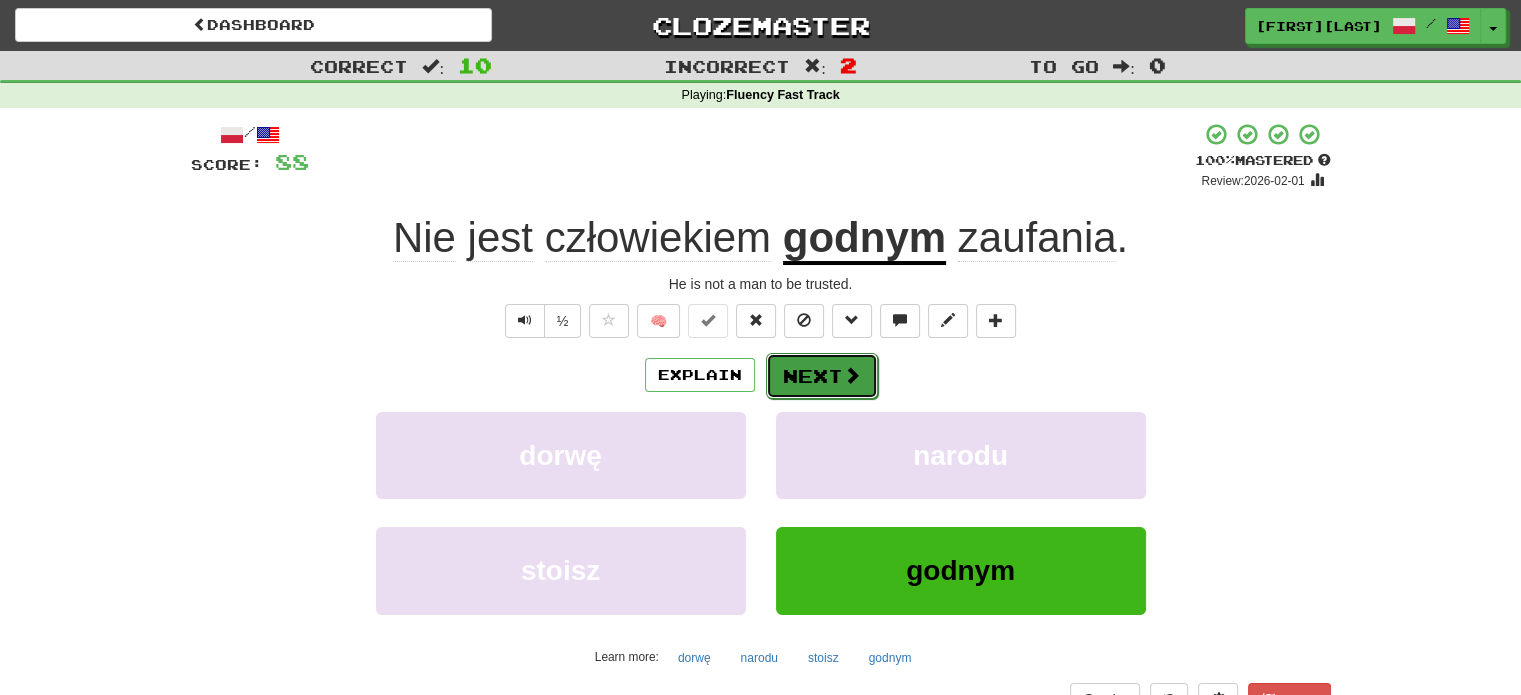 click at bounding box center [852, 375] 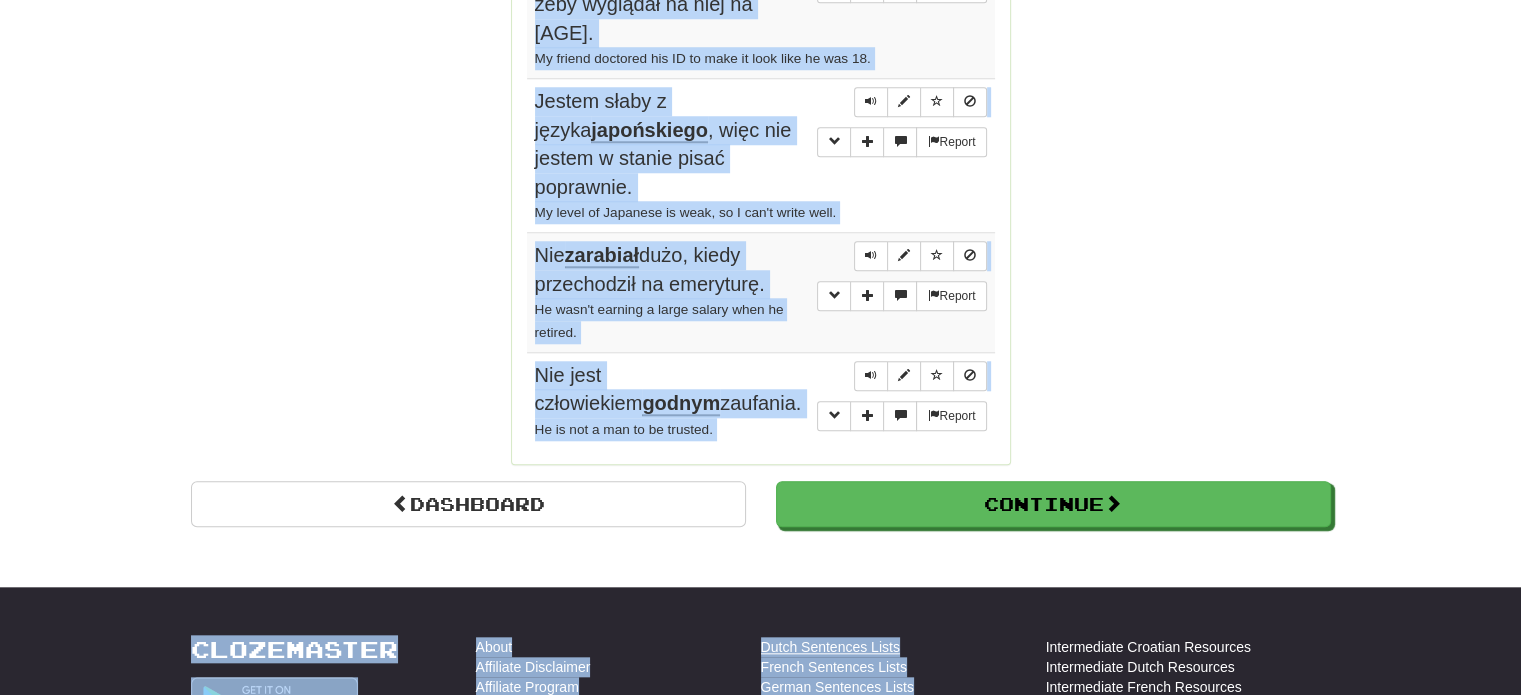 scroll, scrollTop: 1878, scrollLeft: 0, axis: vertical 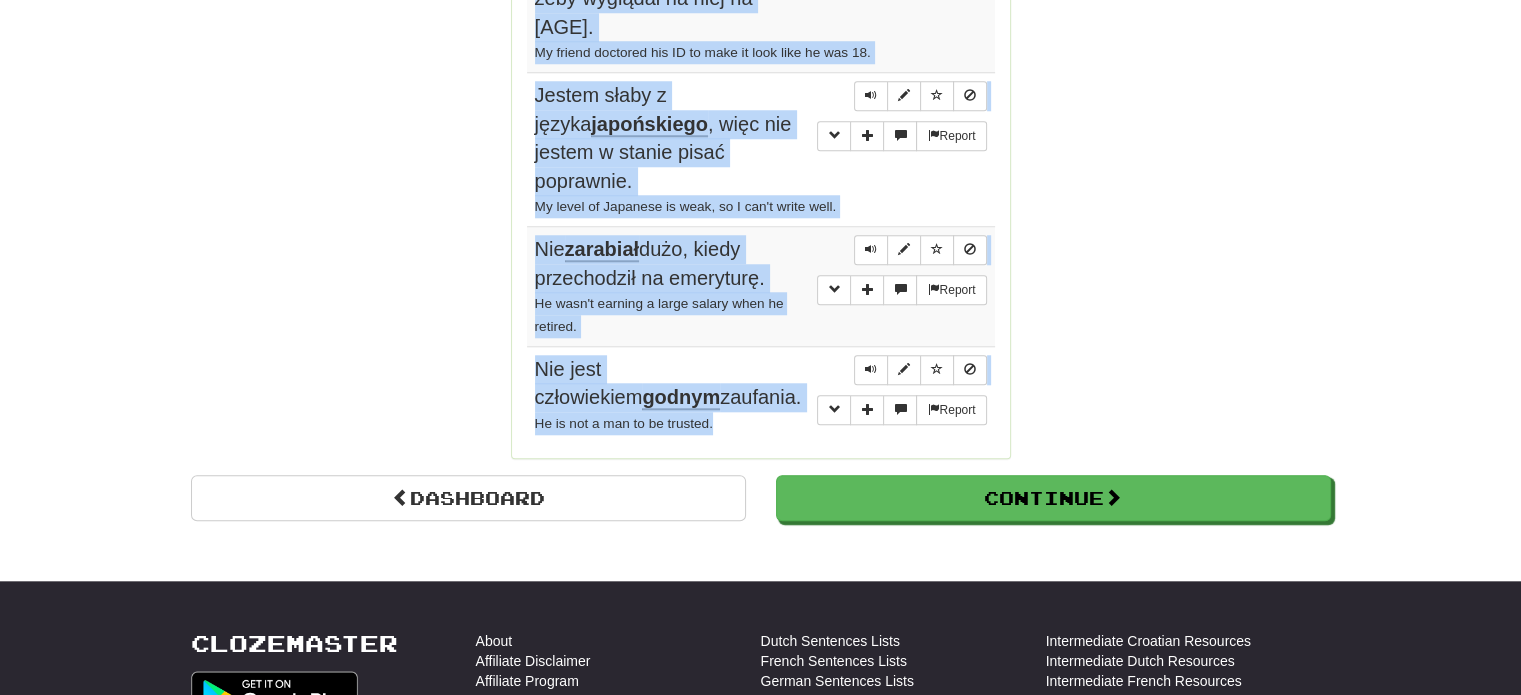 drag, startPoint x: 539, startPoint y: 187, endPoint x: 760, endPoint y: 329, distance: 262.68802 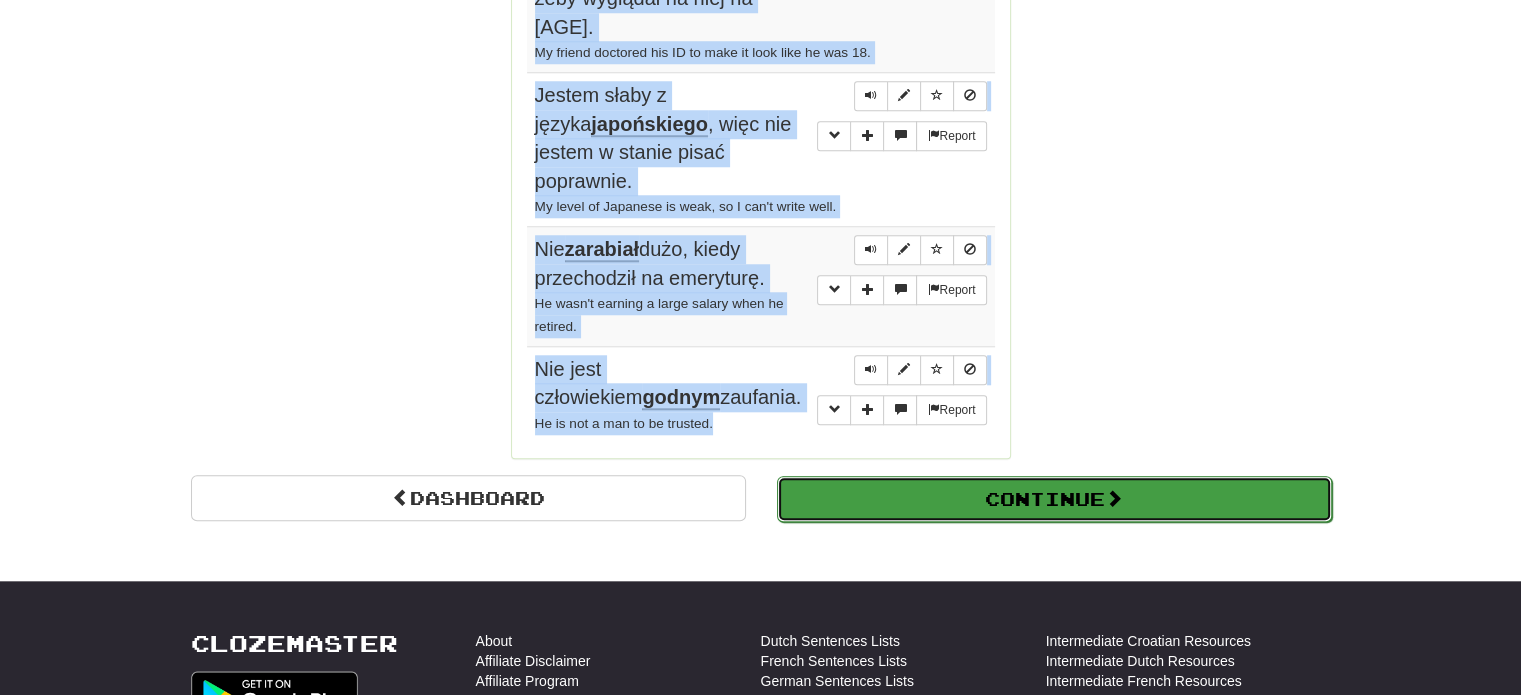 click on "Continue" at bounding box center [1054, 499] 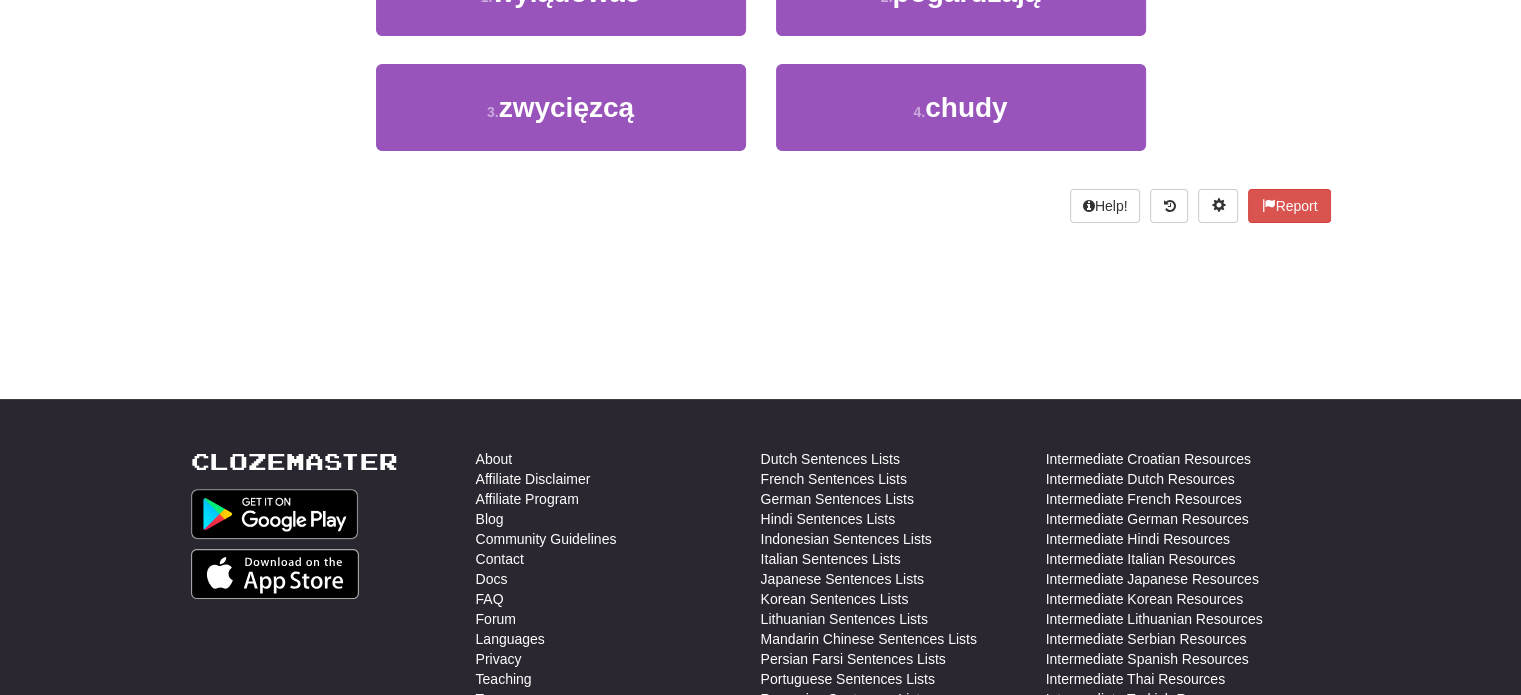 scroll, scrollTop: 0, scrollLeft: 0, axis: both 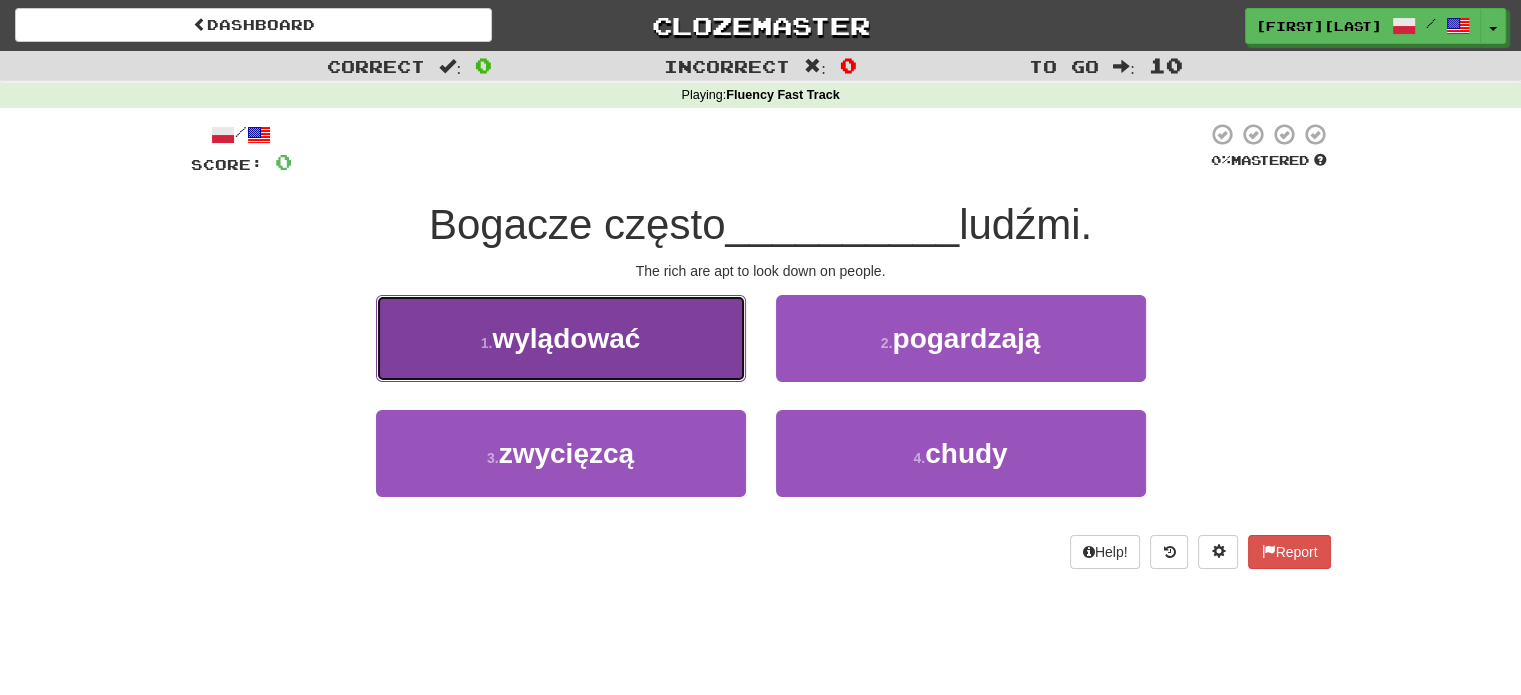 click on "wylądować" at bounding box center [566, 338] 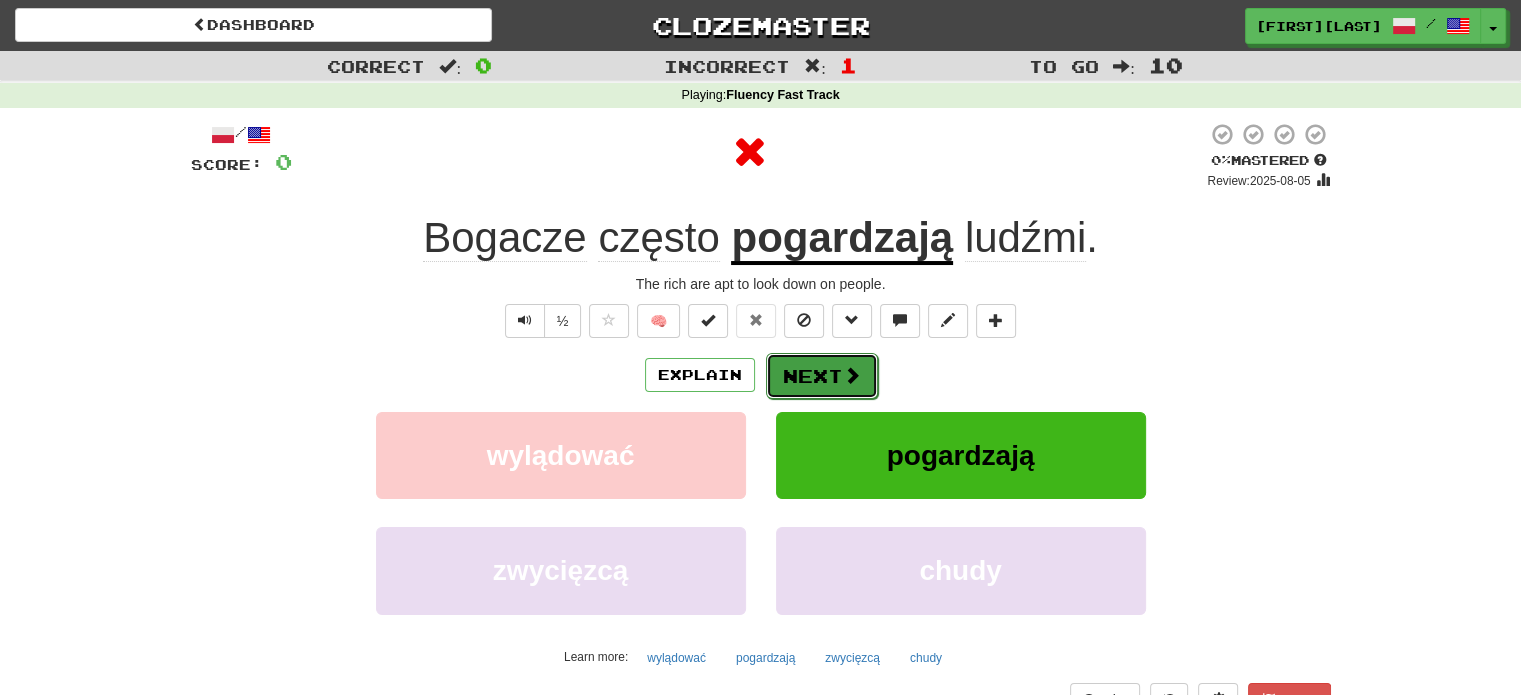 click at bounding box center [852, 375] 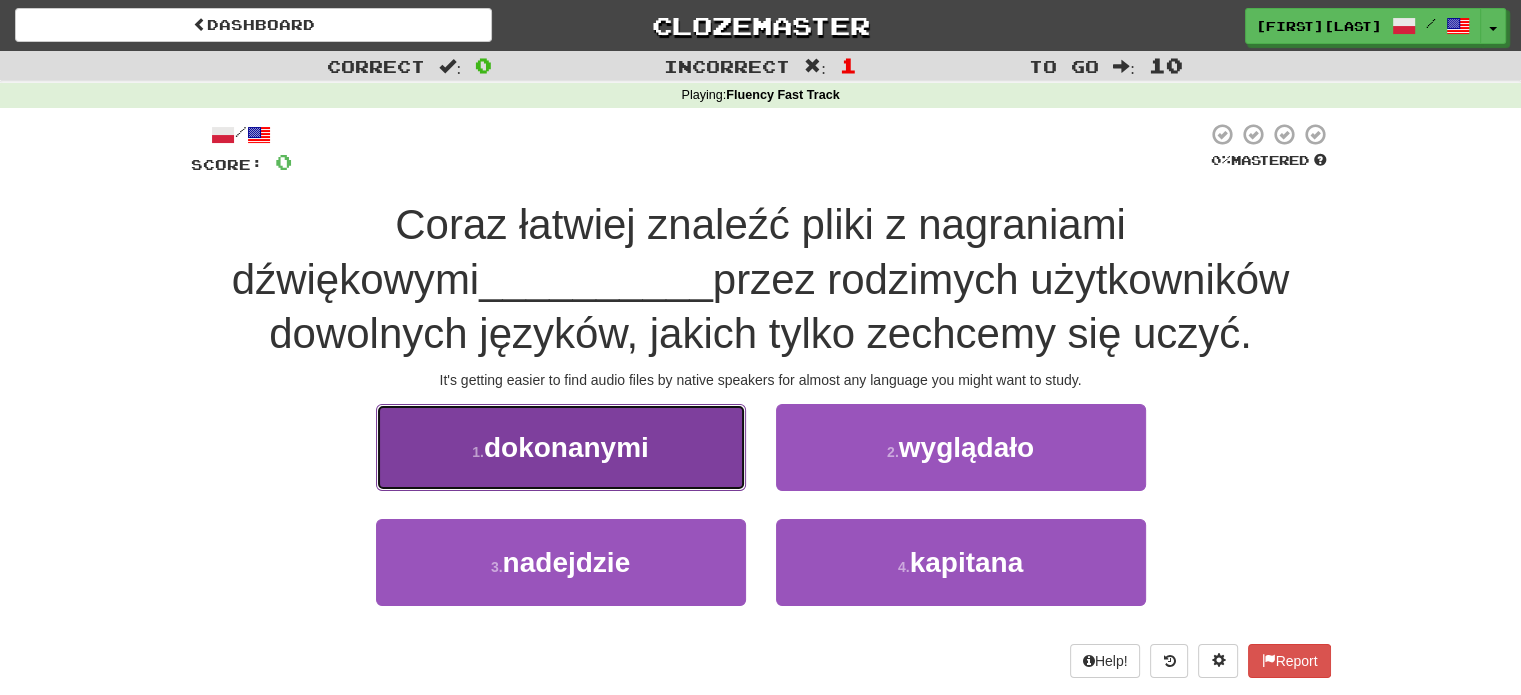 click on "1 .  dokonanymi" at bounding box center [561, 447] 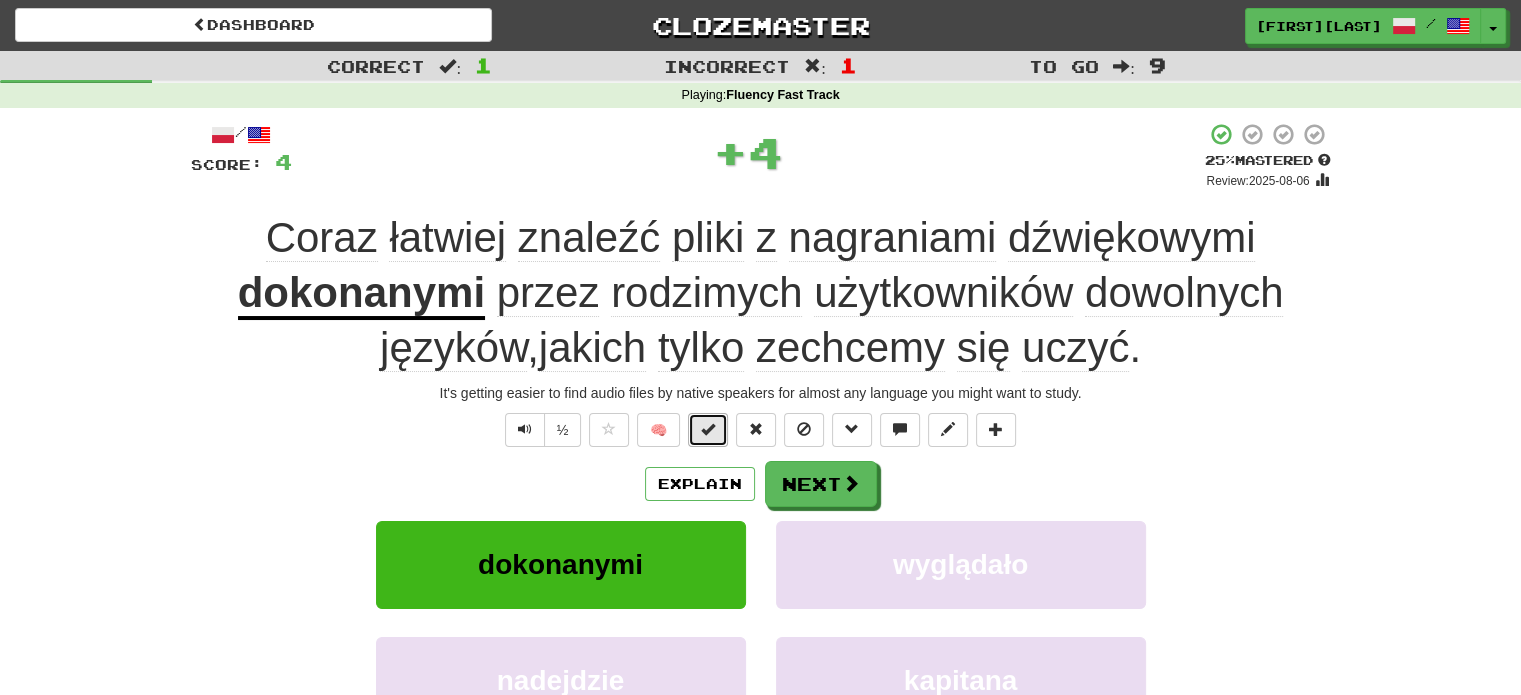 click at bounding box center (708, 429) 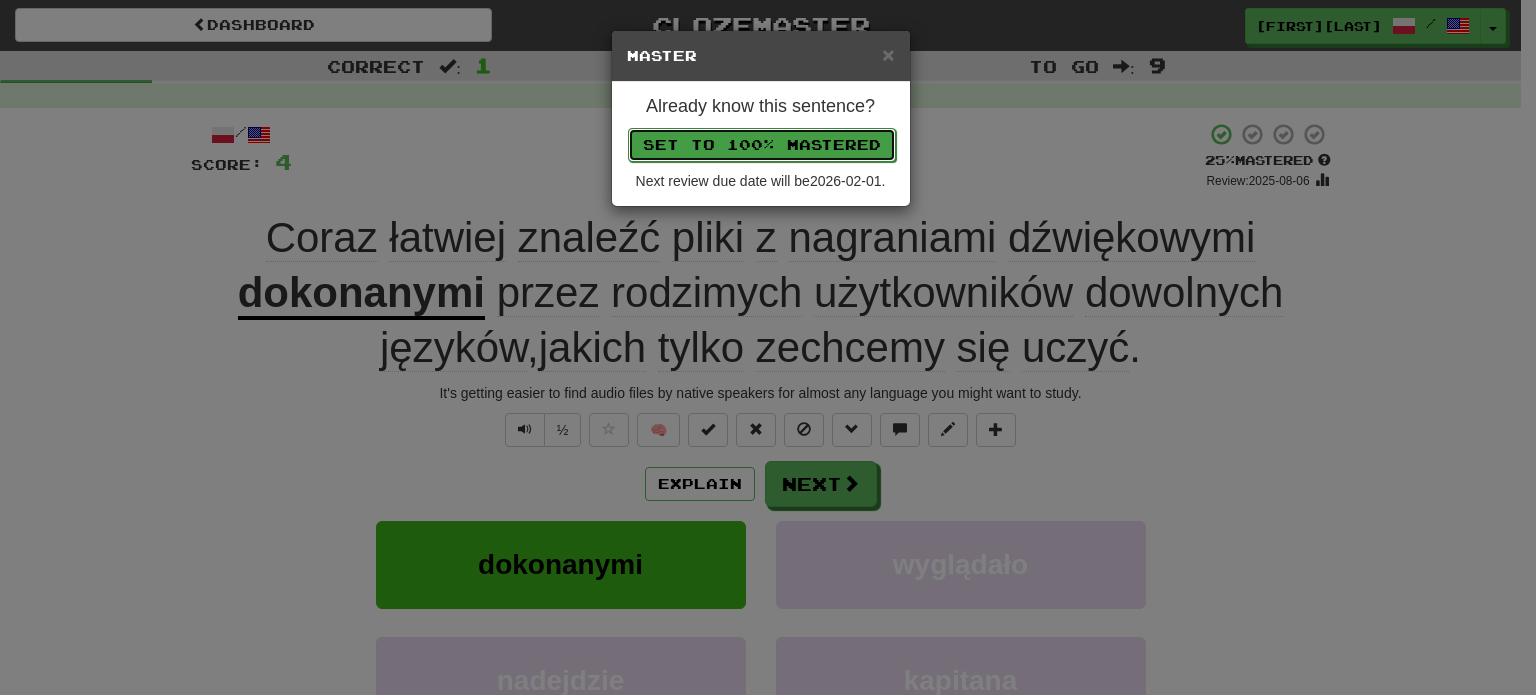 click on "Set to 100% Mastered" at bounding box center [762, 145] 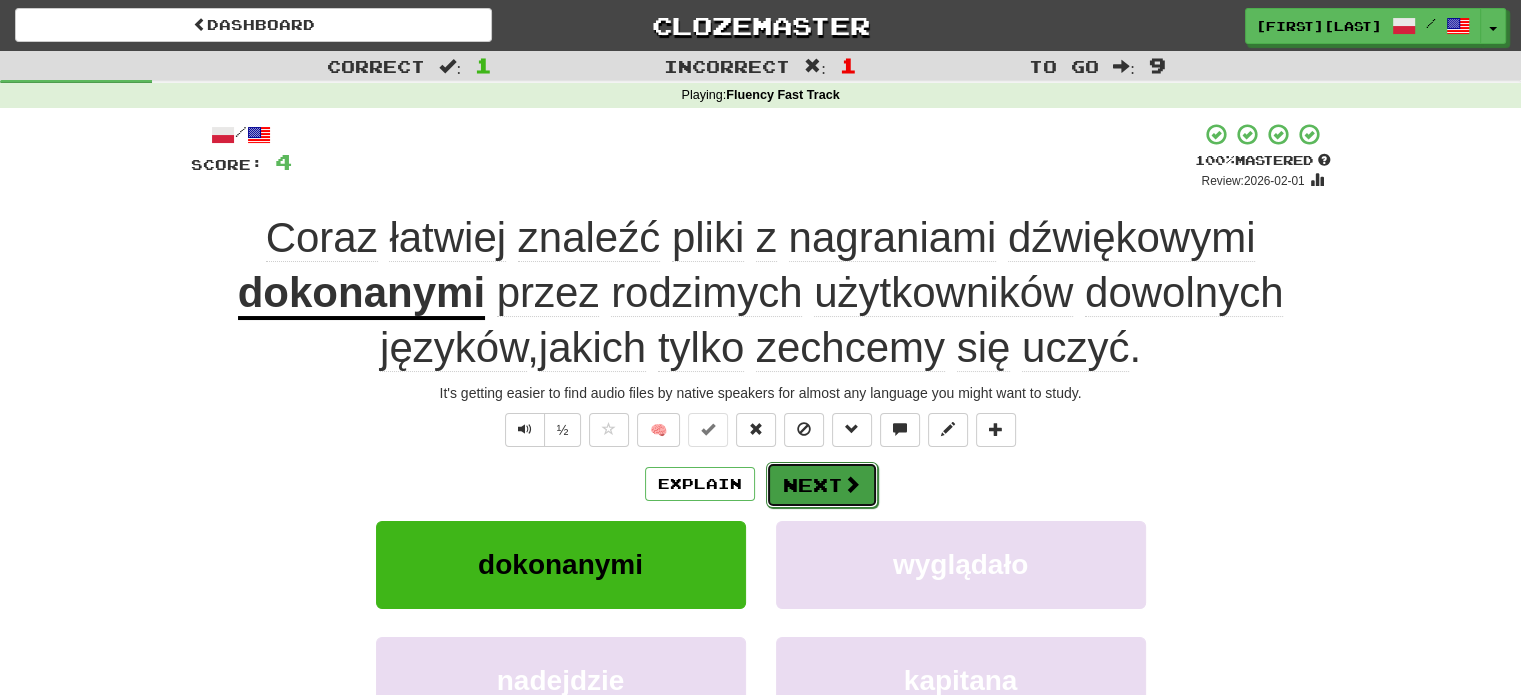 click on "Next" at bounding box center [822, 485] 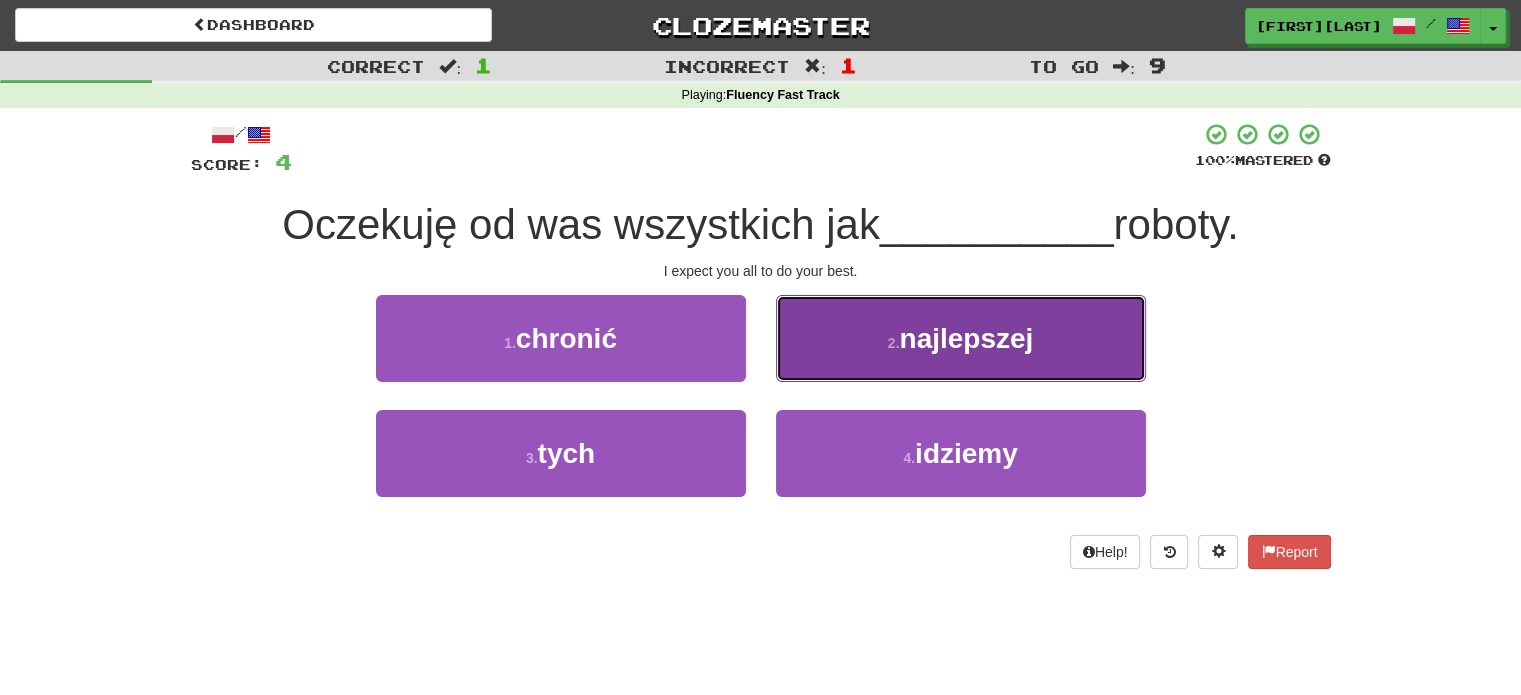 click on "najlepszej" at bounding box center [966, 338] 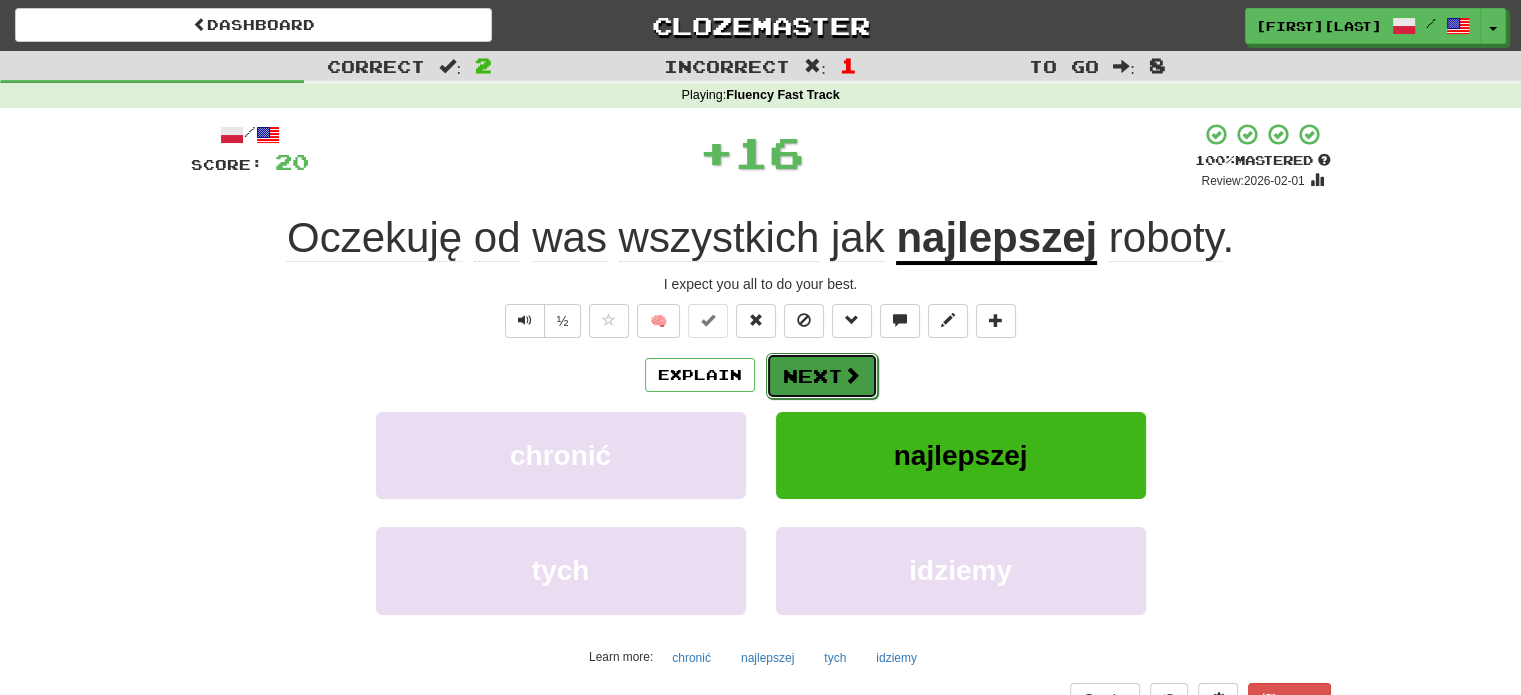 click on "Next" at bounding box center (822, 376) 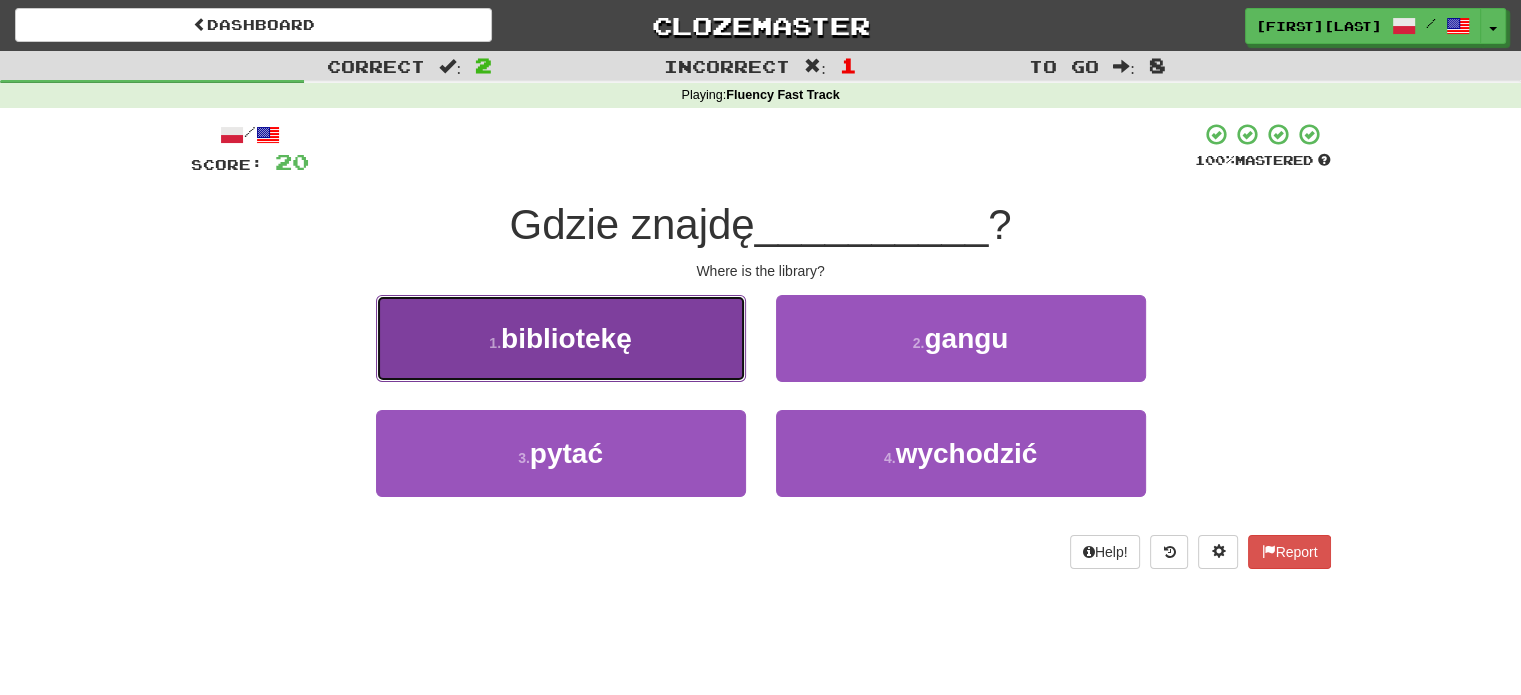 click on "1 .  bibliotekę" at bounding box center (561, 338) 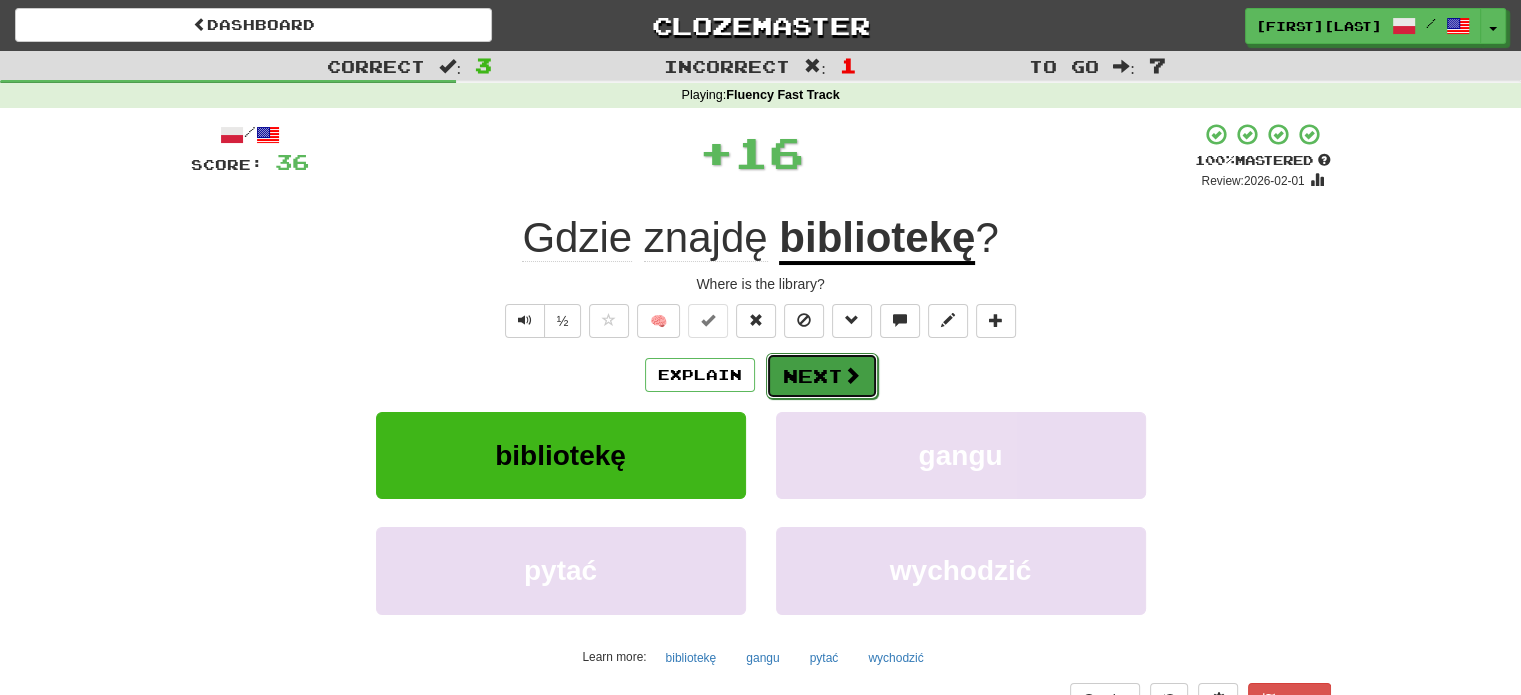 click on "Next" at bounding box center [822, 376] 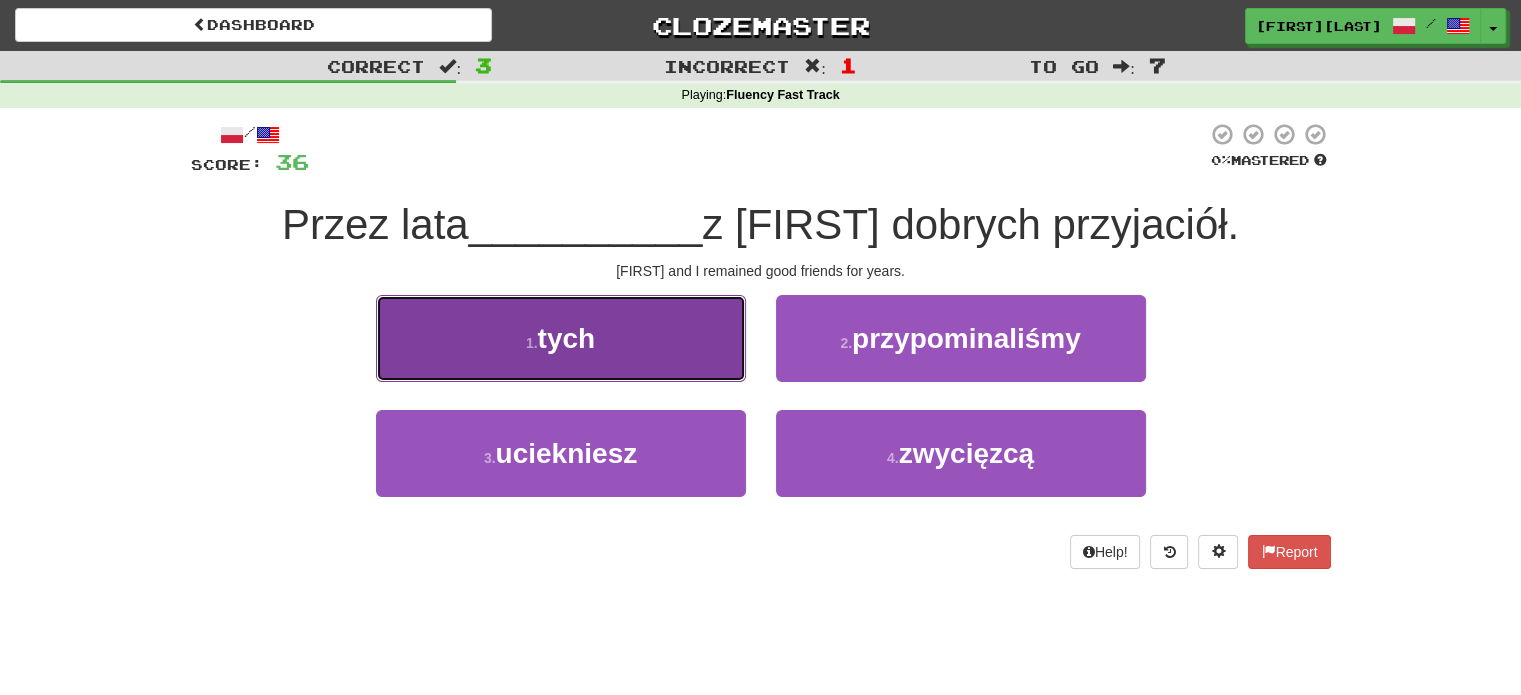 click on "1 .  tych" at bounding box center (561, 338) 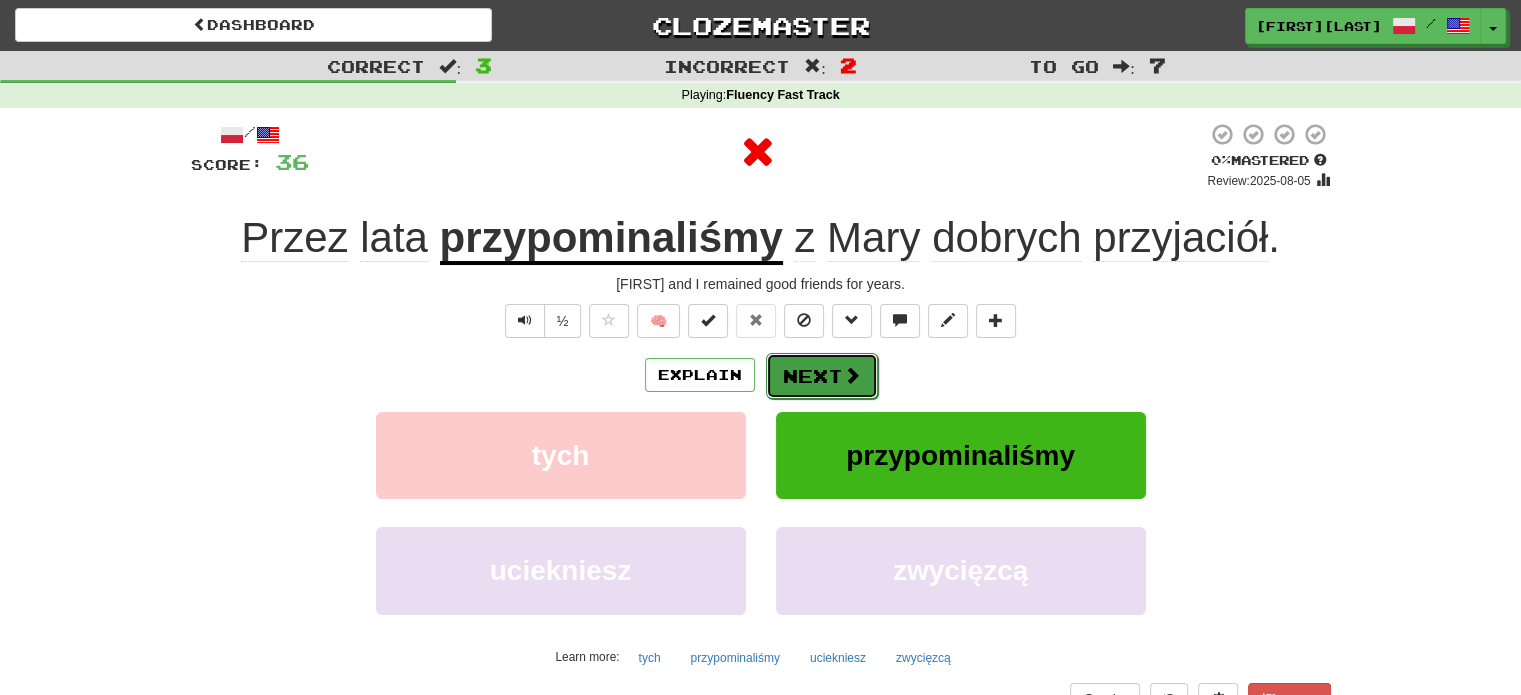 click on "Next" at bounding box center [822, 376] 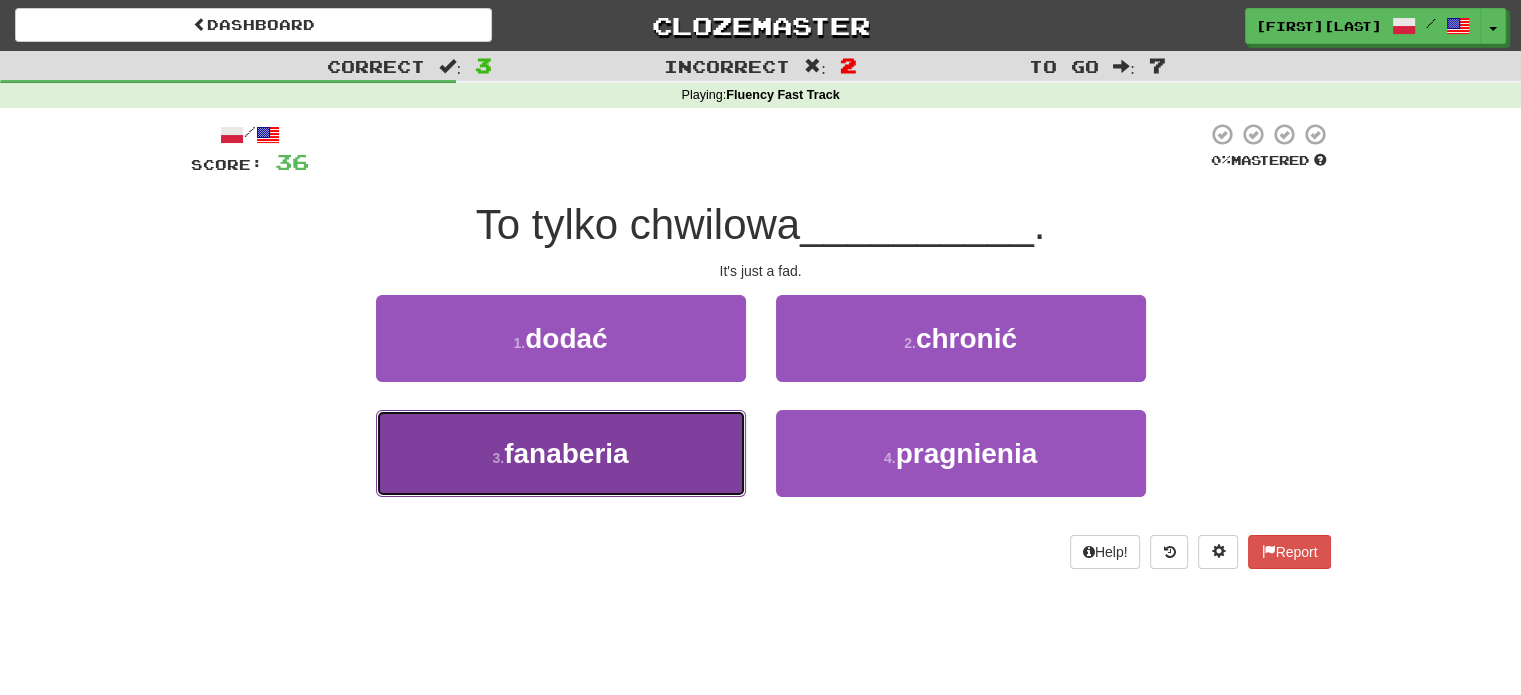 click on "3 .  fanaberia" at bounding box center (561, 453) 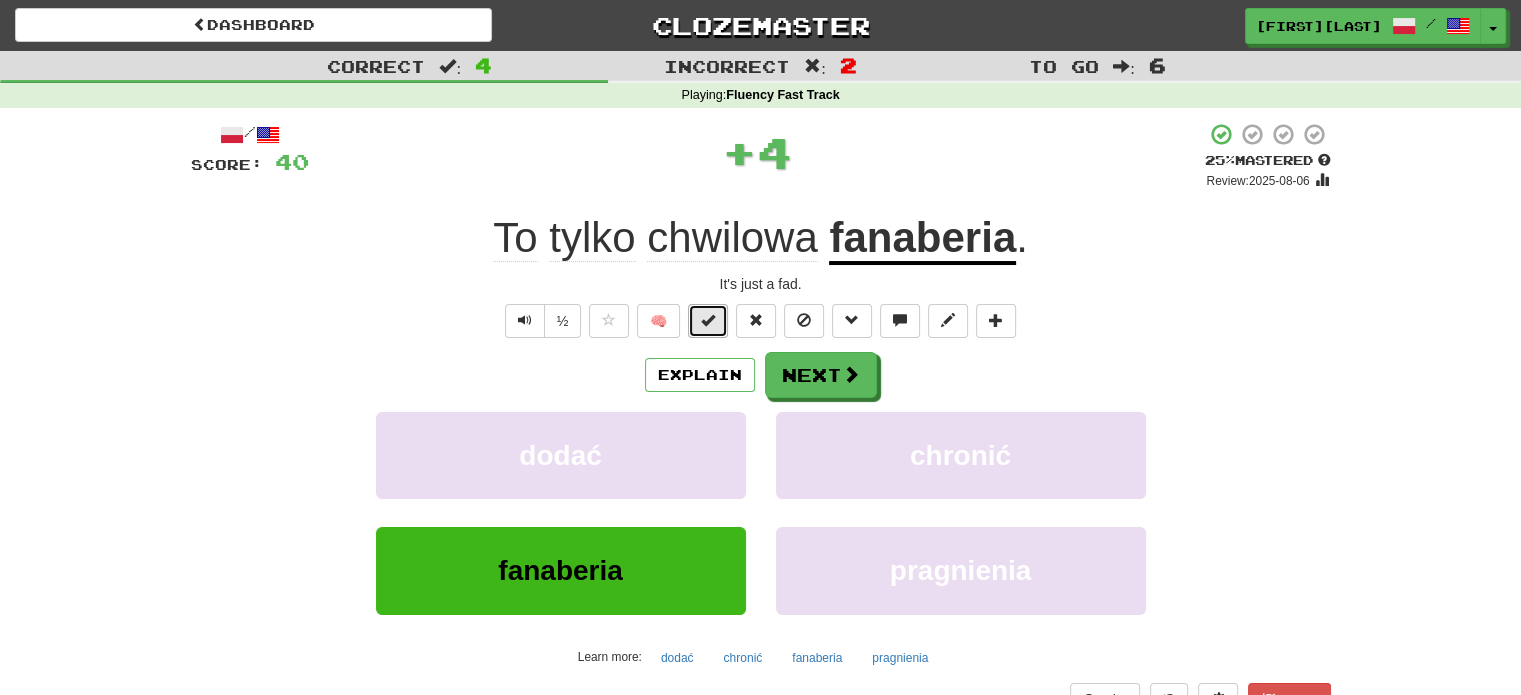 click at bounding box center (708, 321) 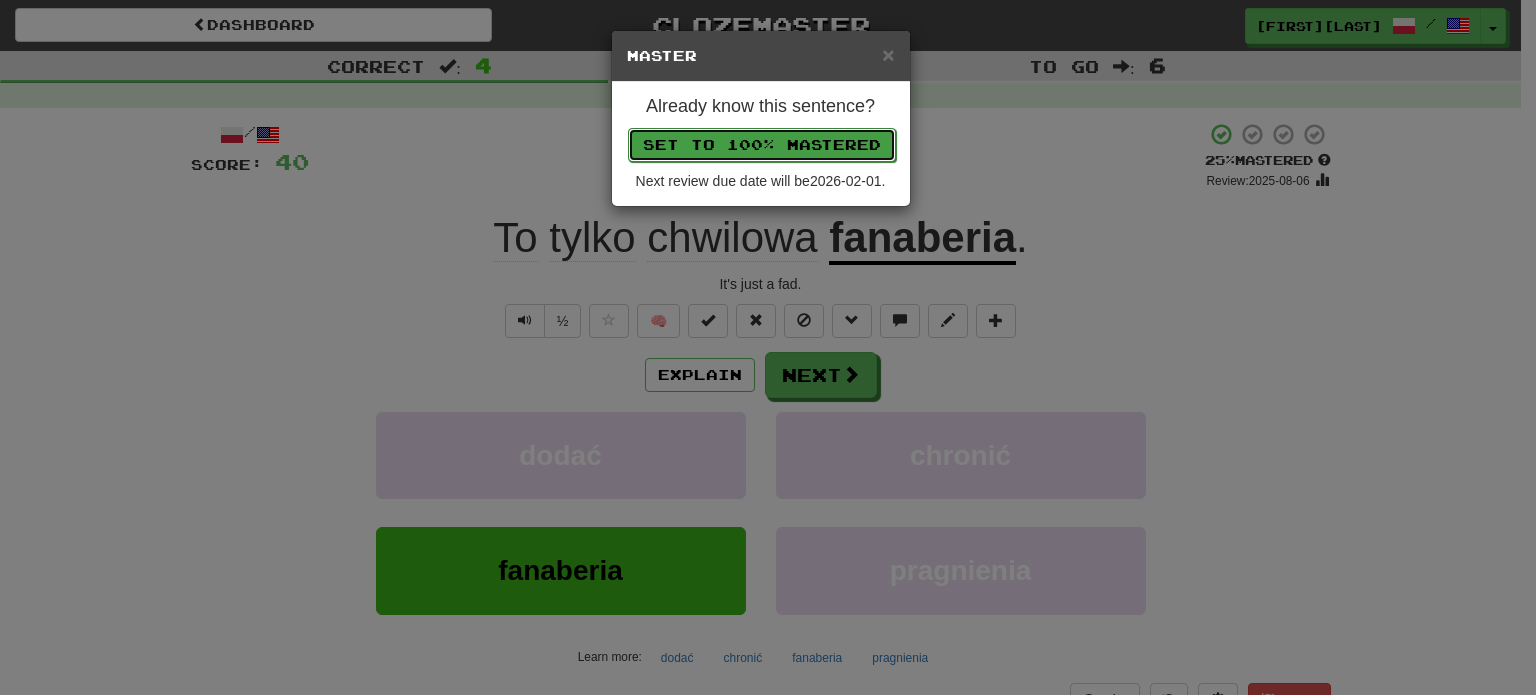 click on "Set to 100% Mastered" at bounding box center (762, 145) 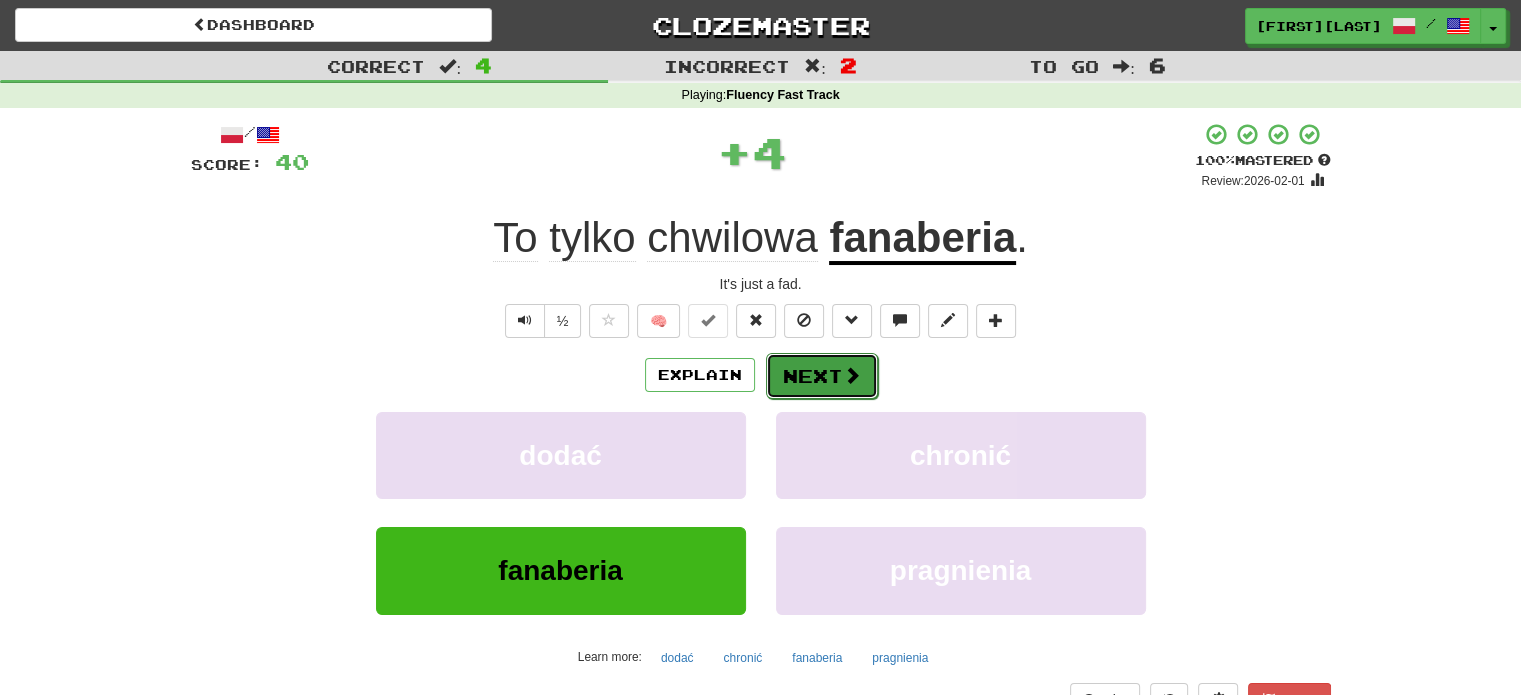 click on "Next" at bounding box center [822, 376] 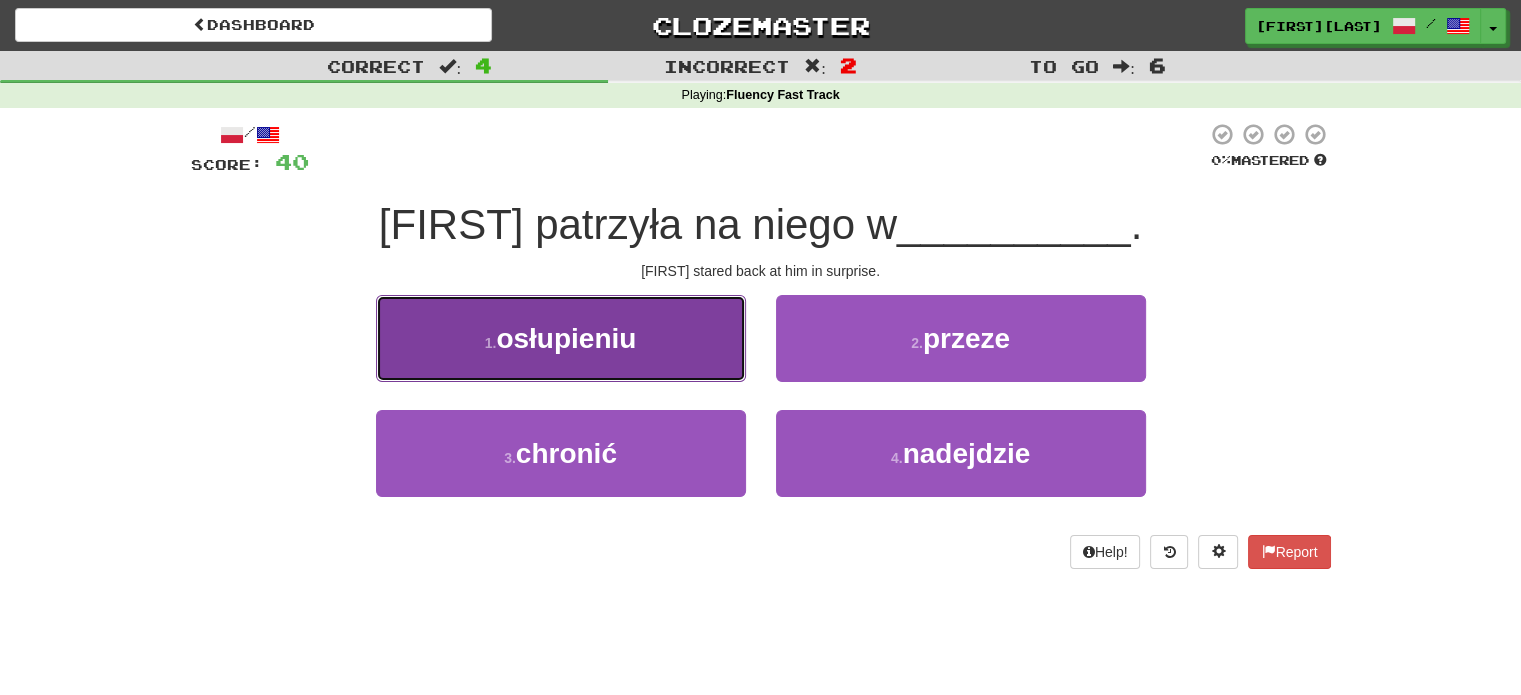 click on "1 .  osłupieniu" at bounding box center [561, 338] 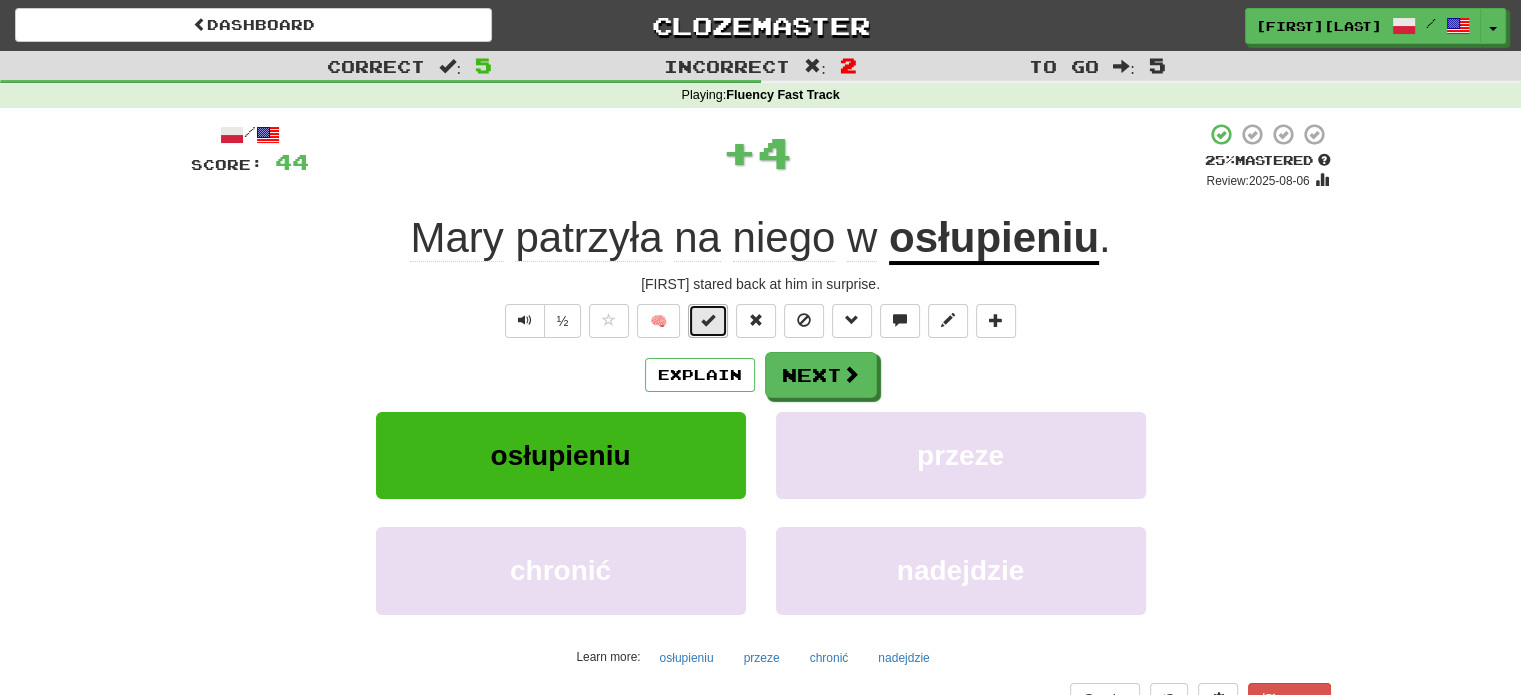 click at bounding box center [708, 321] 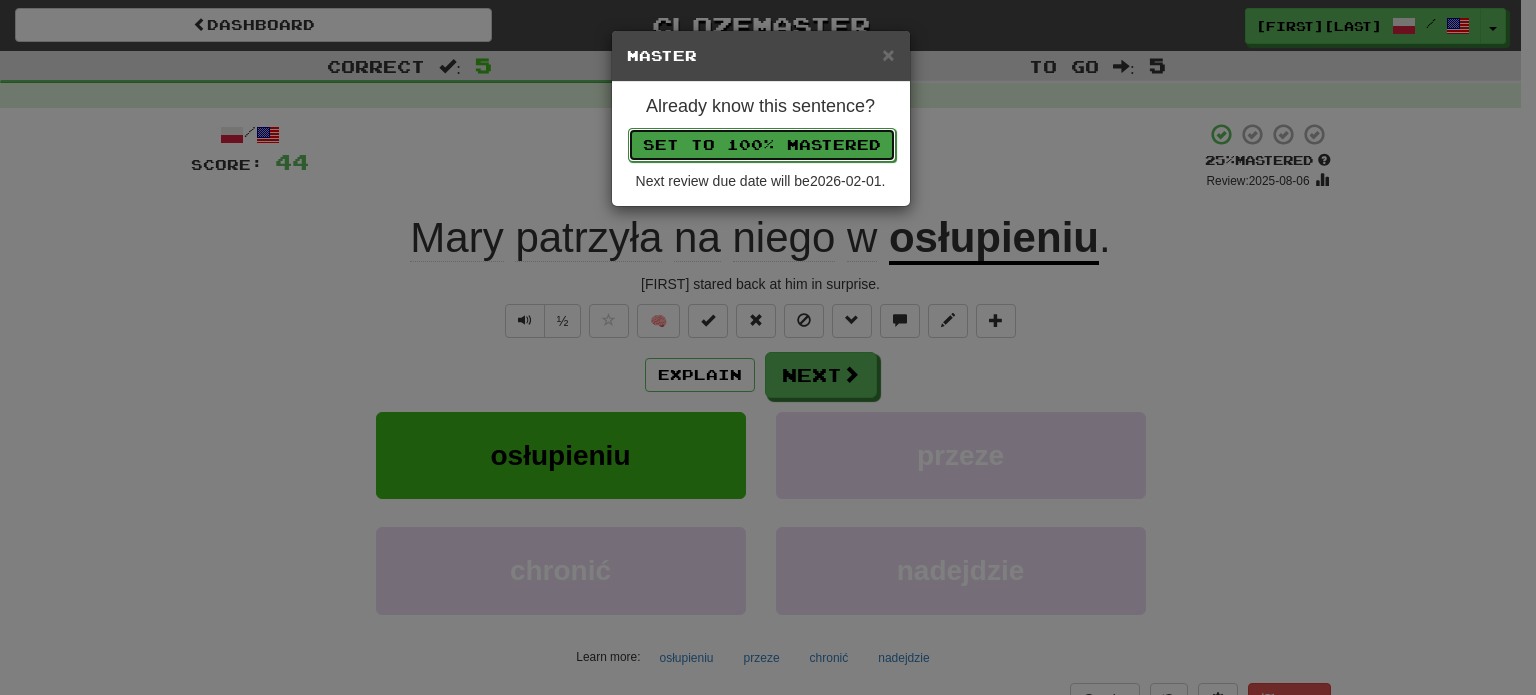 click on "Set to 100% Mastered" at bounding box center (762, 145) 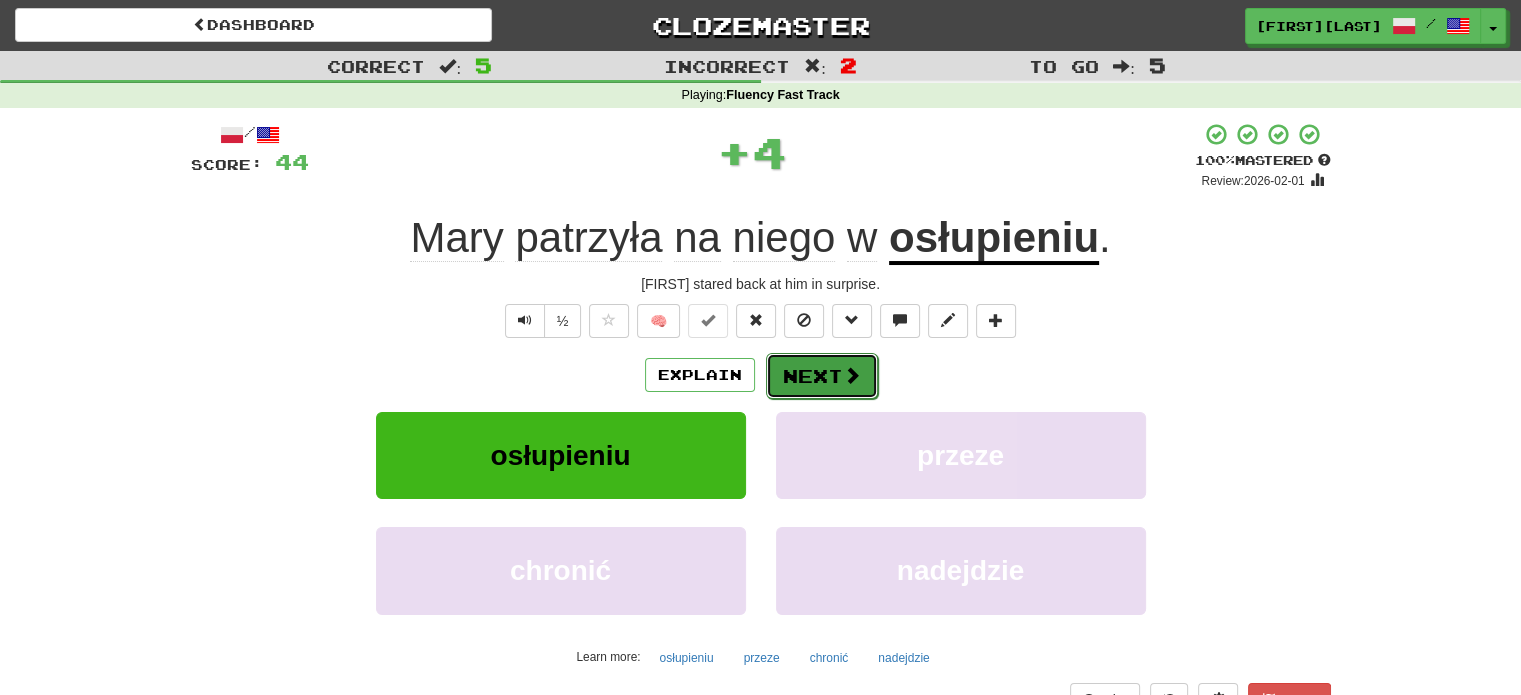 click at bounding box center [852, 375] 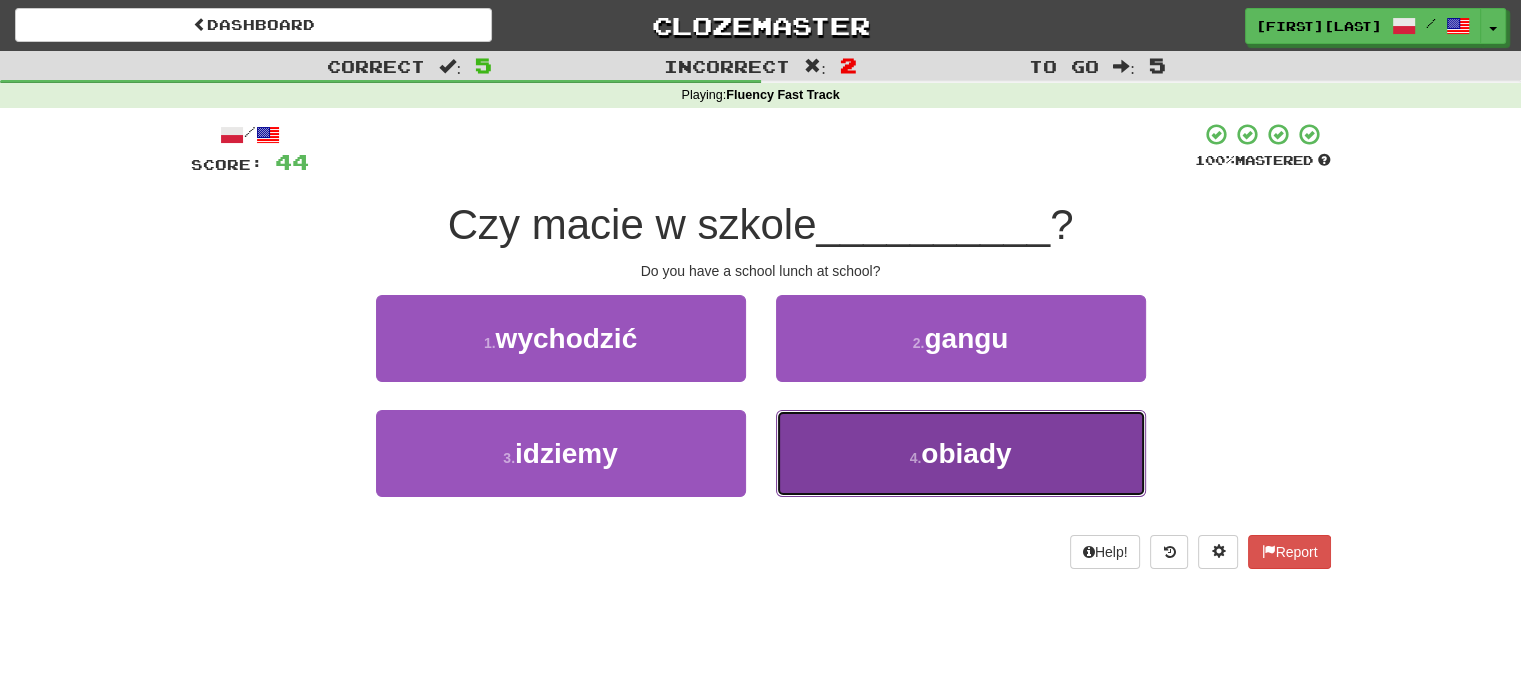 click on "4 .  obiady" at bounding box center [961, 453] 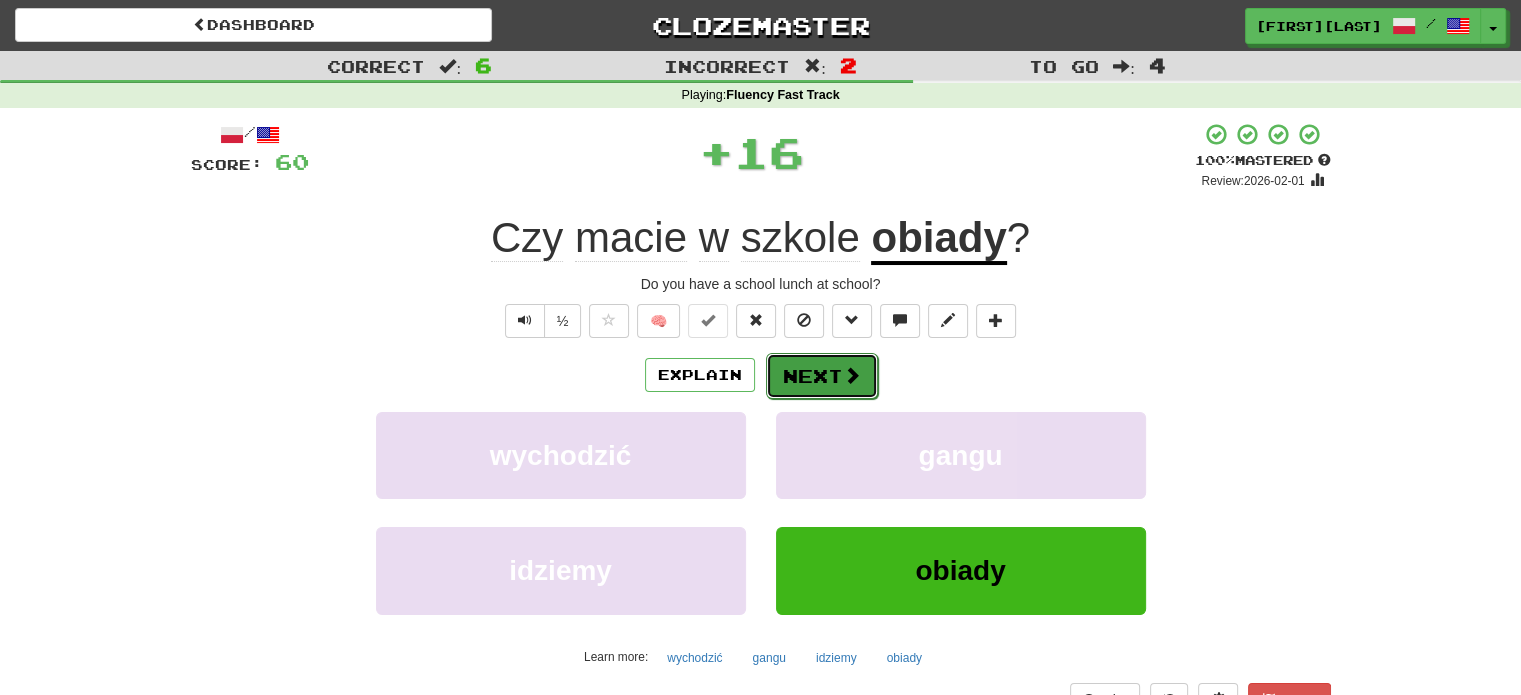 click on "Next" at bounding box center [822, 376] 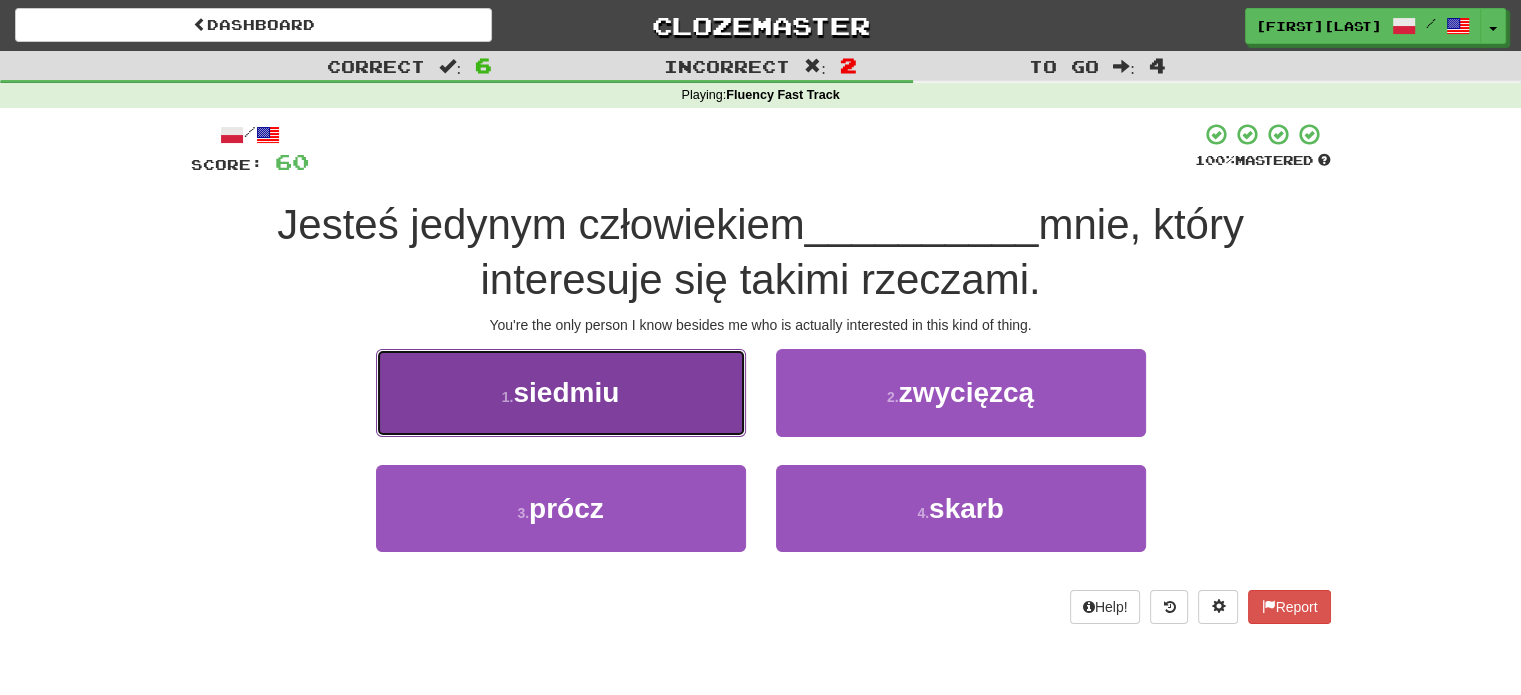 click on "1 .  siedmiu" at bounding box center [561, 392] 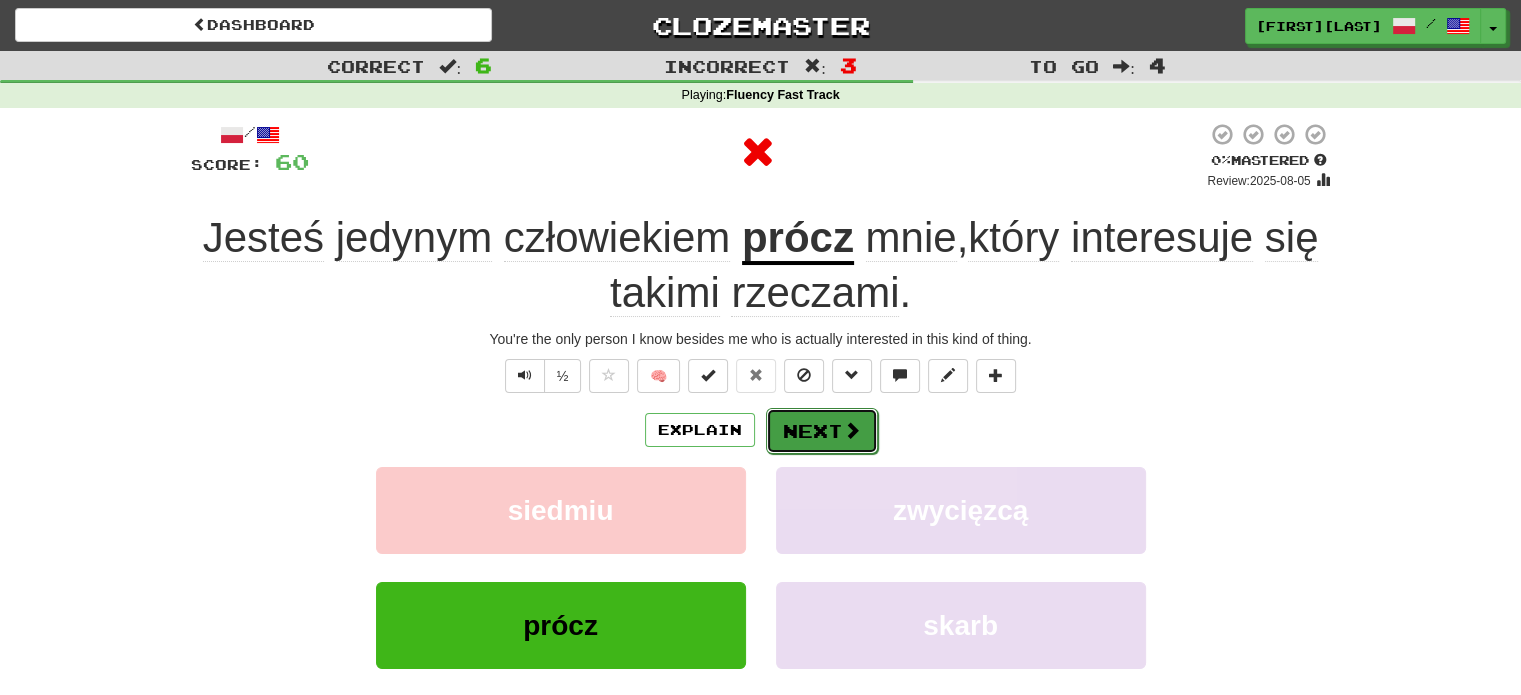 click on "Next" at bounding box center [822, 431] 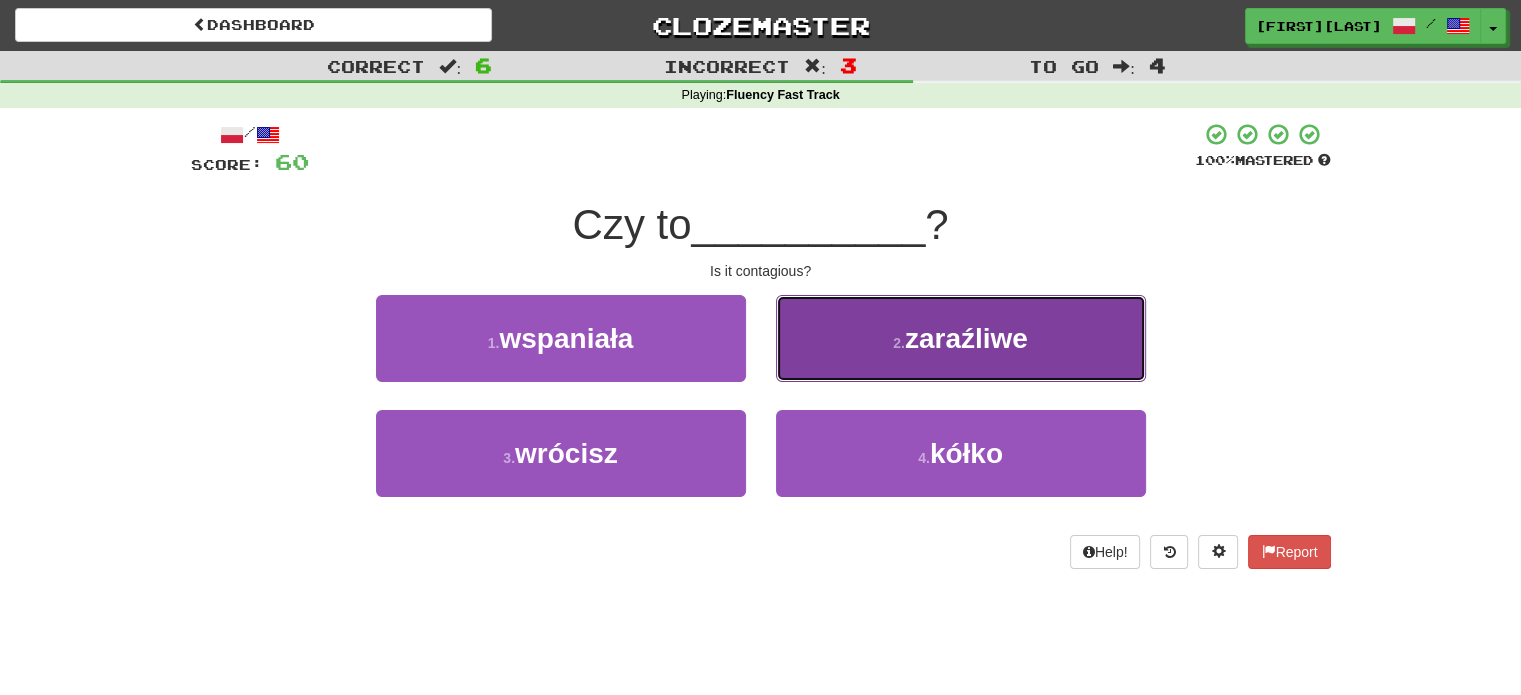 click on "2 .  zaraźliwe" at bounding box center [961, 338] 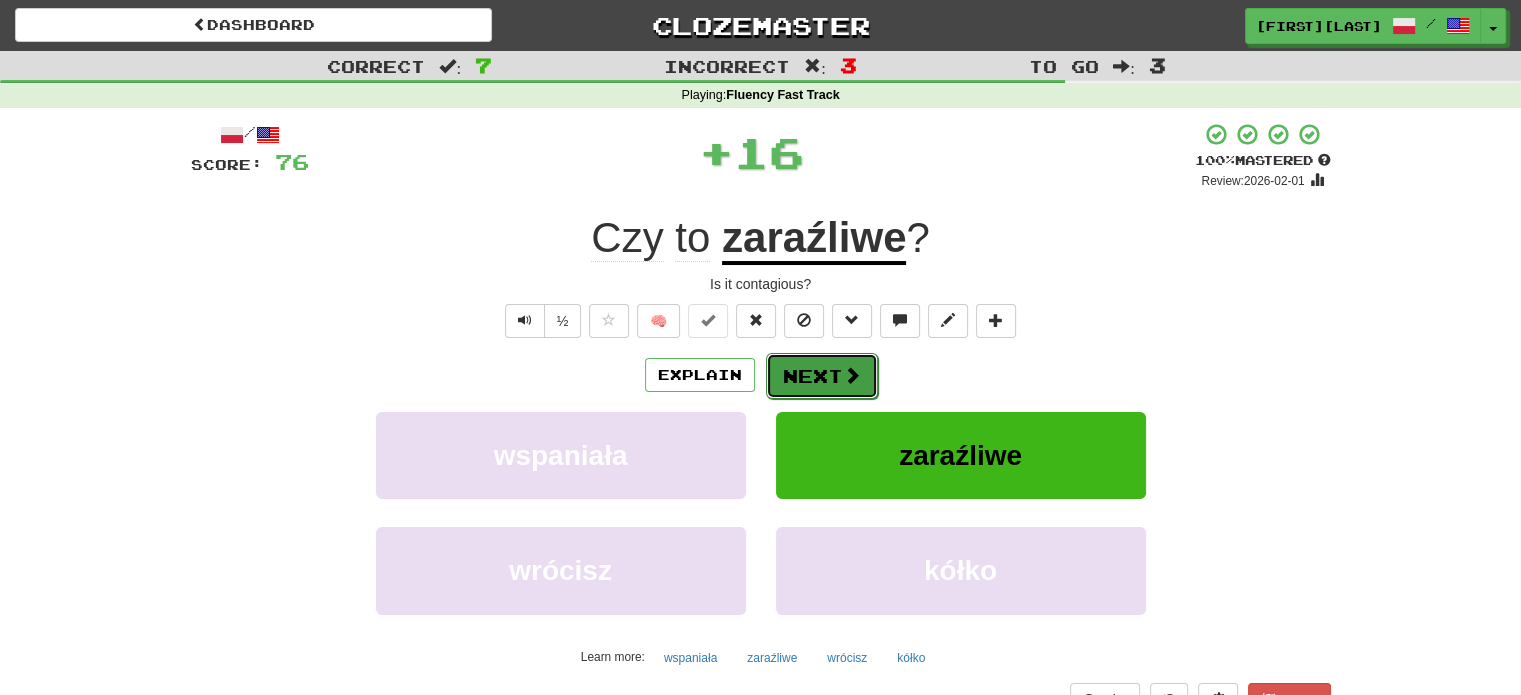 click on "Next" at bounding box center (822, 376) 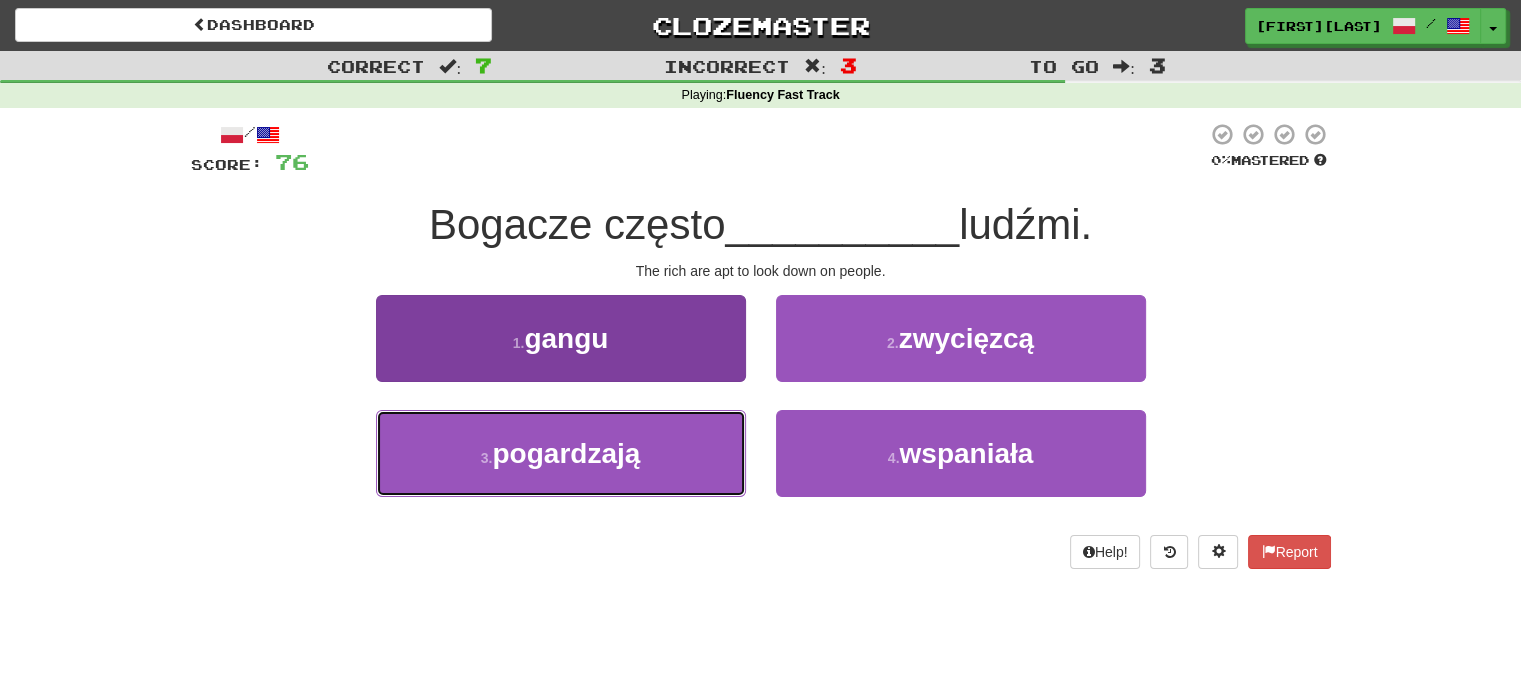 click on "3 .  pogardzają" at bounding box center (561, 453) 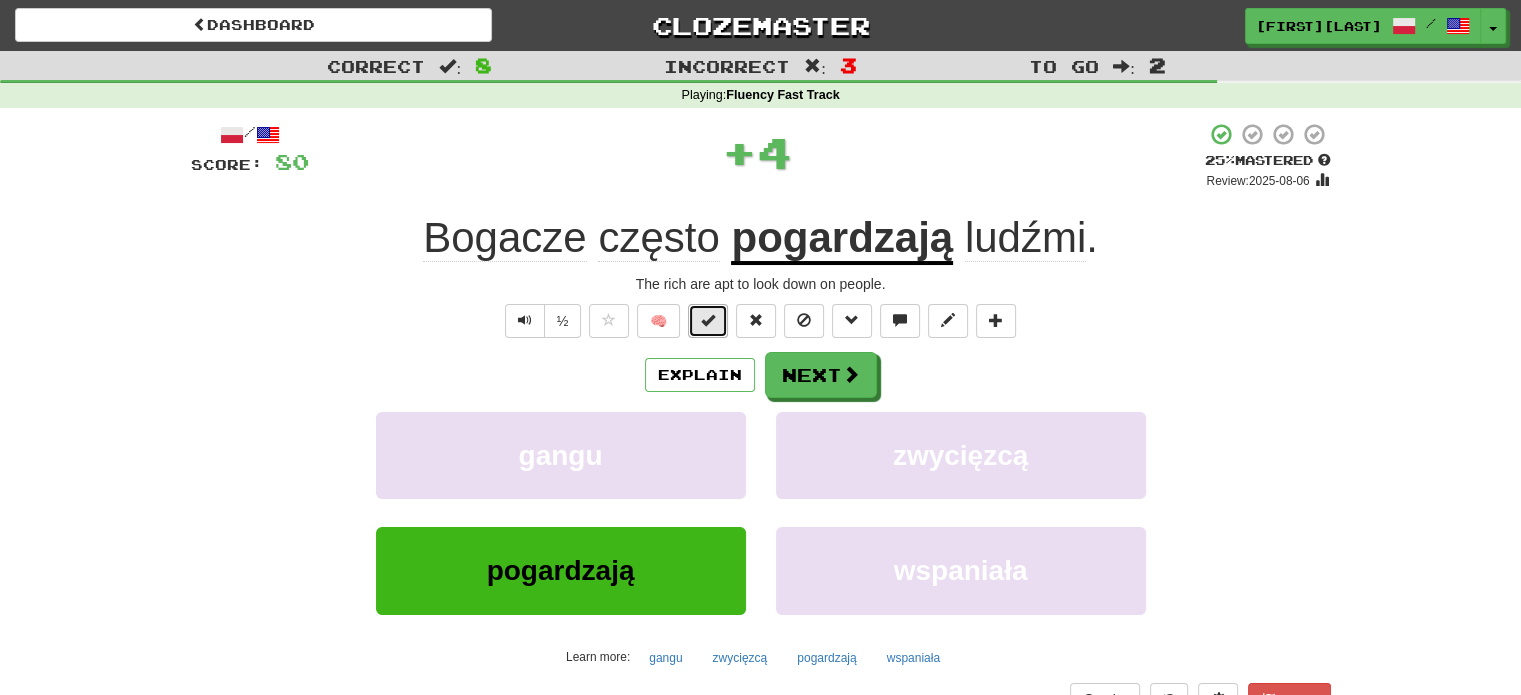 click at bounding box center [708, 321] 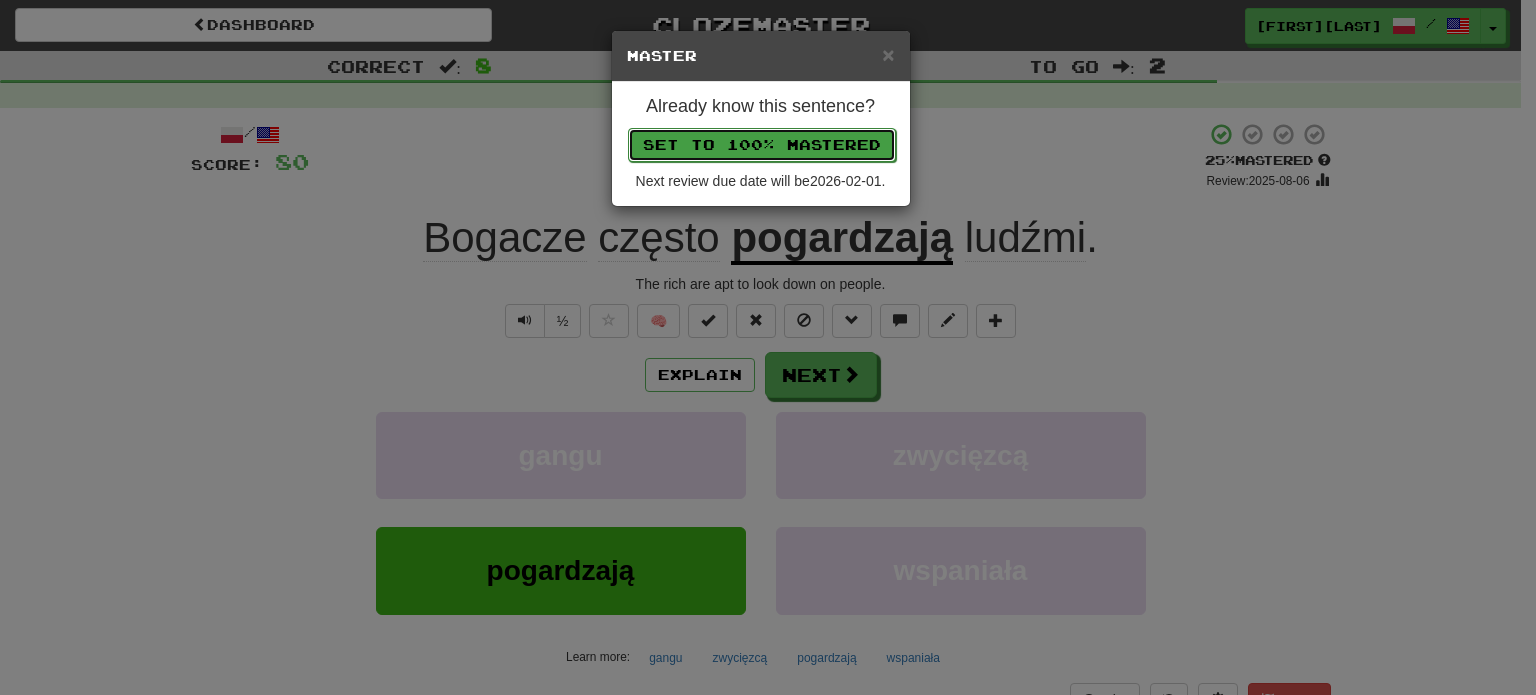 click on "Set to 100% Mastered" at bounding box center (762, 145) 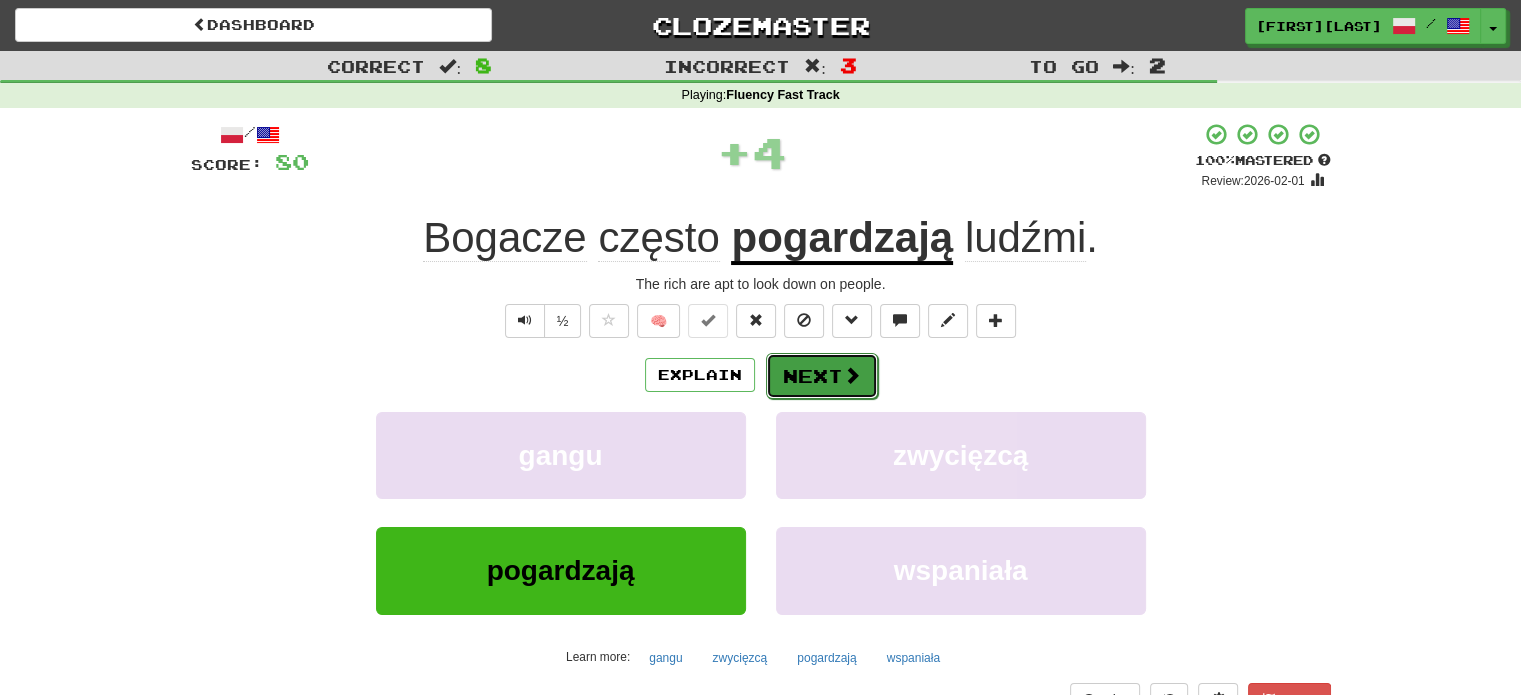 click at bounding box center (852, 375) 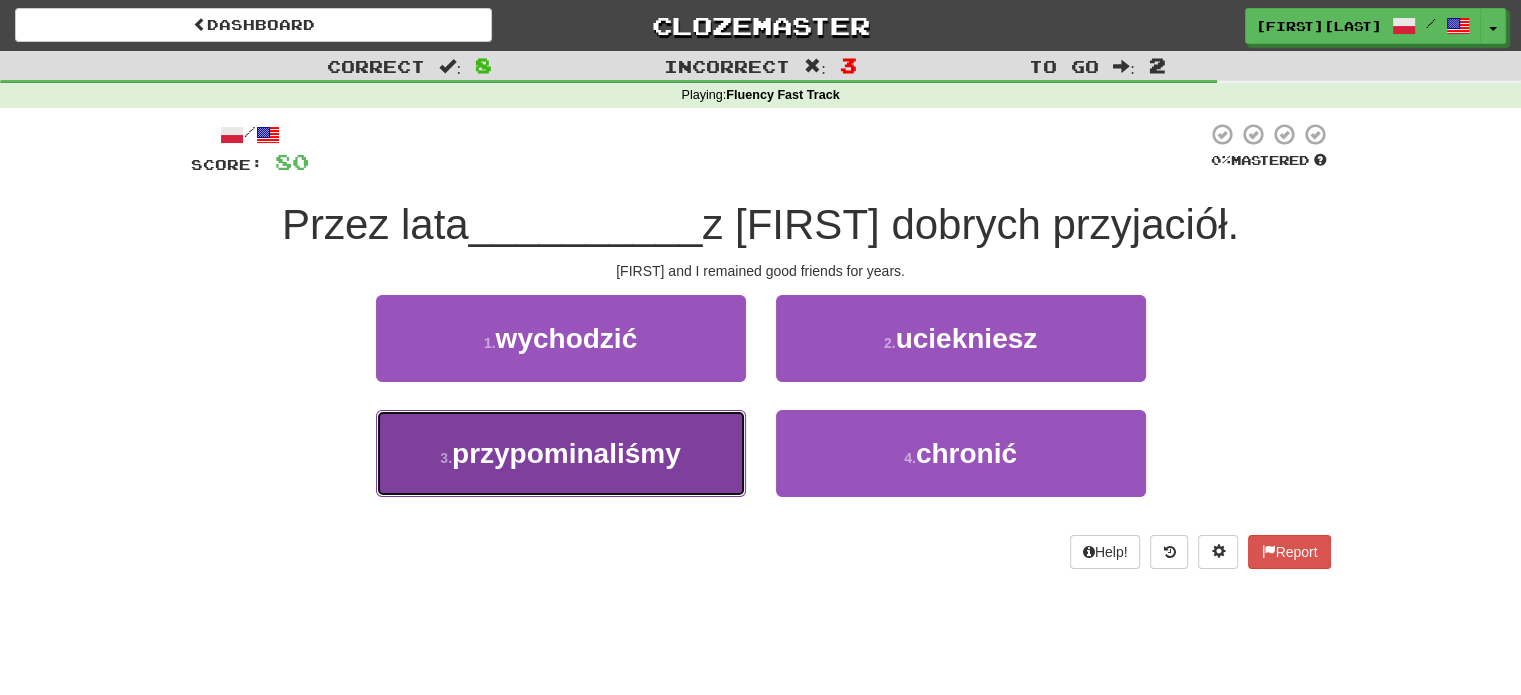 click on "3 .  przypominaliśmy" at bounding box center [561, 453] 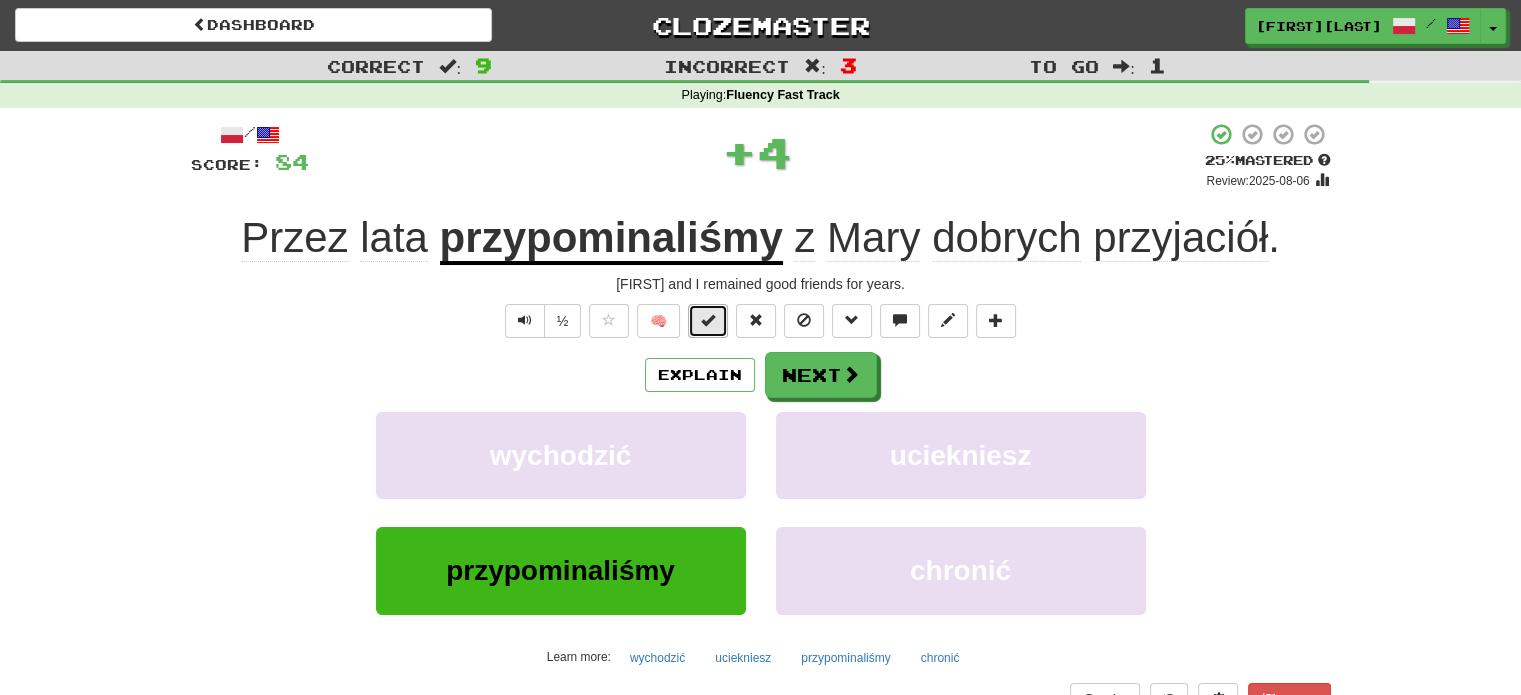 click at bounding box center (708, 321) 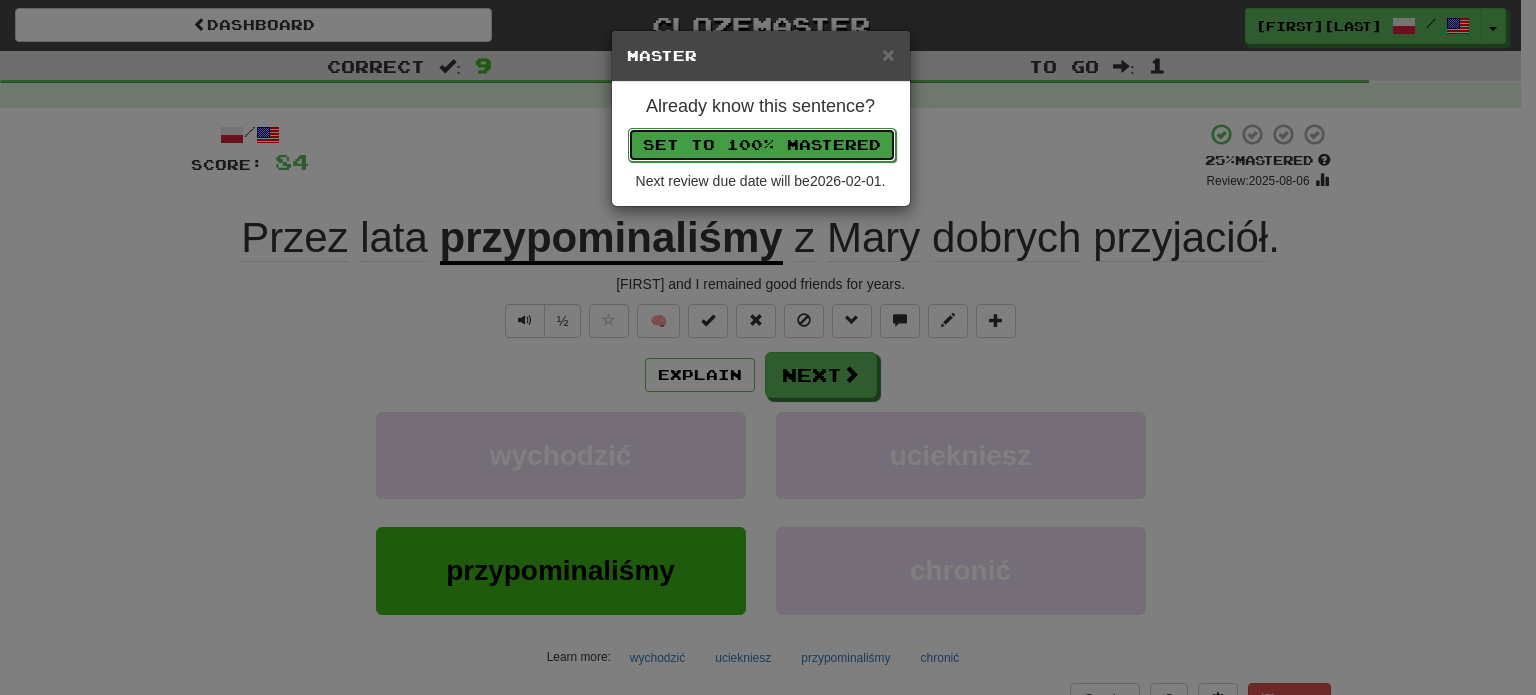 click on "Set to 100% Mastered" at bounding box center [762, 145] 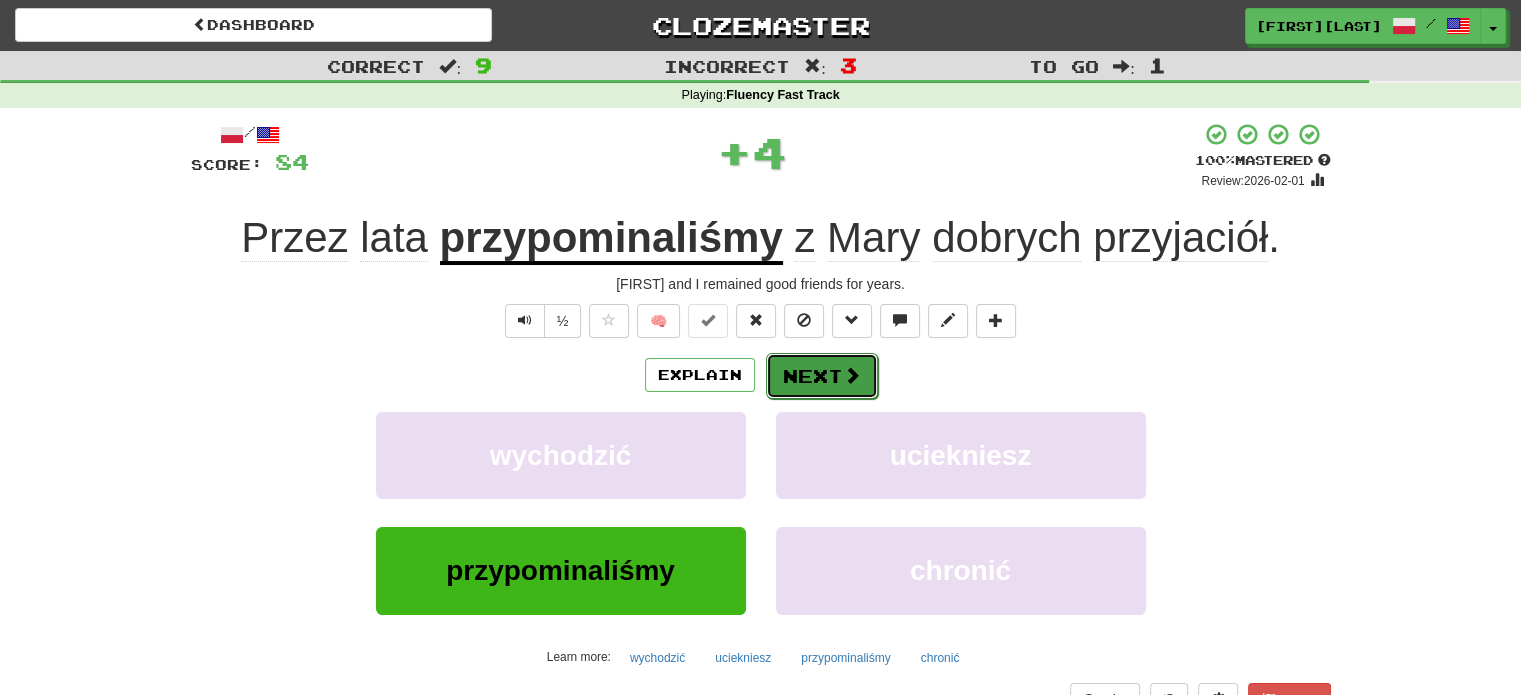 click on "Next" at bounding box center [822, 376] 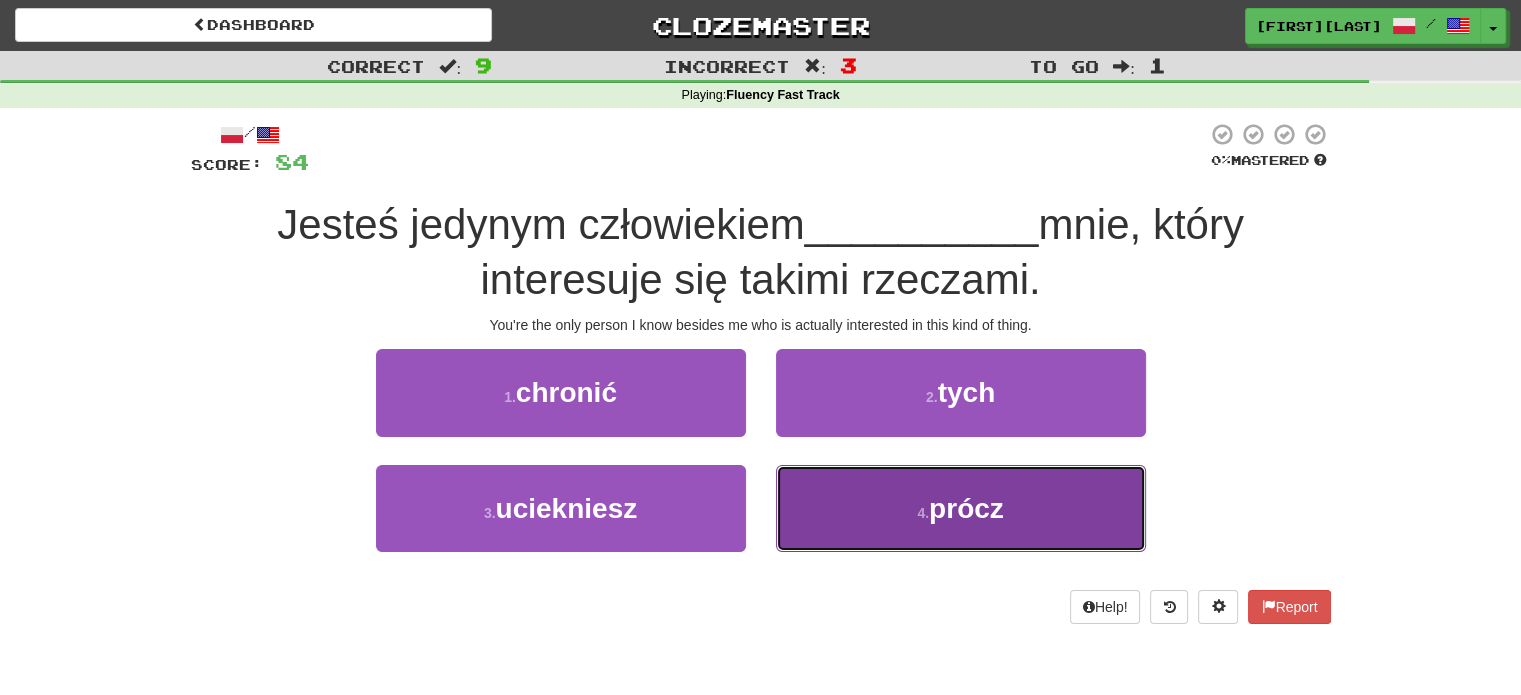 click on "4 .  prócz" at bounding box center [961, 508] 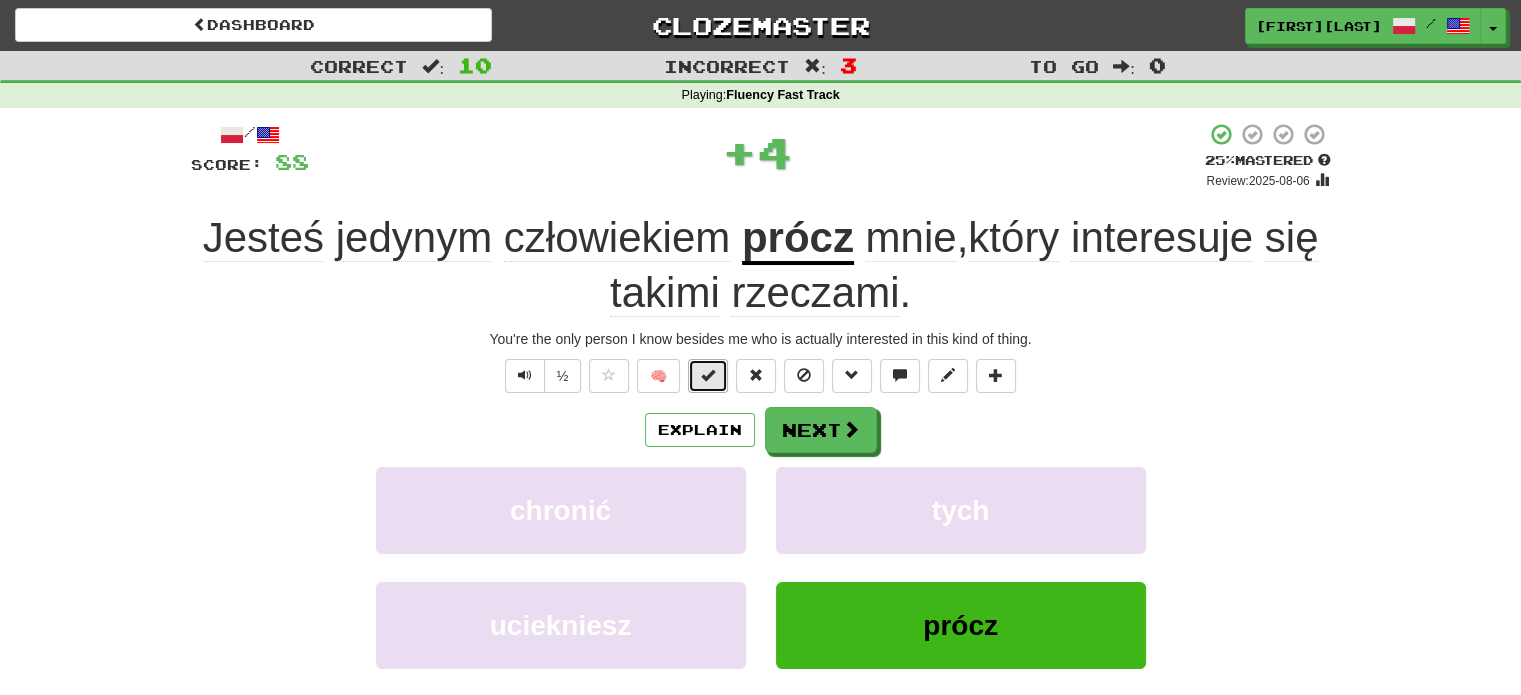 click at bounding box center [708, 376] 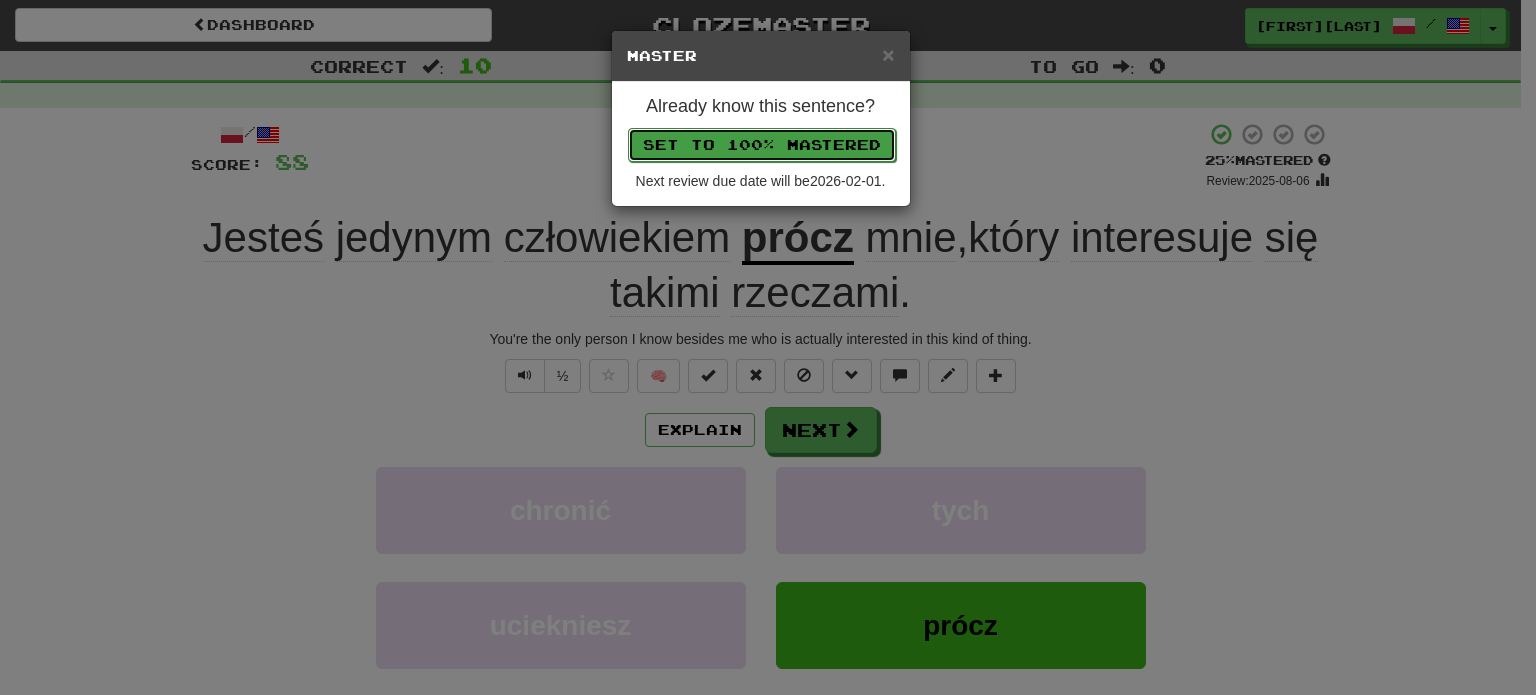 click on "Set to 100% Mastered" at bounding box center [762, 145] 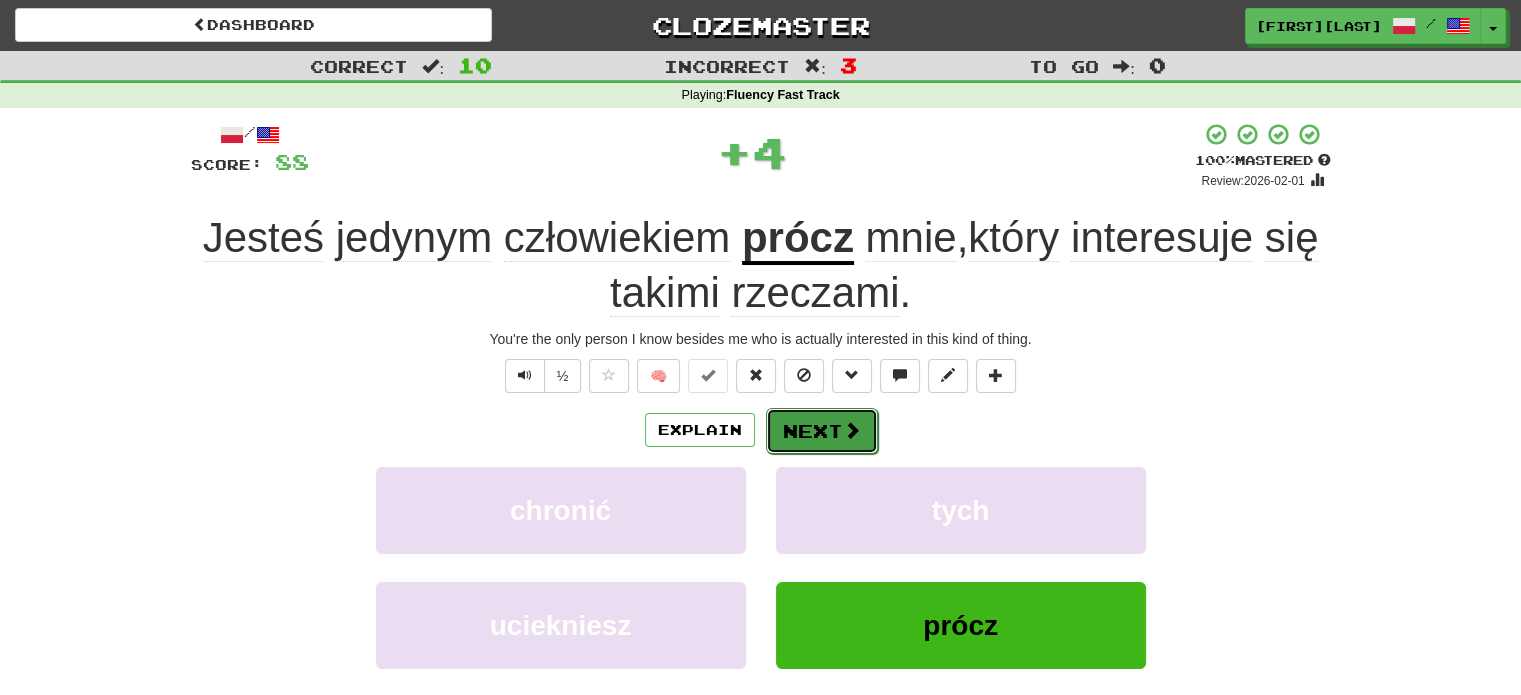 click on "Next" at bounding box center (822, 431) 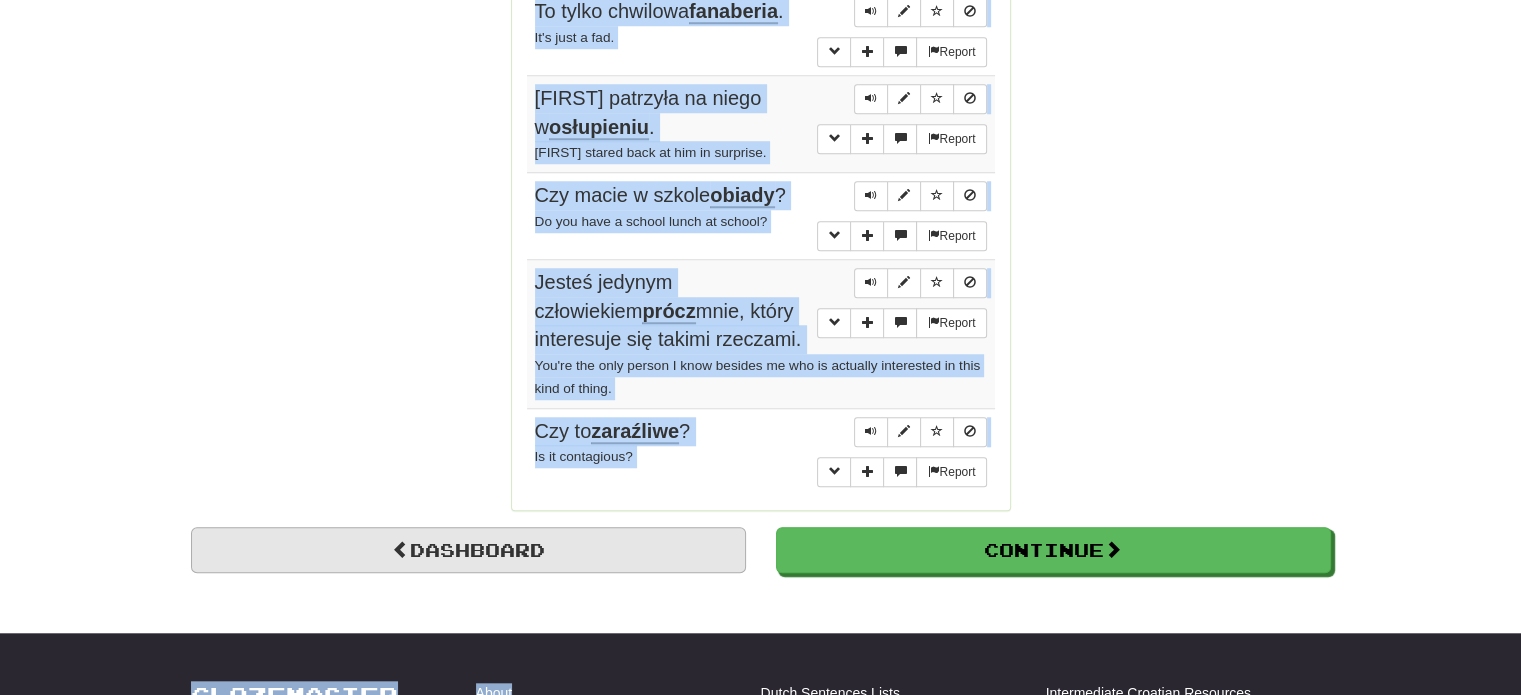 scroll, scrollTop: 1708, scrollLeft: 0, axis: vertical 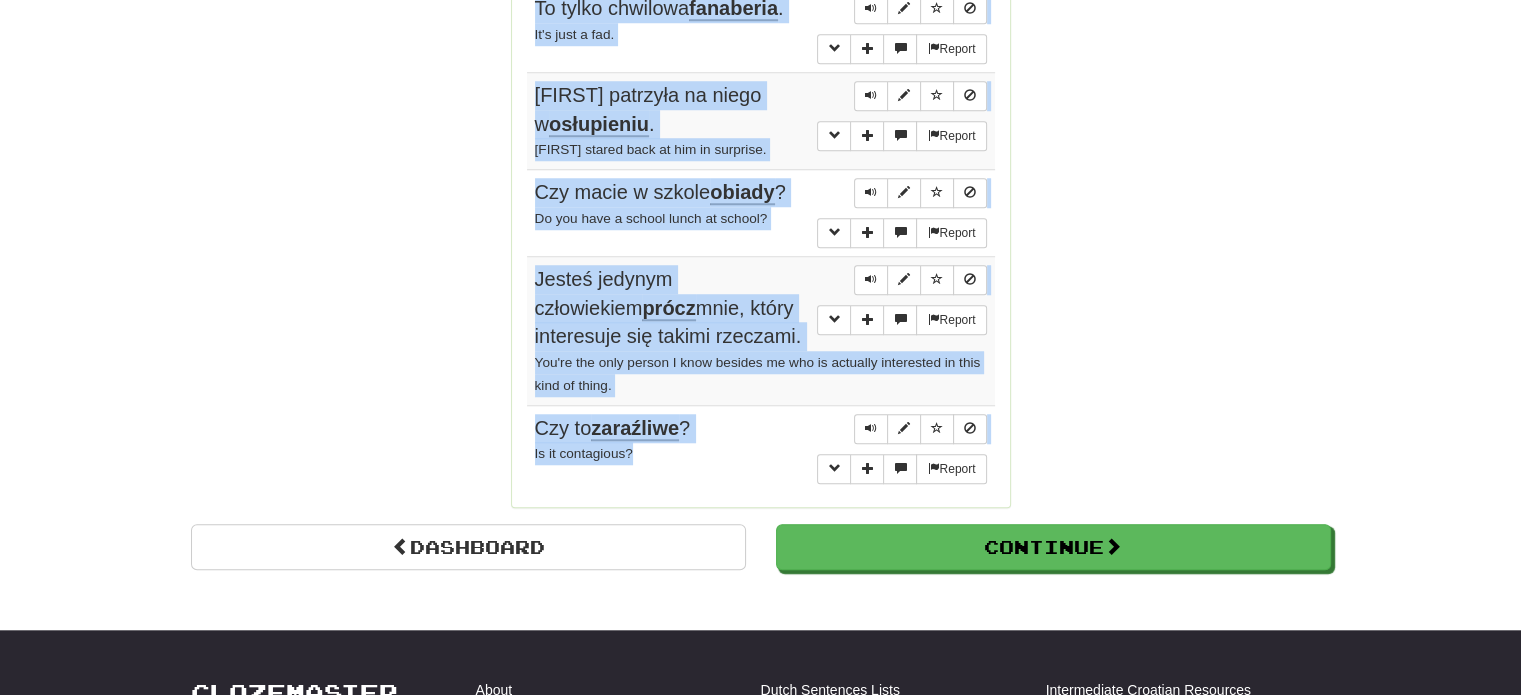 drag, startPoint x: 532, startPoint y: 385, endPoint x: 736, endPoint y: 404, distance: 204.88289 